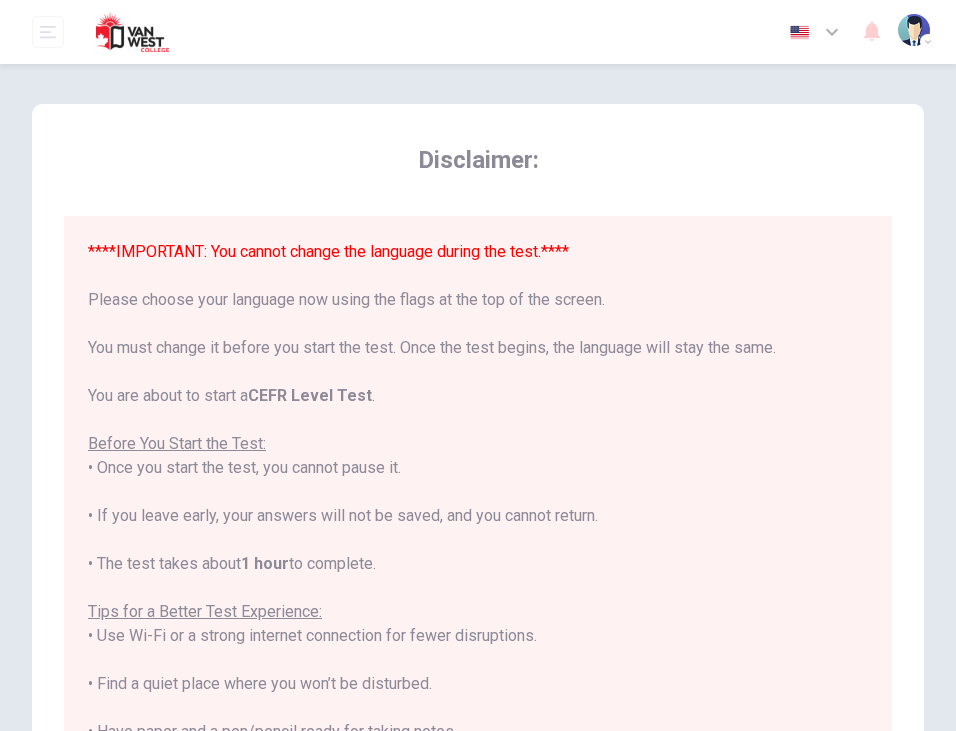 scroll, scrollTop: 0, scrollLeft: 0, axis: both 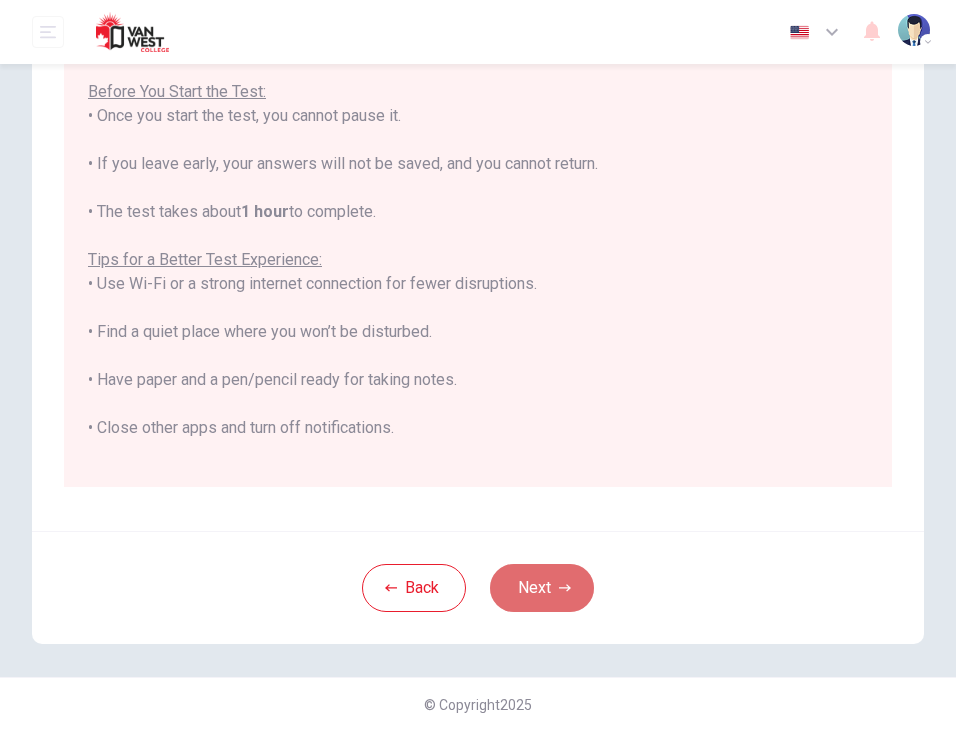 click on "Next" at bounding box center (542, 588) 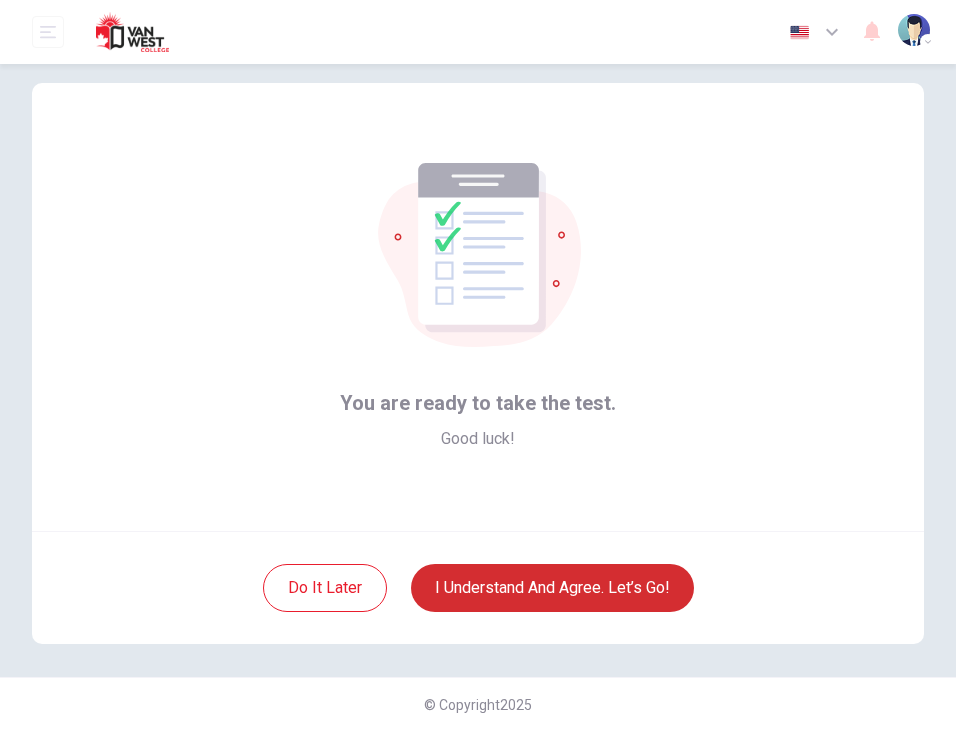 click on "I understand and agree. Let’s go!" at bounding box center (552, 588) 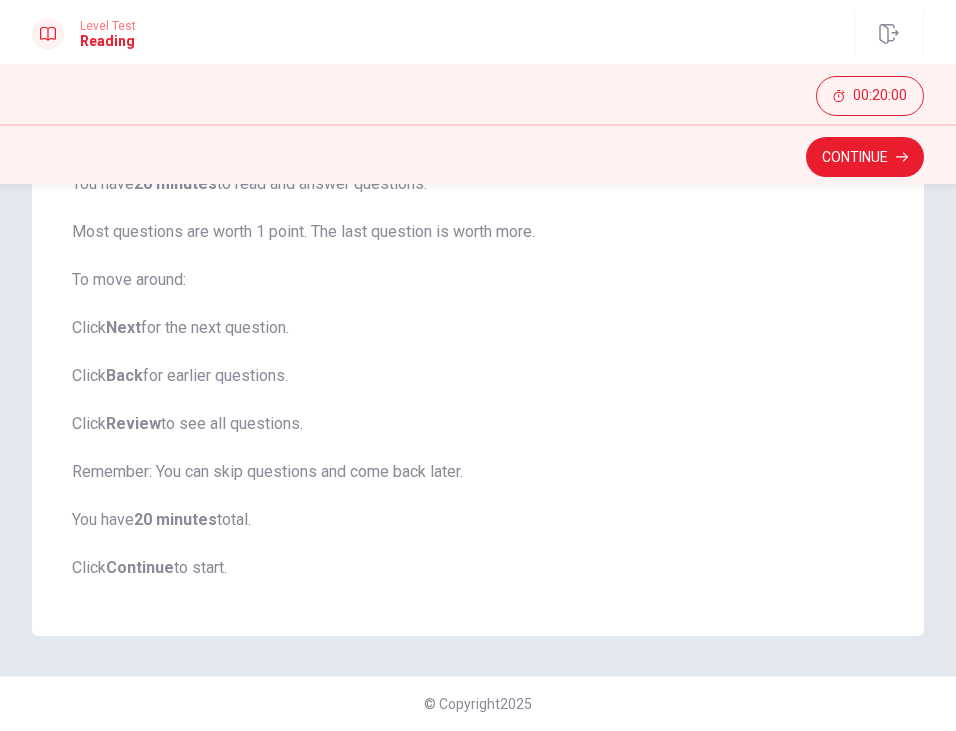 scroll, scrollTop: 0, scrollLeft: 0, axis: both 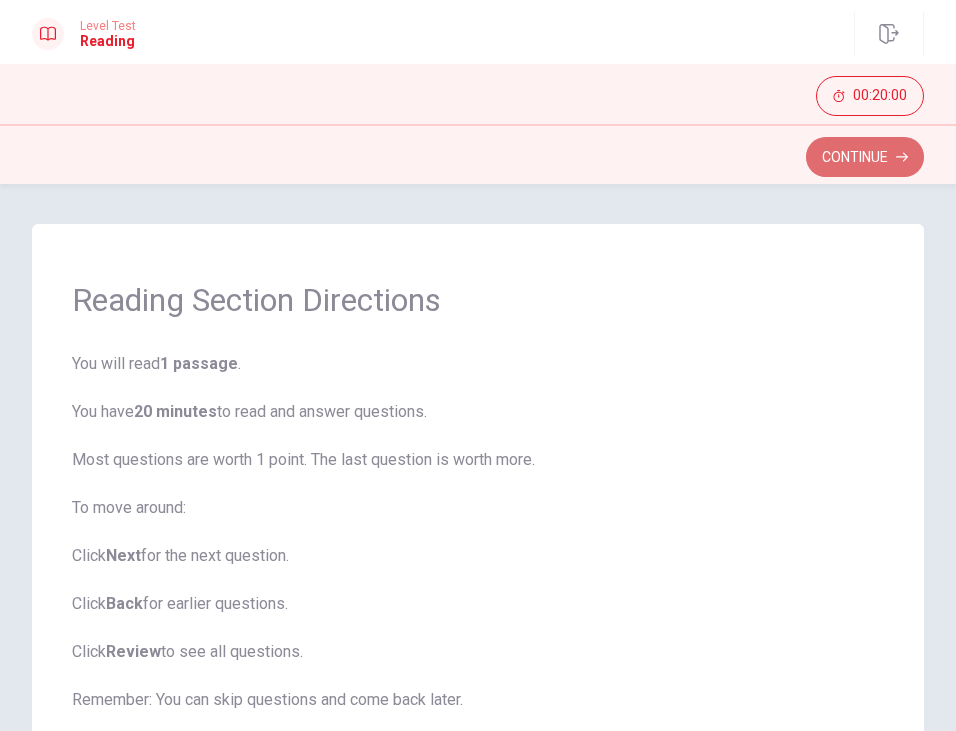 click on "Continue" at bounding box center [865, 157] 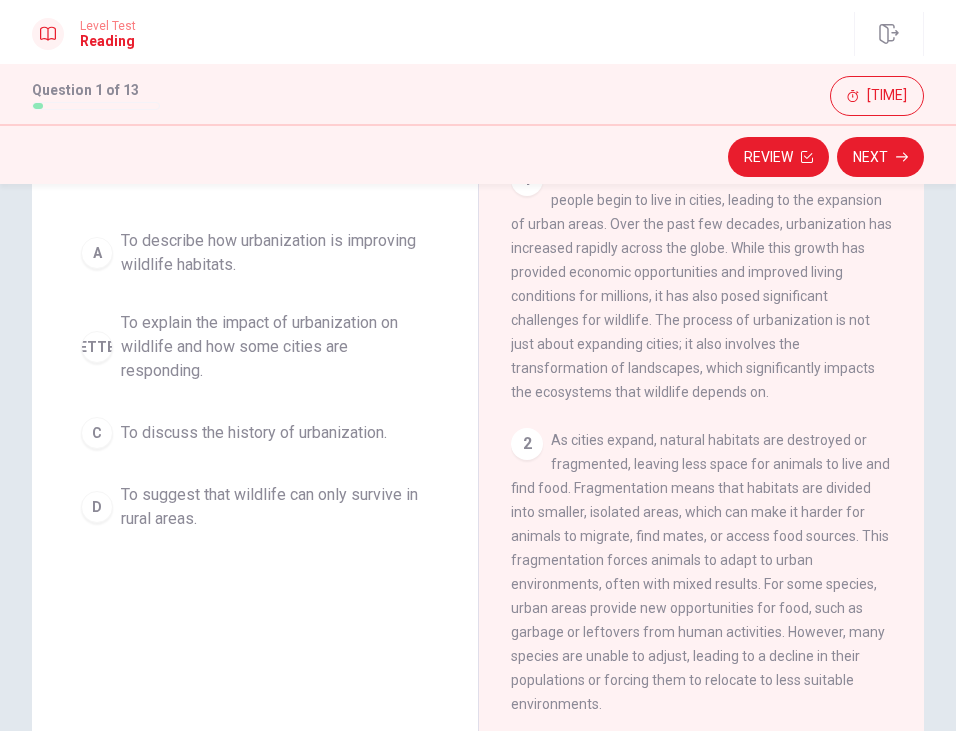 scroll, scrollTop: 0, scrollLeft: 0, axis: both 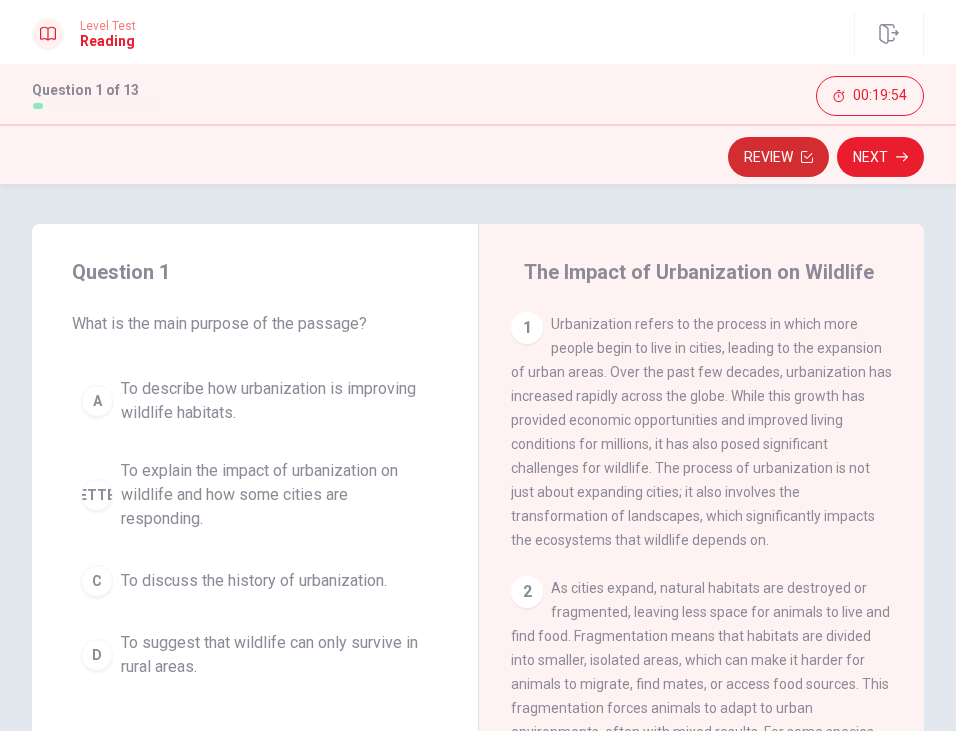 click on "Review" at bounding box center (778, 157) 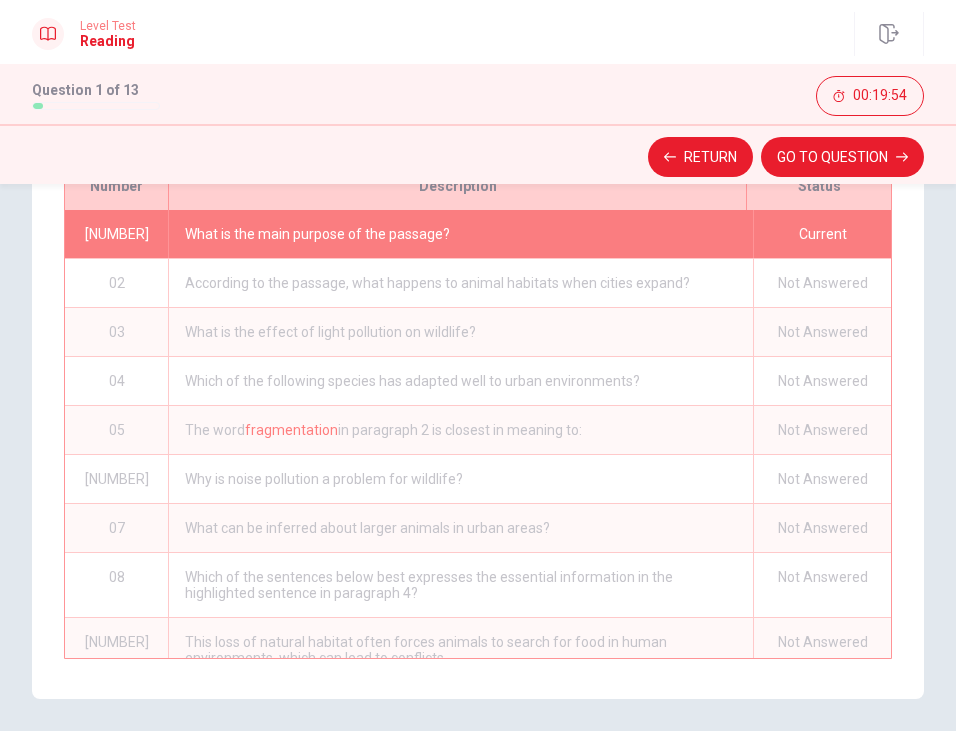 scroll, scrollTop: 352, scrollLeft: 0, axis: vertical 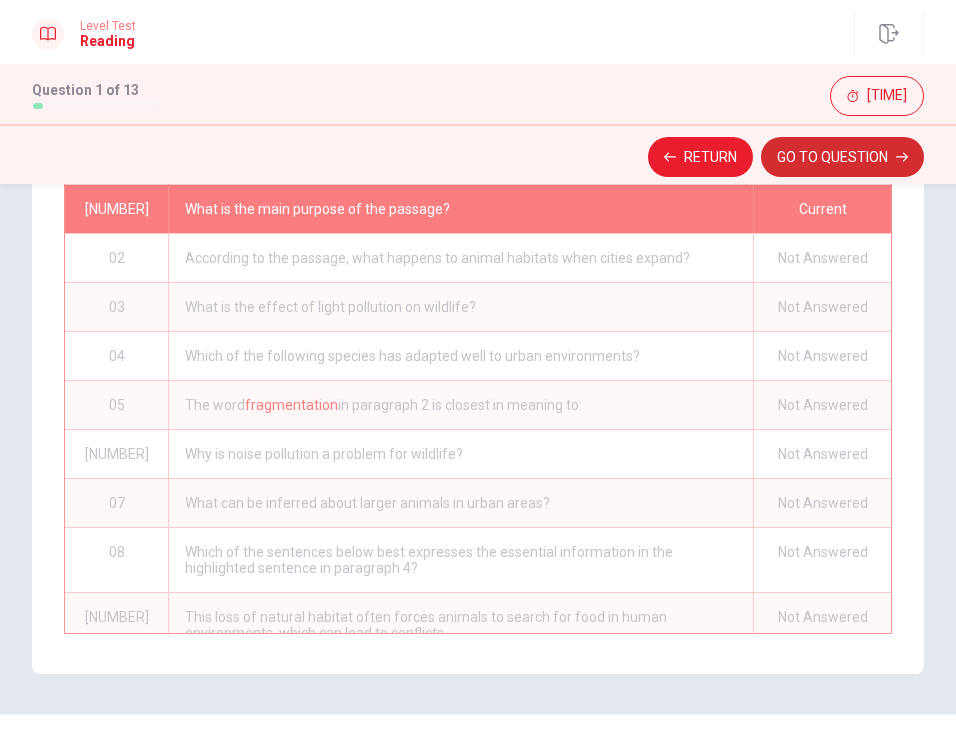 click on "GO TO QUESTION" at bounding box center (842, 157) 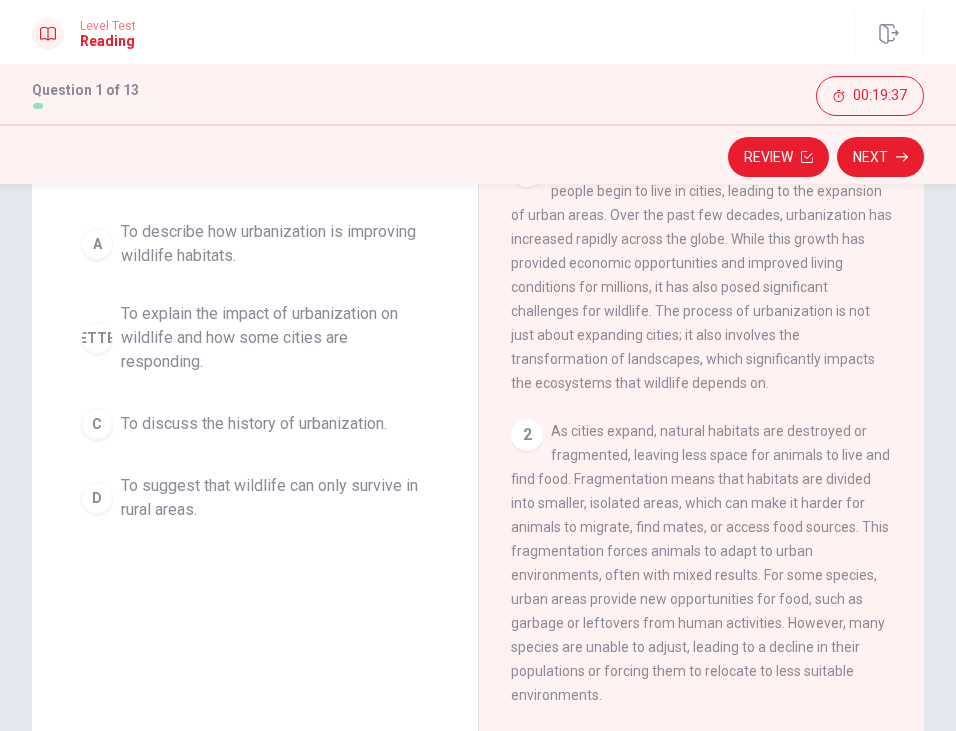 scroll, scrollTop: 0, scrollLeft: 0, axis: both 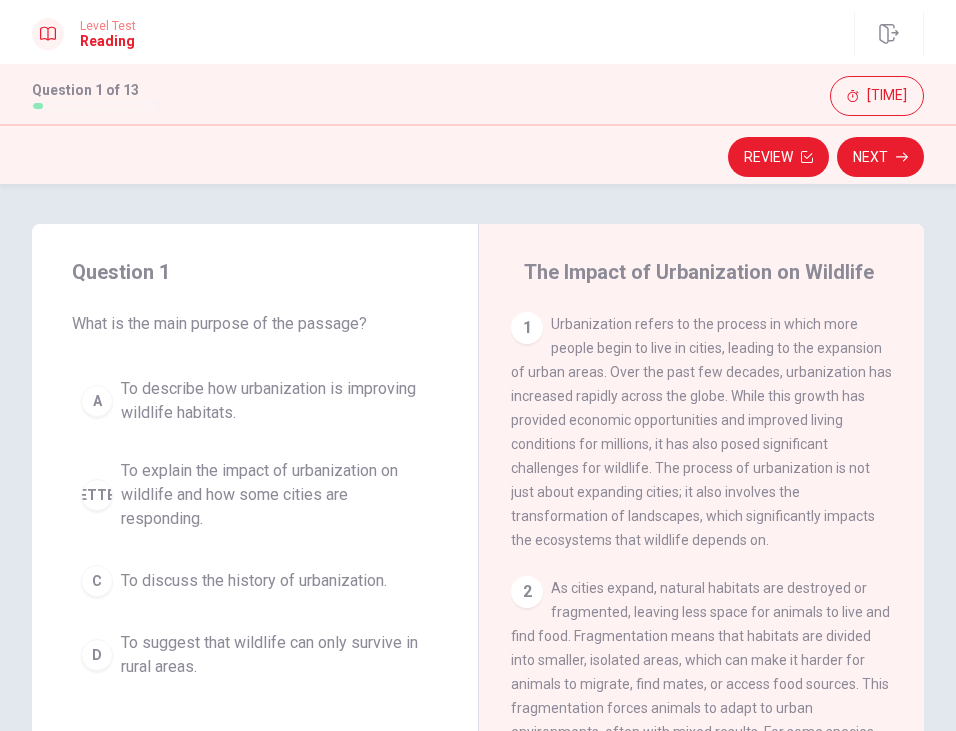 drag, startPoint x: 548, startPoint y: 325, endPoint x: 642, endPoint y: 366, distance: 102.55243 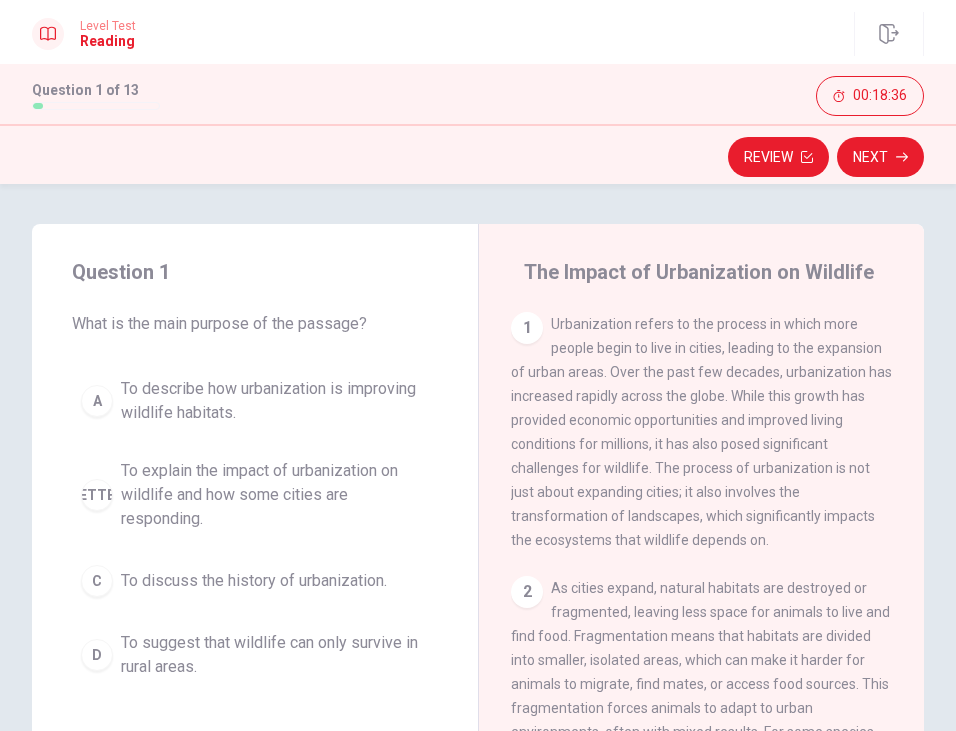 drag, startPoint x: 548, startPoint y: 323, endPoint x: 748, endPoint y: 349, distance: 201.68292 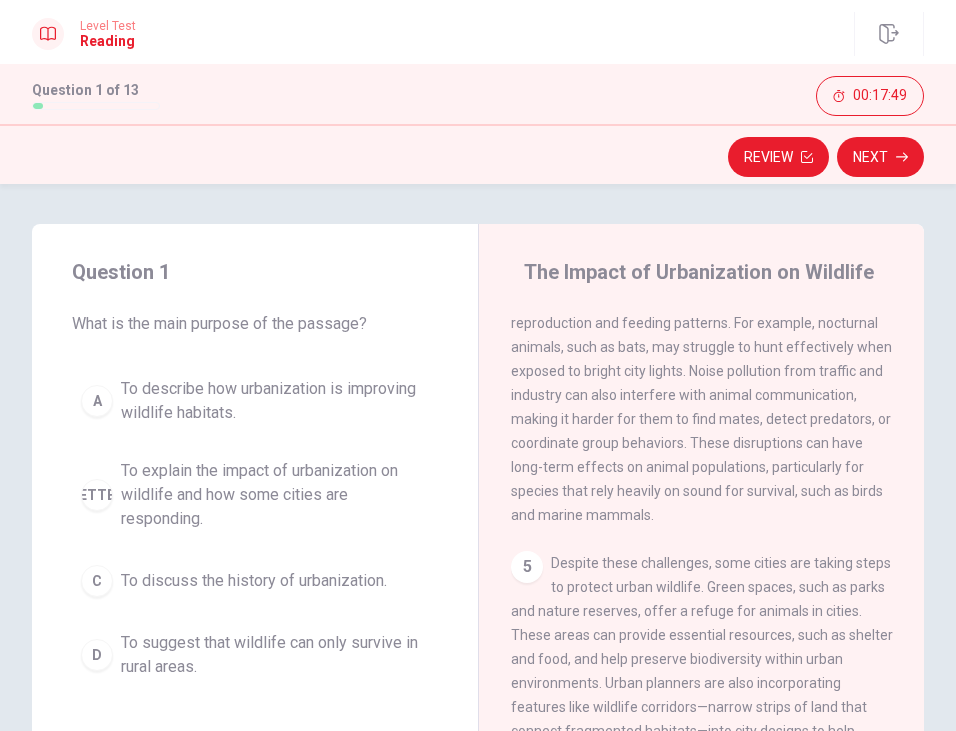 scroll, scrollTop: 1056, scrollLeft: 0, axis: vertical 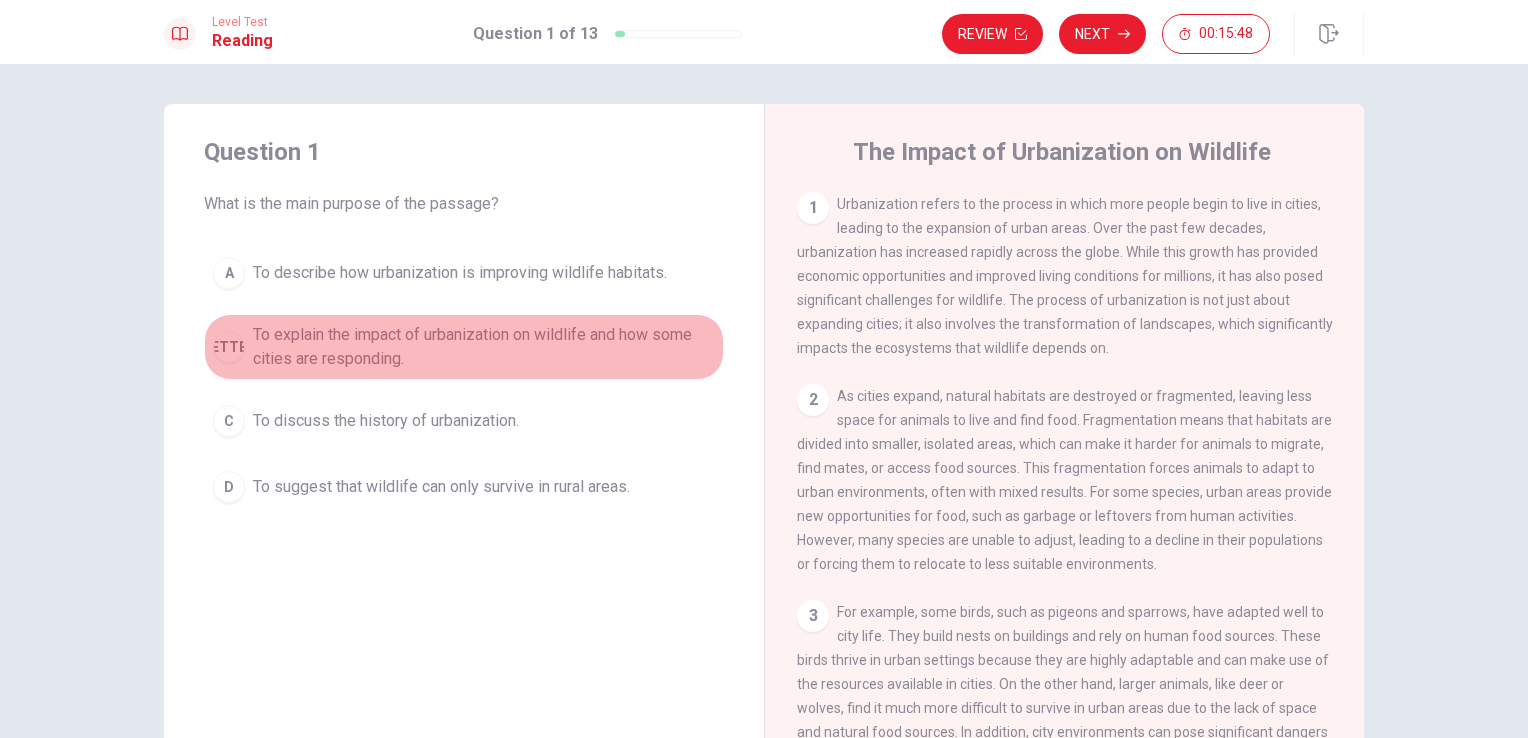 click on "To explain the impact of urbanization on wildlife and how some cities are responding." at bounding box center [460, 273] 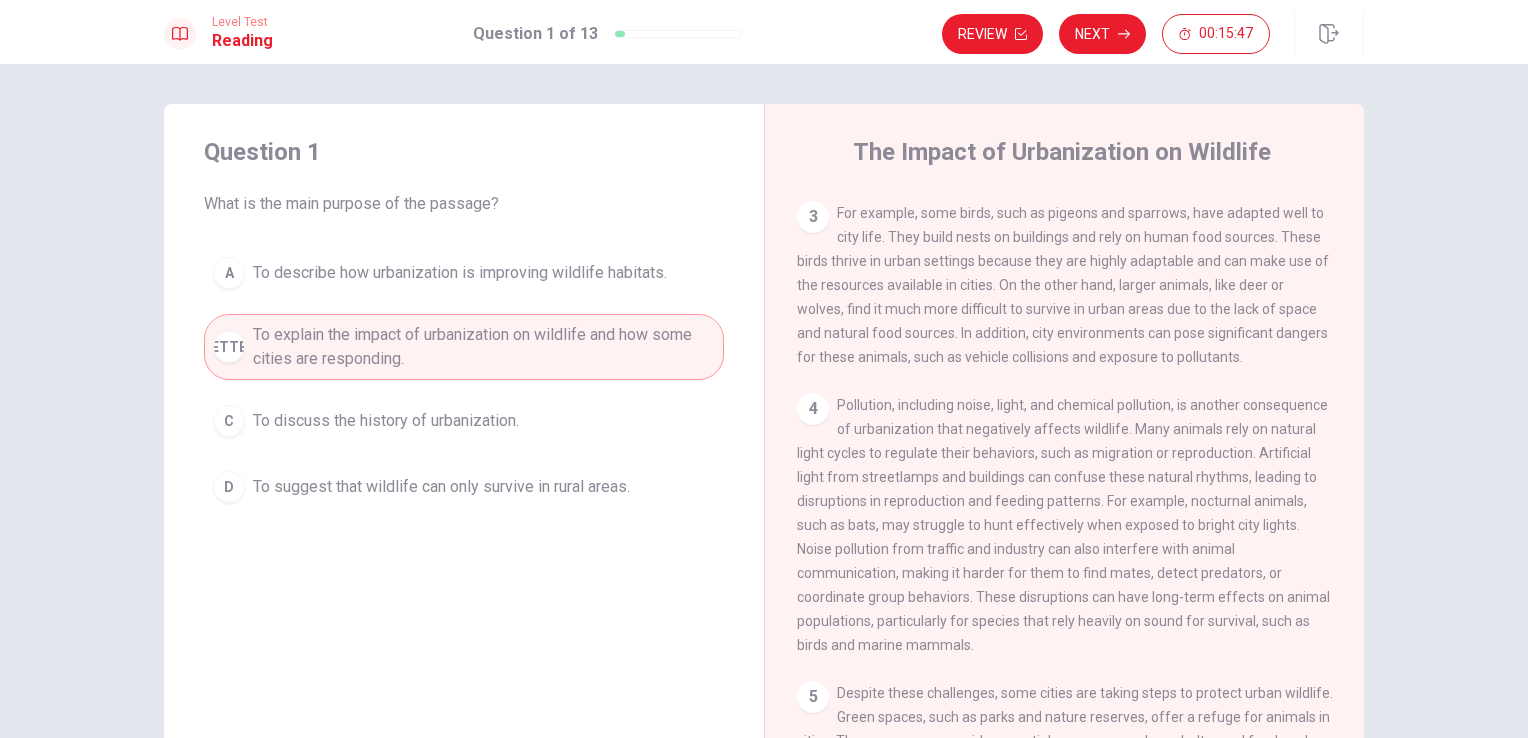 scroll, scrollTop: 400, scrollLeft: 0, axis: vertical 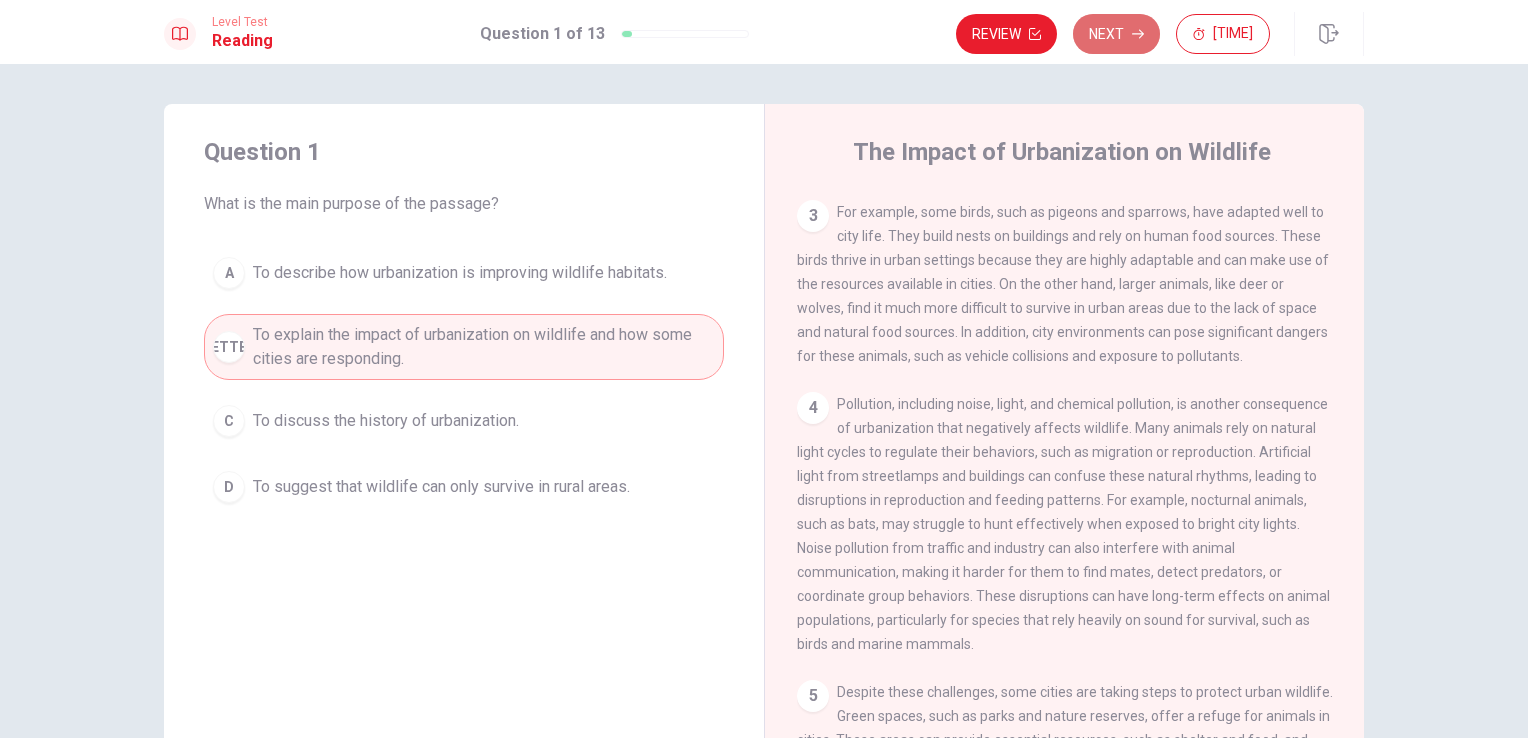 click on "Next" at bounding box center (1116, 34) 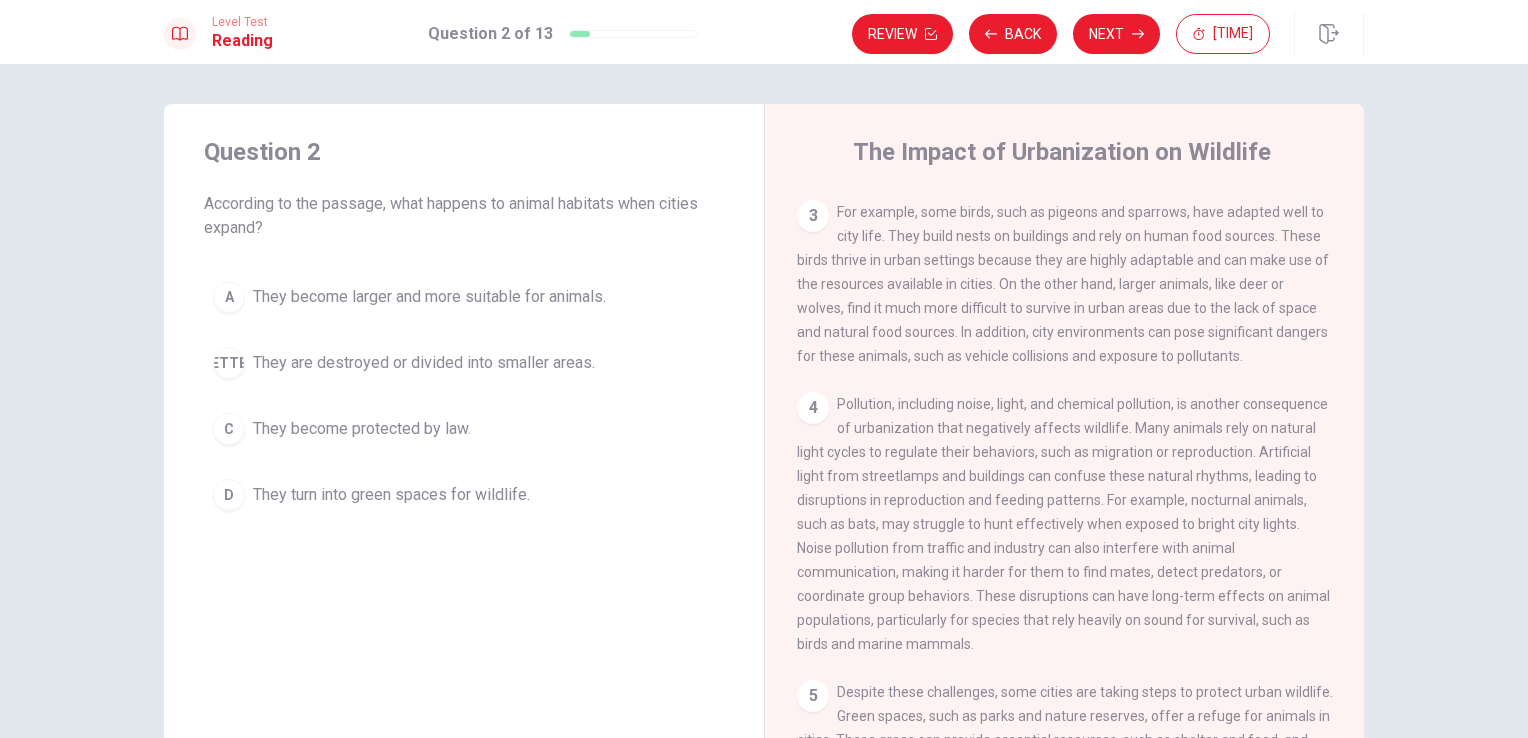 click on "They are destroyed or divided into smaller areas." at bounding box center (429, 297) 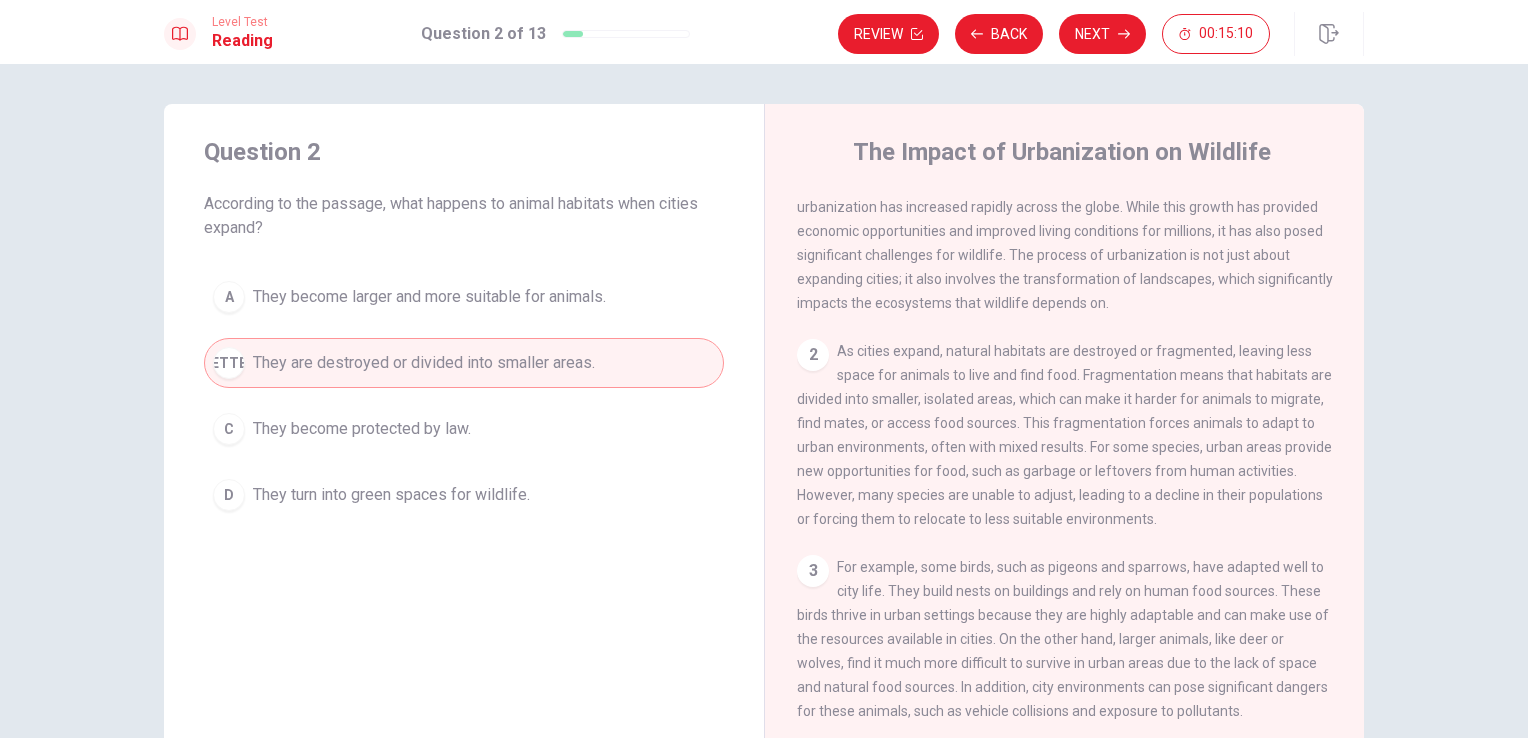 scroll, scrollTop: 0, scrollLeft: 0, axis: both 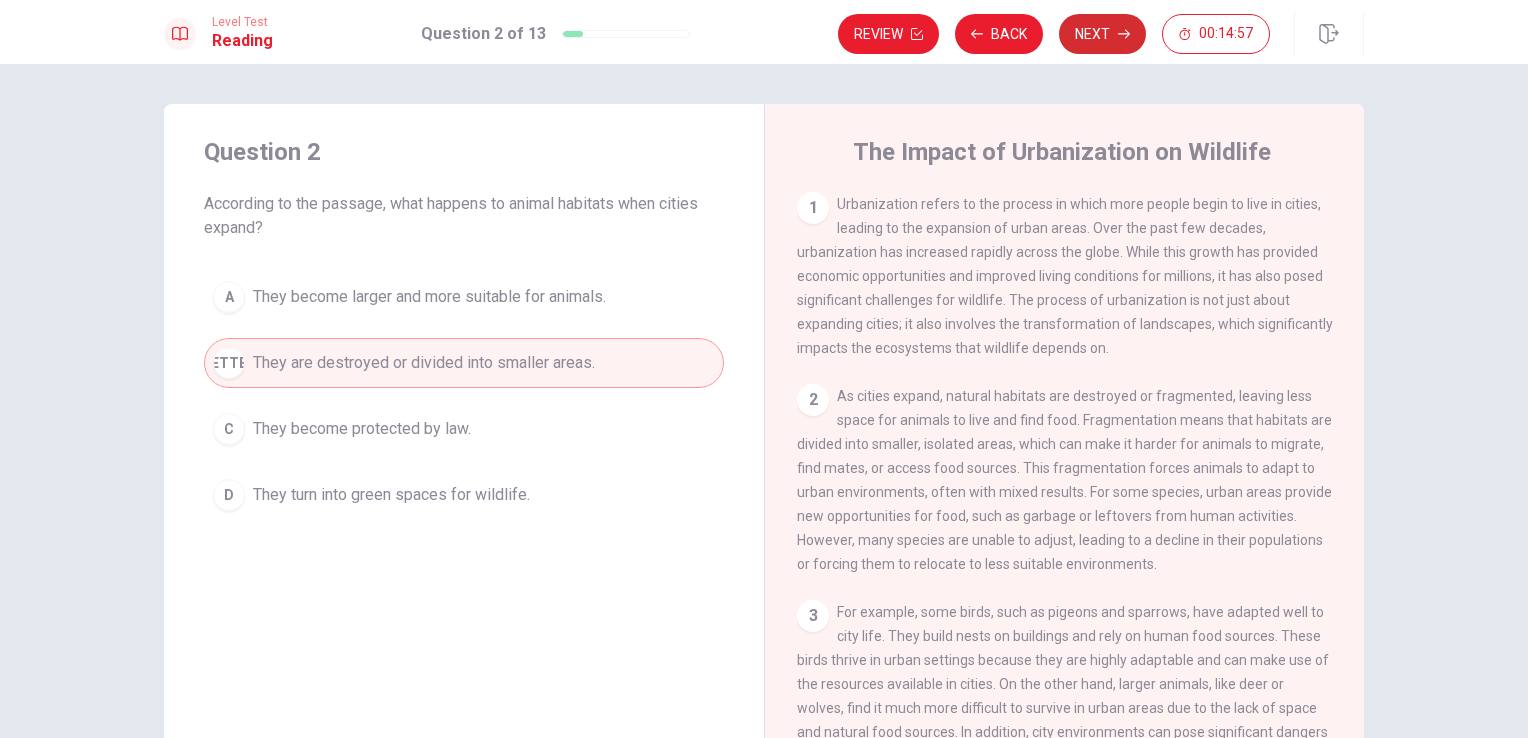 click on "Next" at bounding box center [1102, 34] 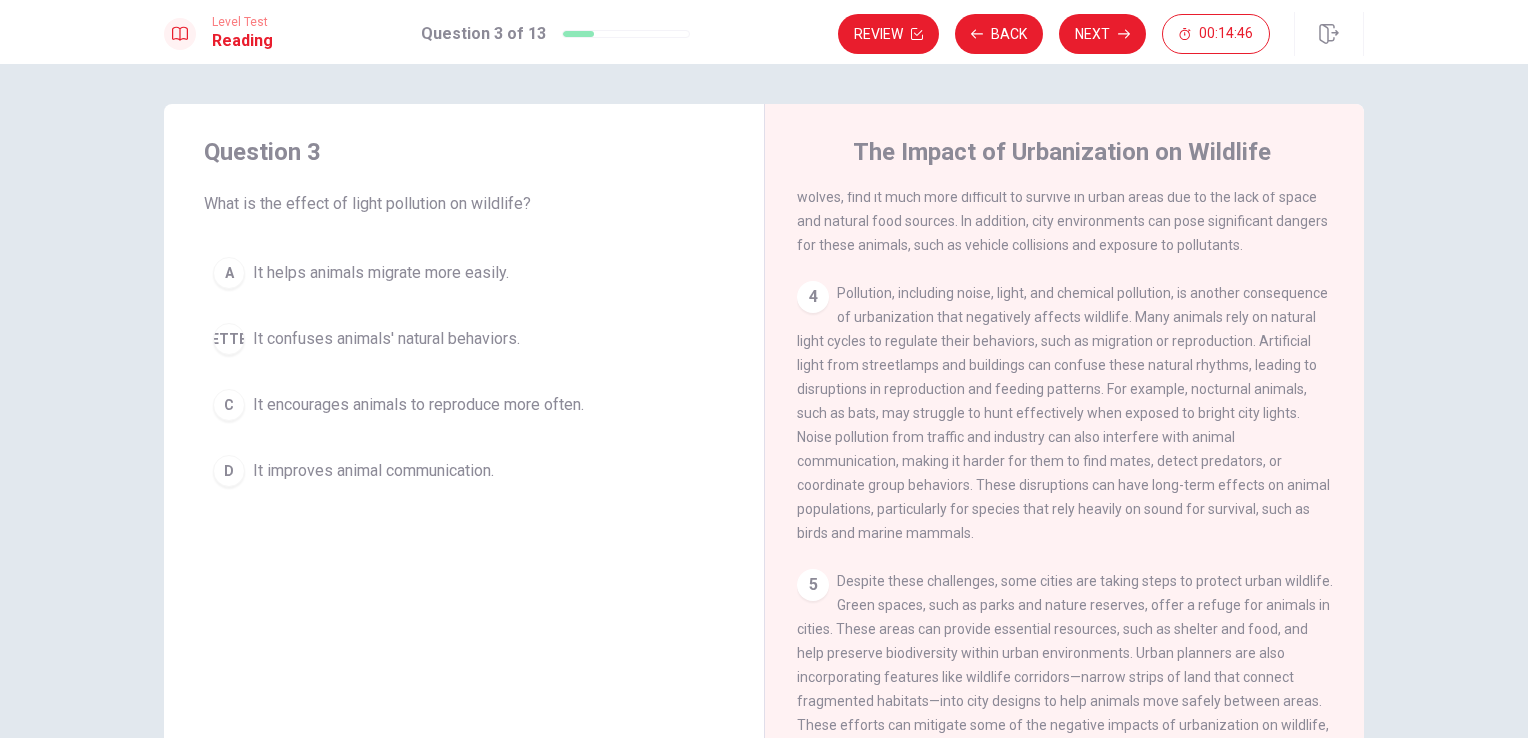 scroll, scrollTop: 611, scrollLeft: 0, axis: vertical 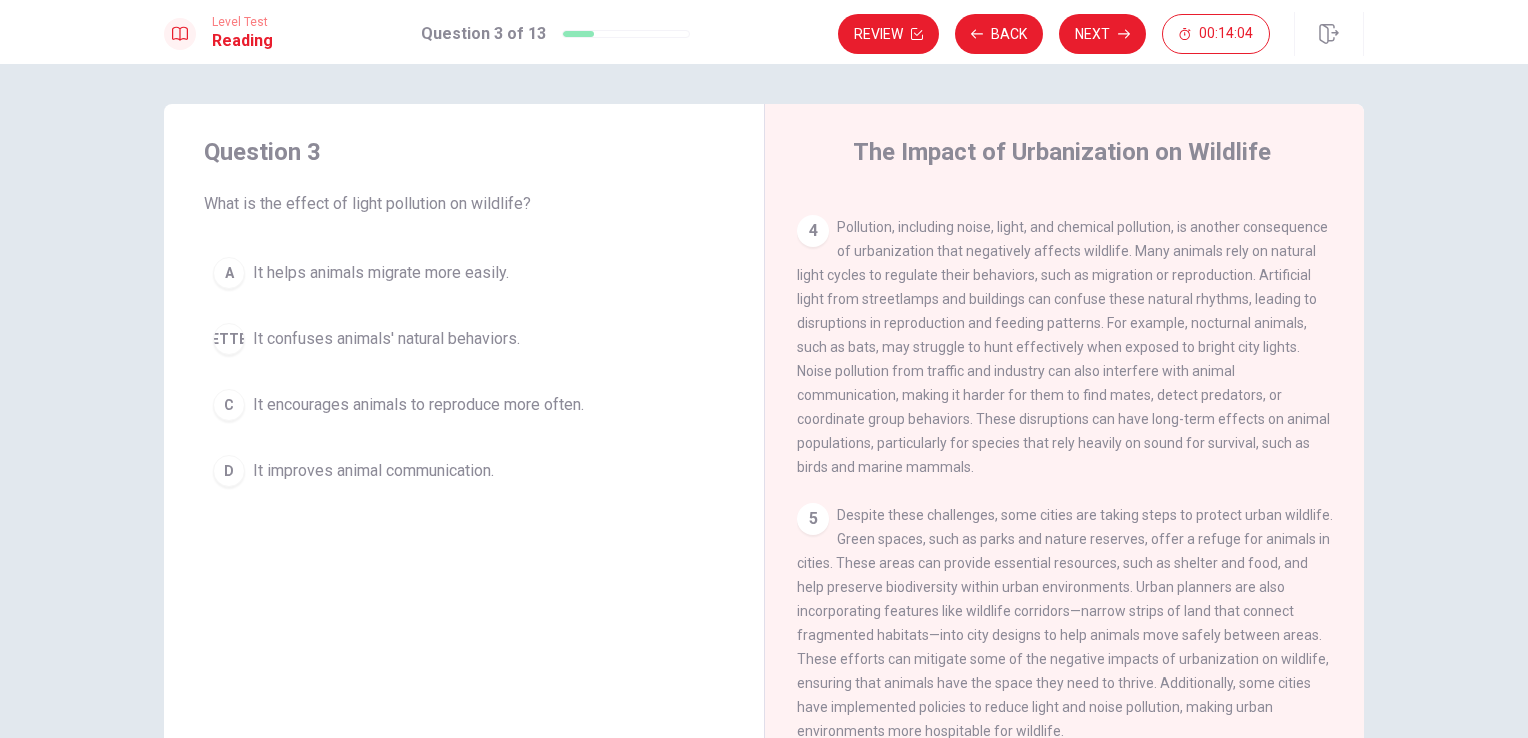 click on "It confuses animals' natural behaviors." at bounding box center (381, 273) 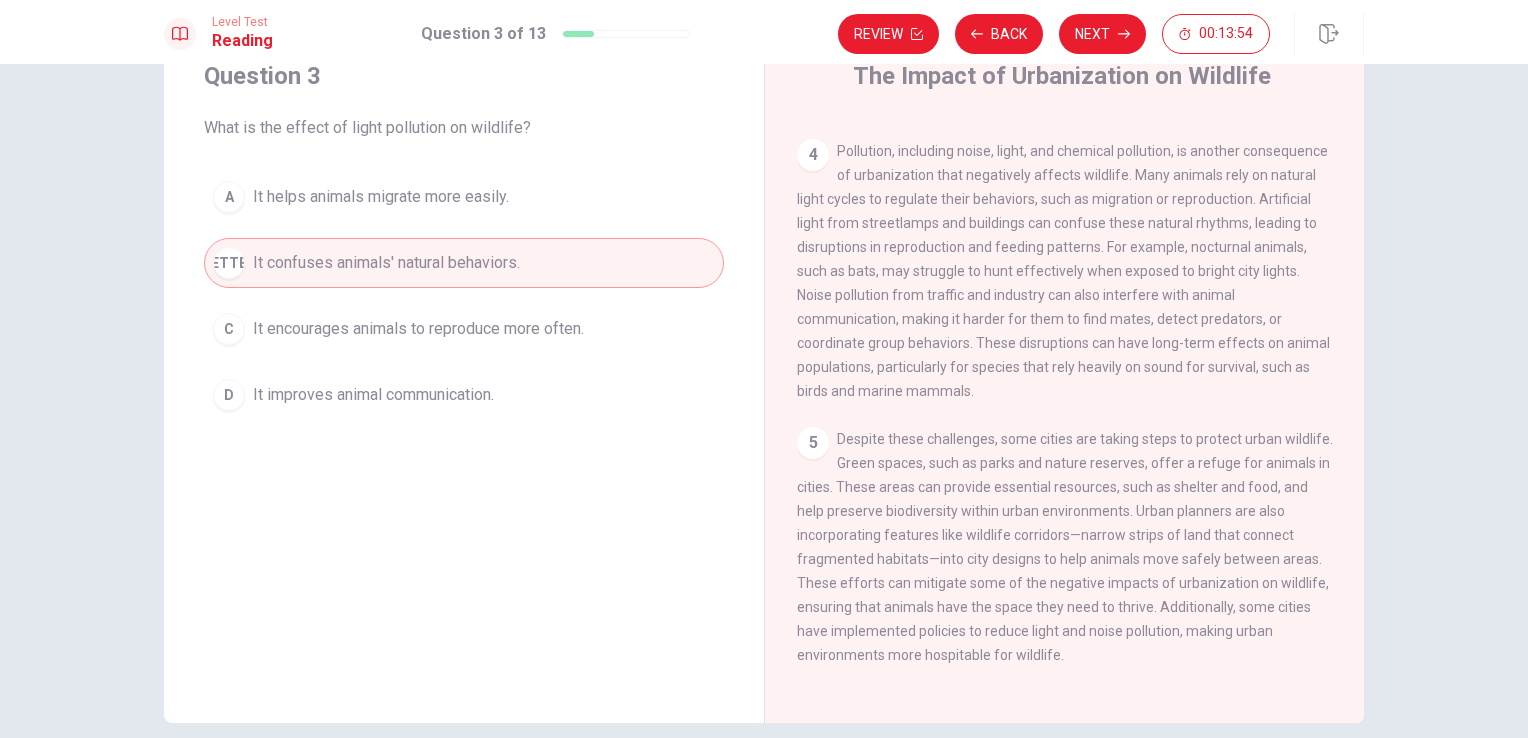 scroll, scrollTop: 0, scrollLeft: 0, axis: both 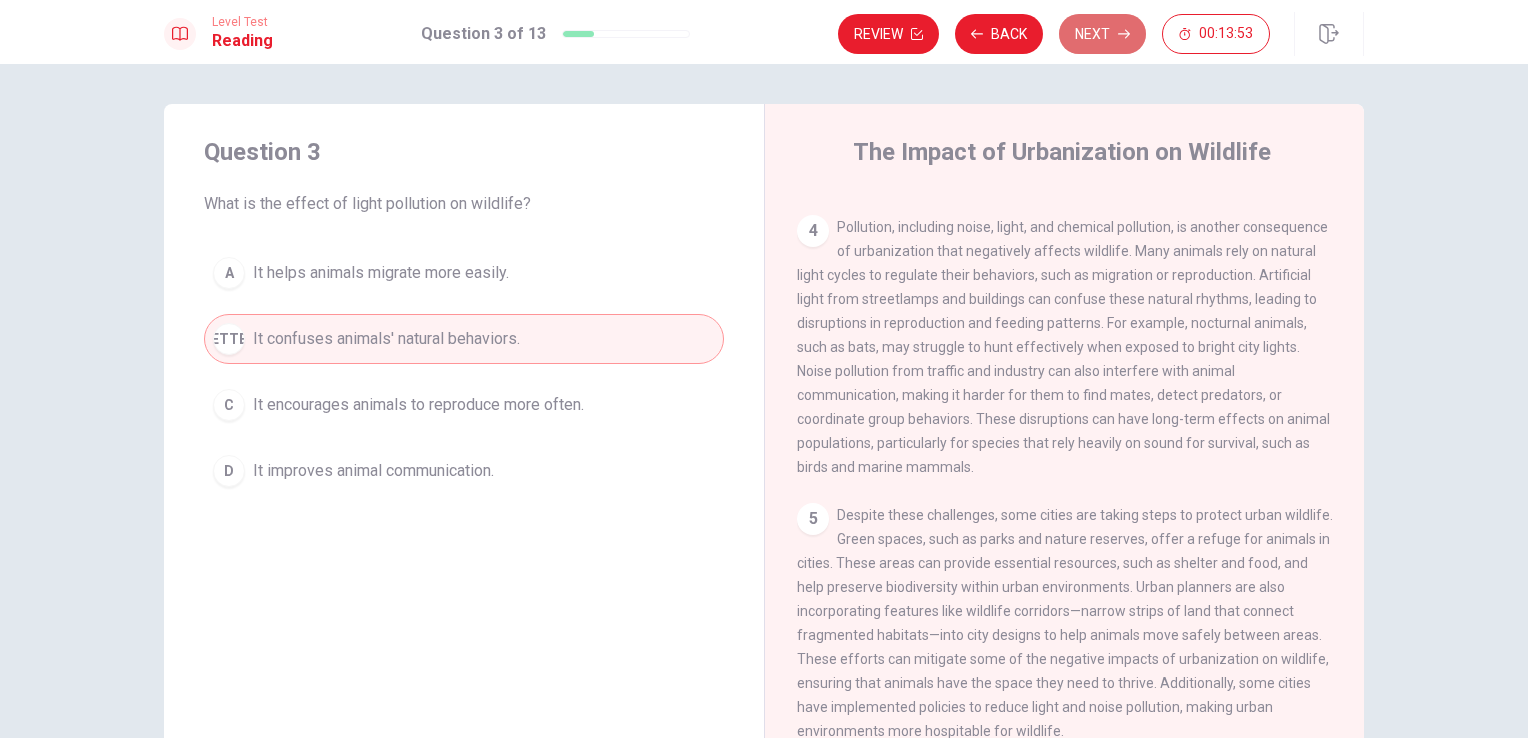 click on "Next" at bounding box center (1102, 34) 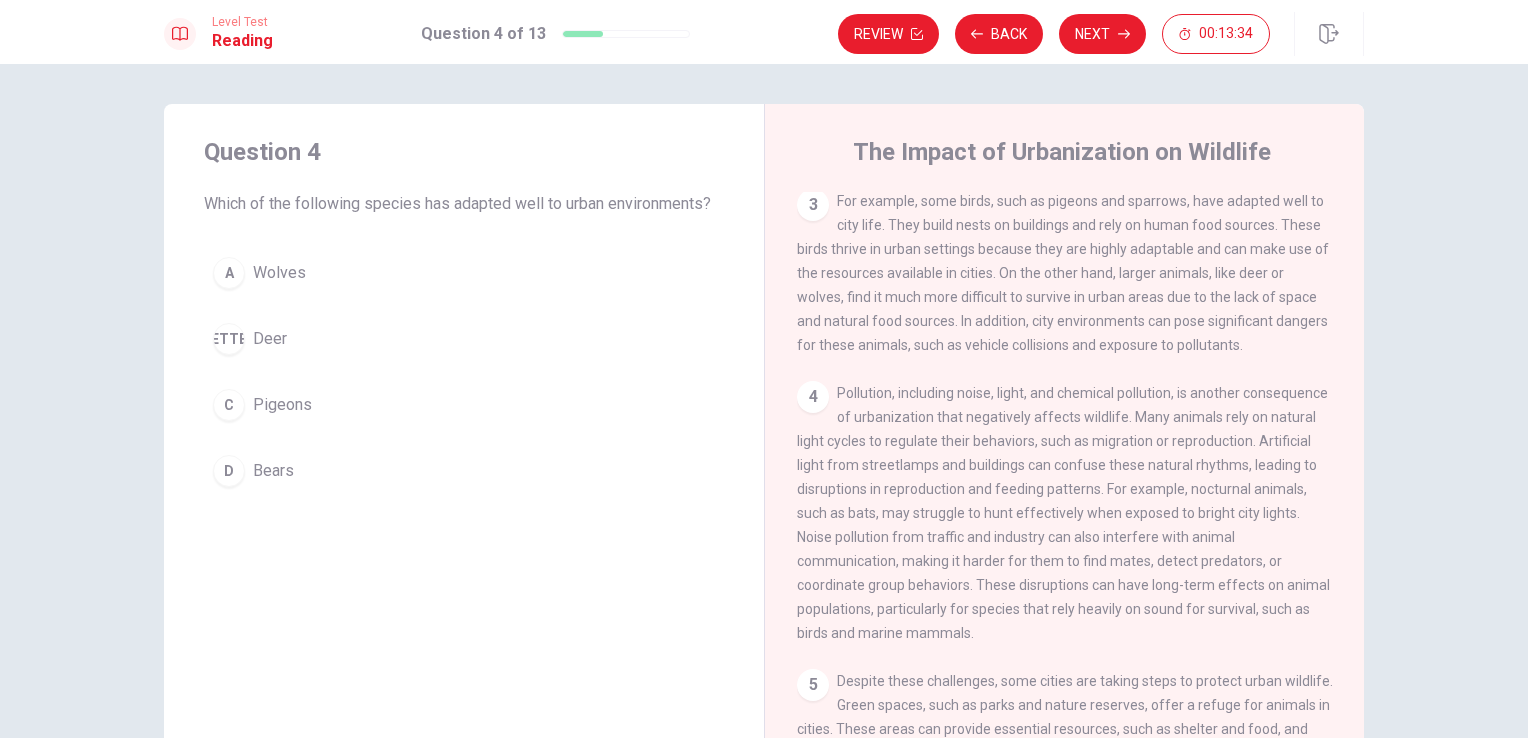 scroll, scrollTop: 311, scrollLeft: 0, axis: vertical 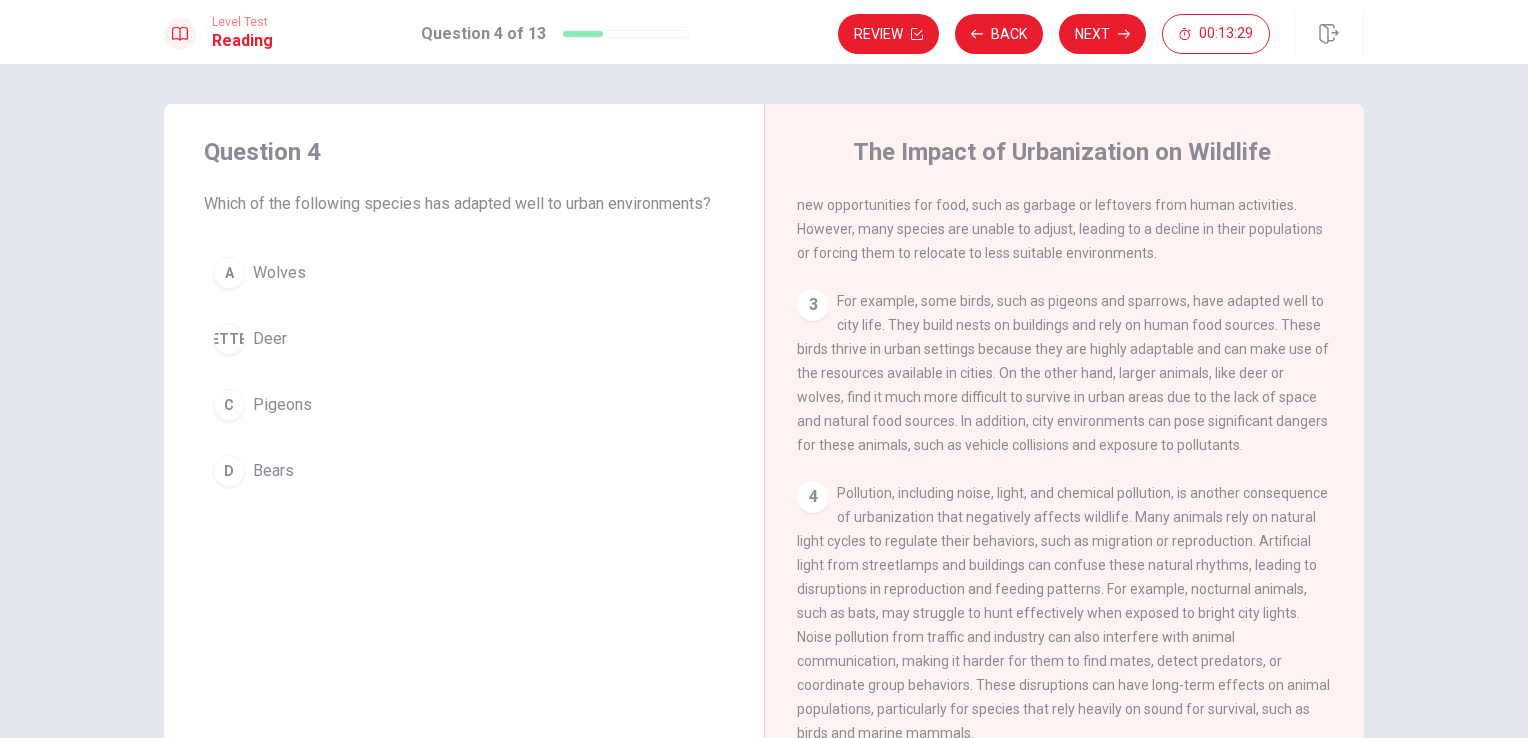 drag, startPoint x: 1032, startPoint y: 314, endPoint x: 1153, endPoint y: 314, distance: 121 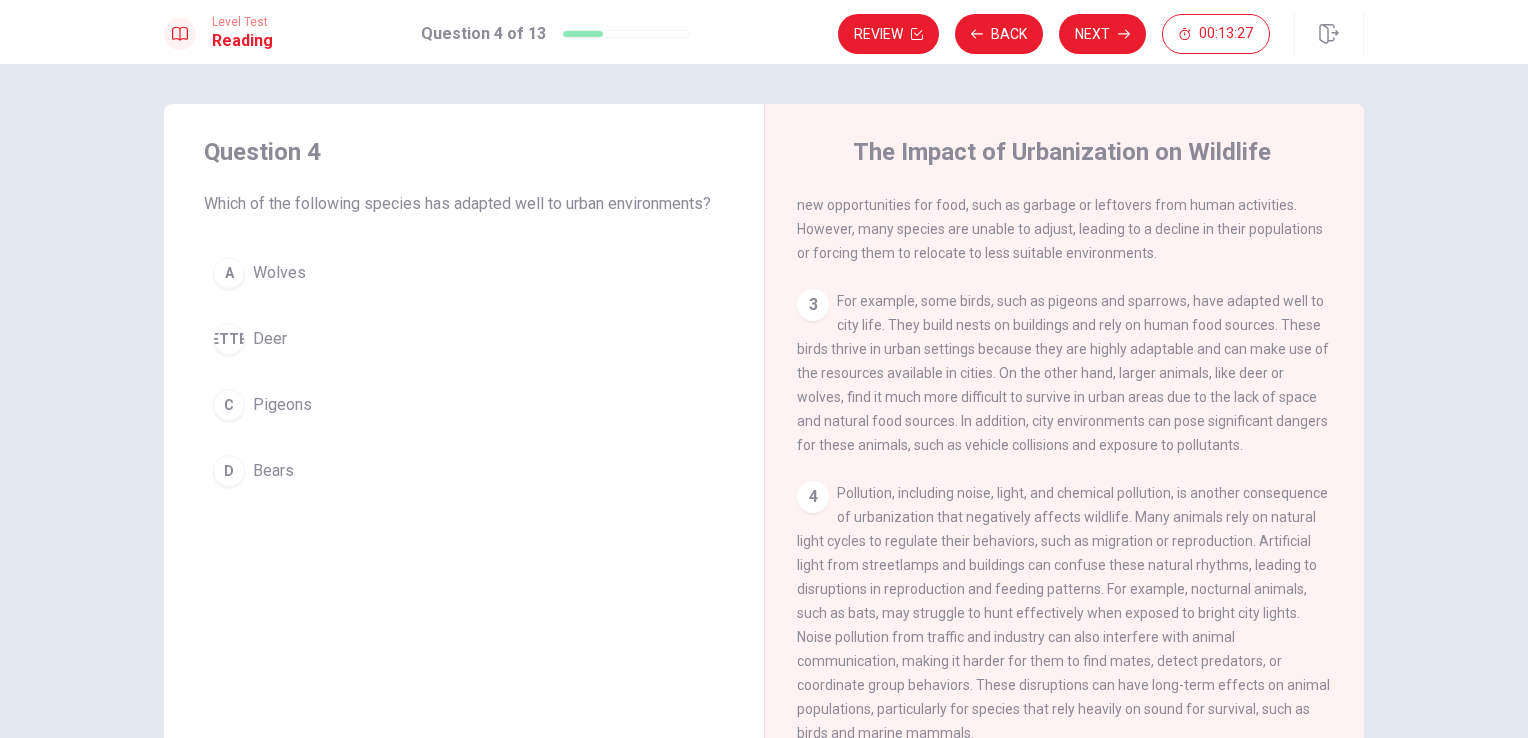click on "C Pigeons" at bounding box center [464, 405] 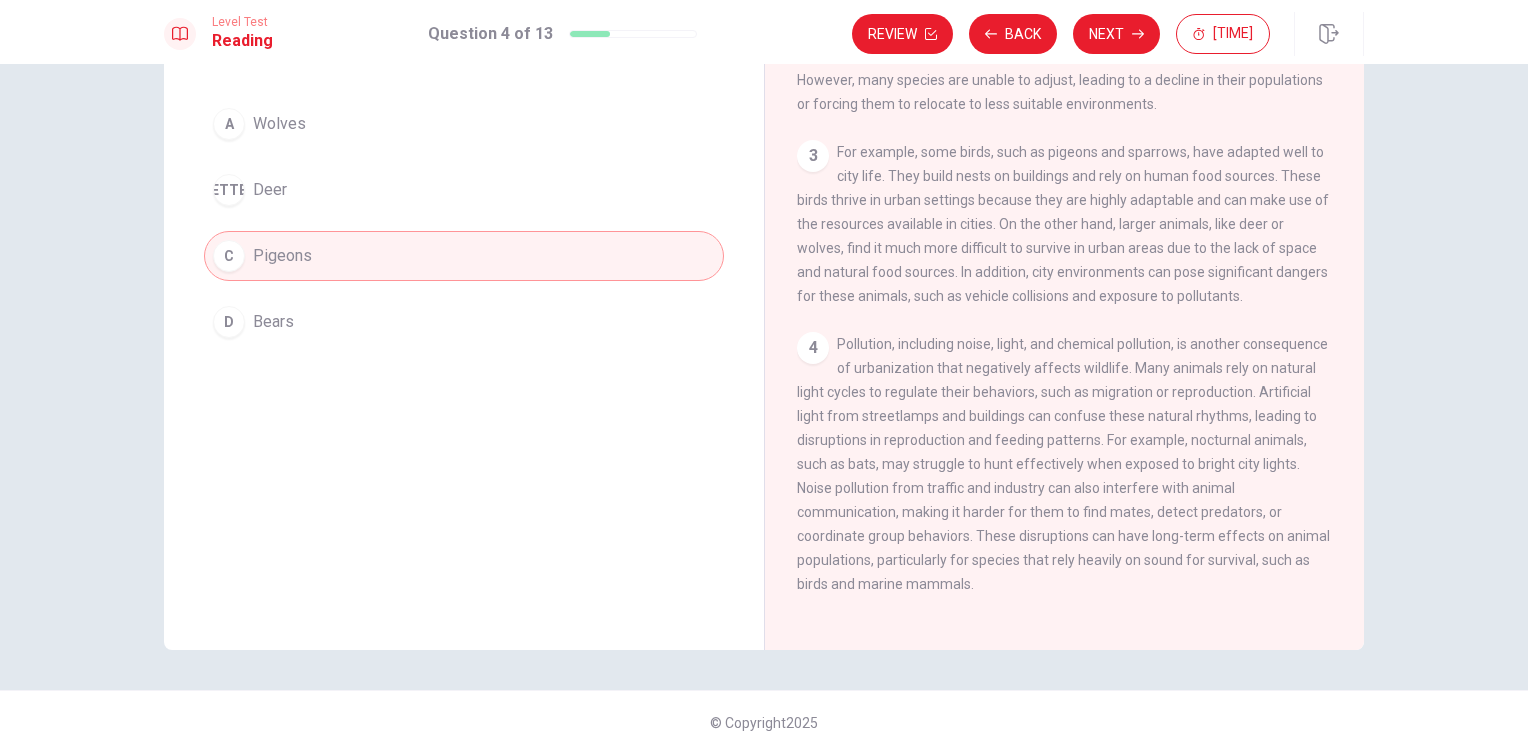 scroll, scrollTop: 164, scrollLeft: 0, axis: vertical 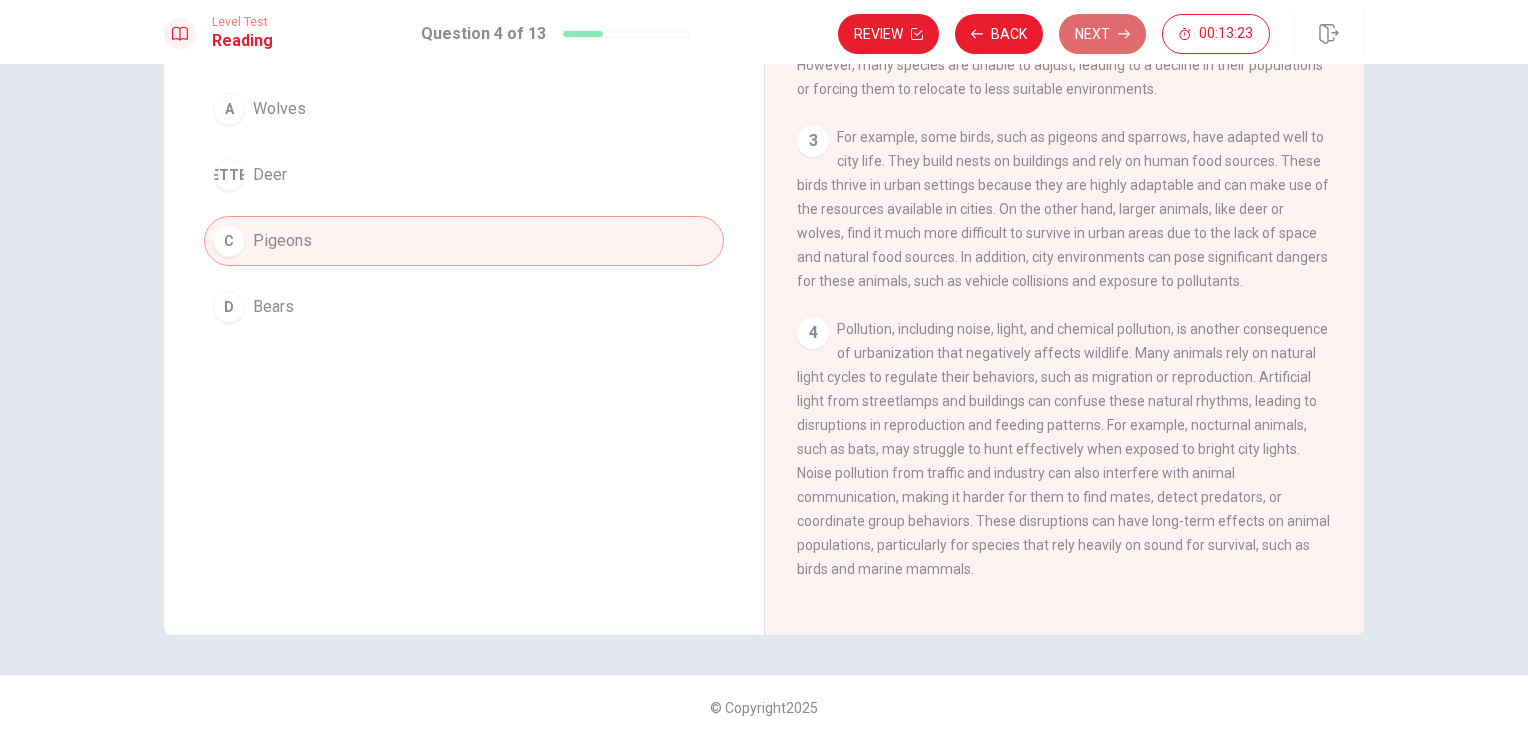 click on "Next" at bounding box center [1102, 34] 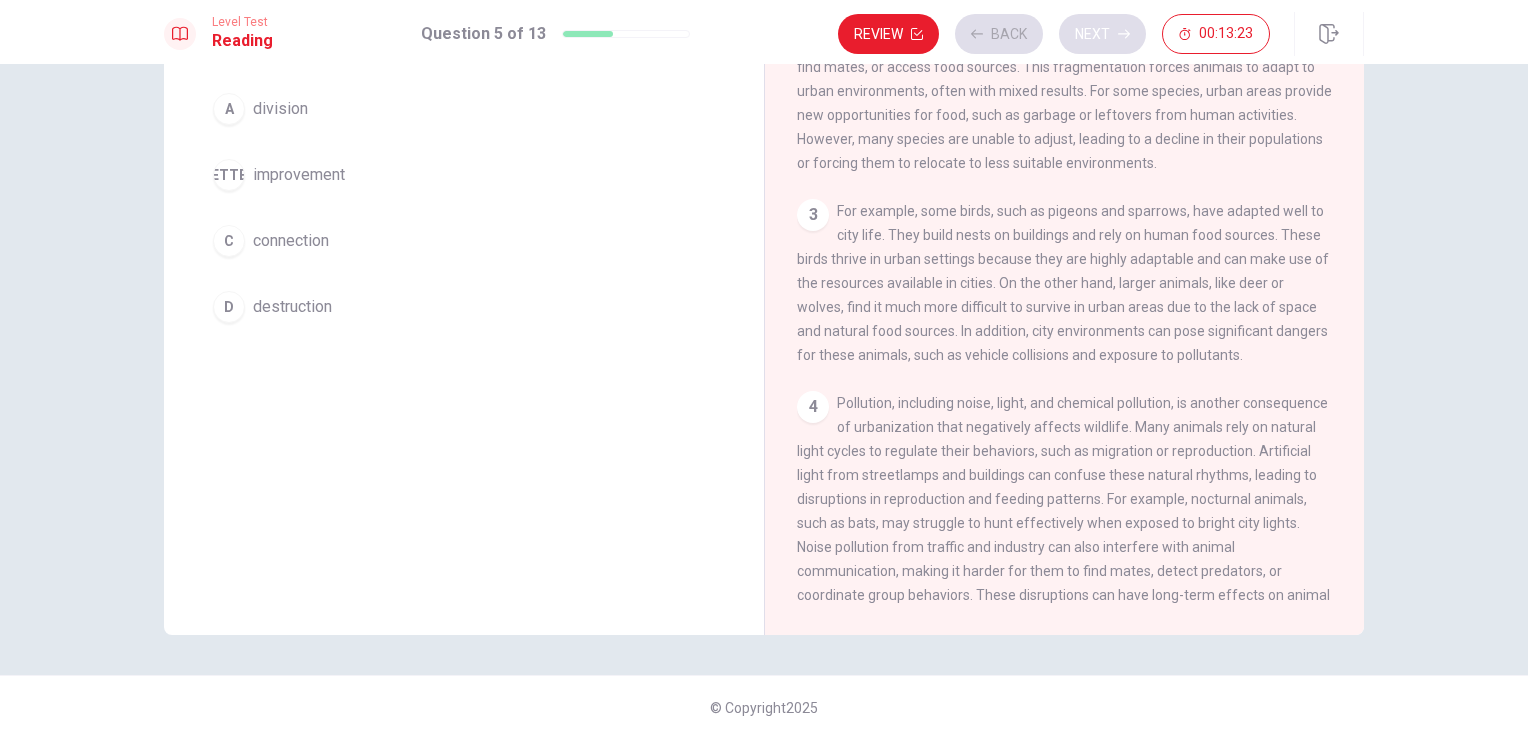 scroll, scrollTop: 197, scrollLeft: 0, axis: vertical 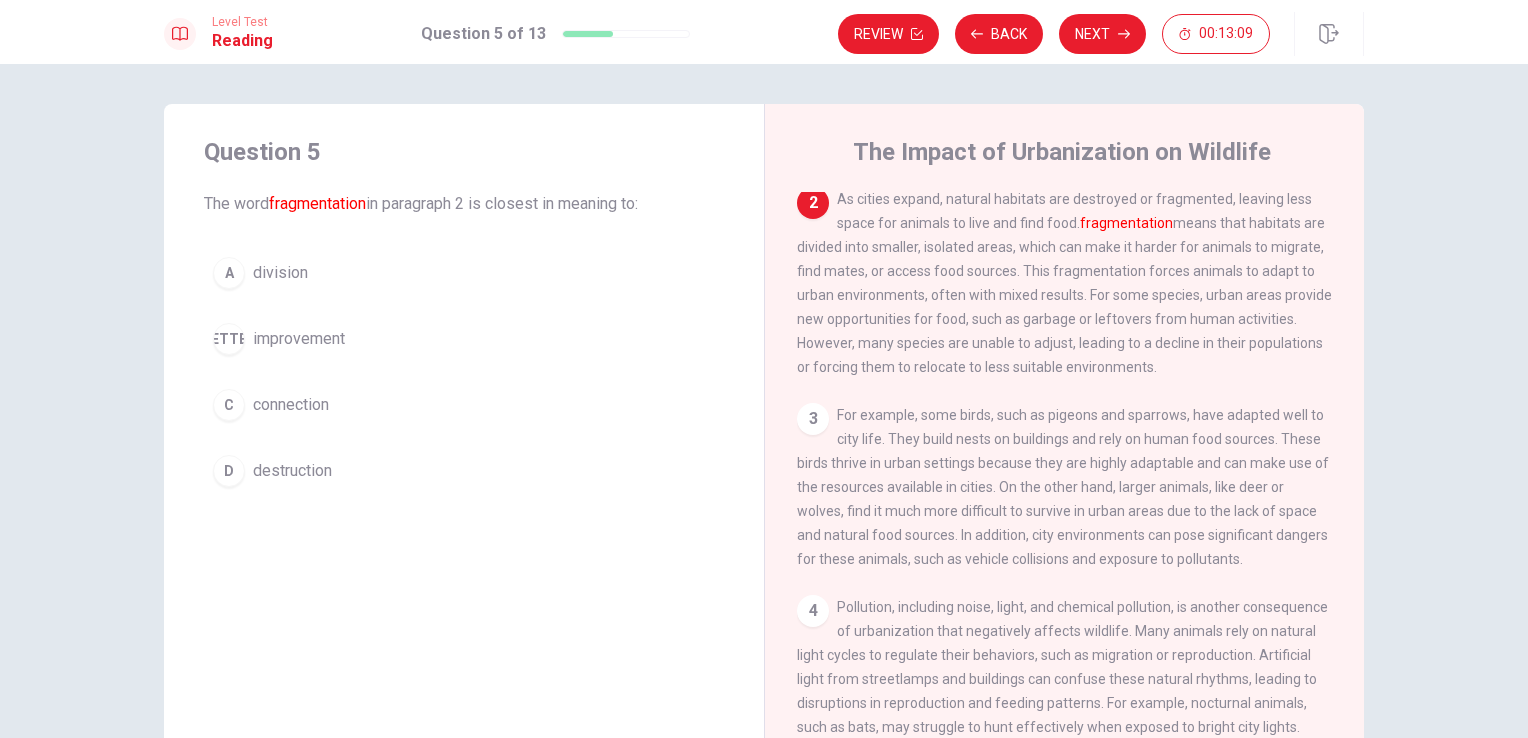 click on "A division" at bounding box center (464, 273) 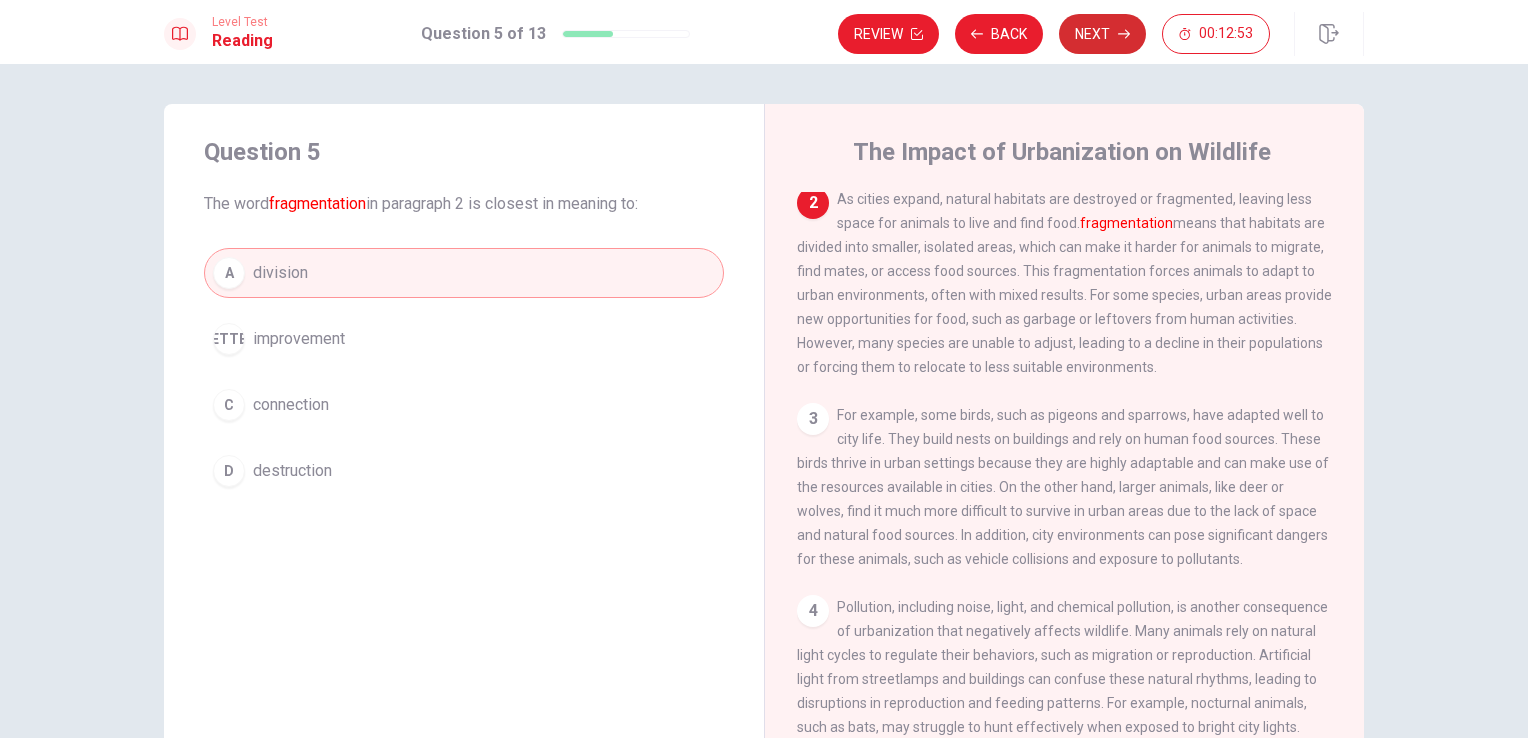 click on "Next" at bounding box center (1102, 34) 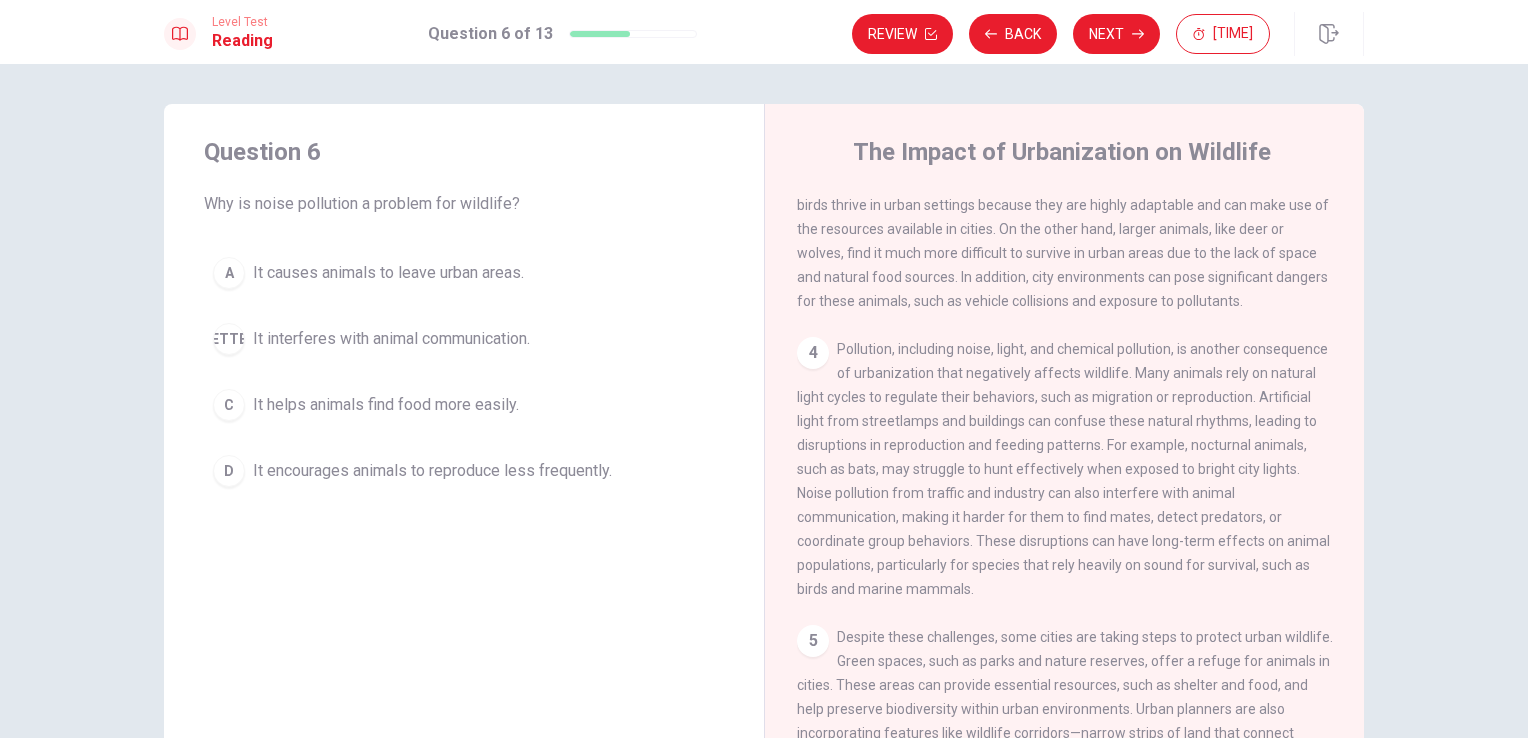 scroll, scrollTop: 597, scrollLeft: 0, axis: vertical 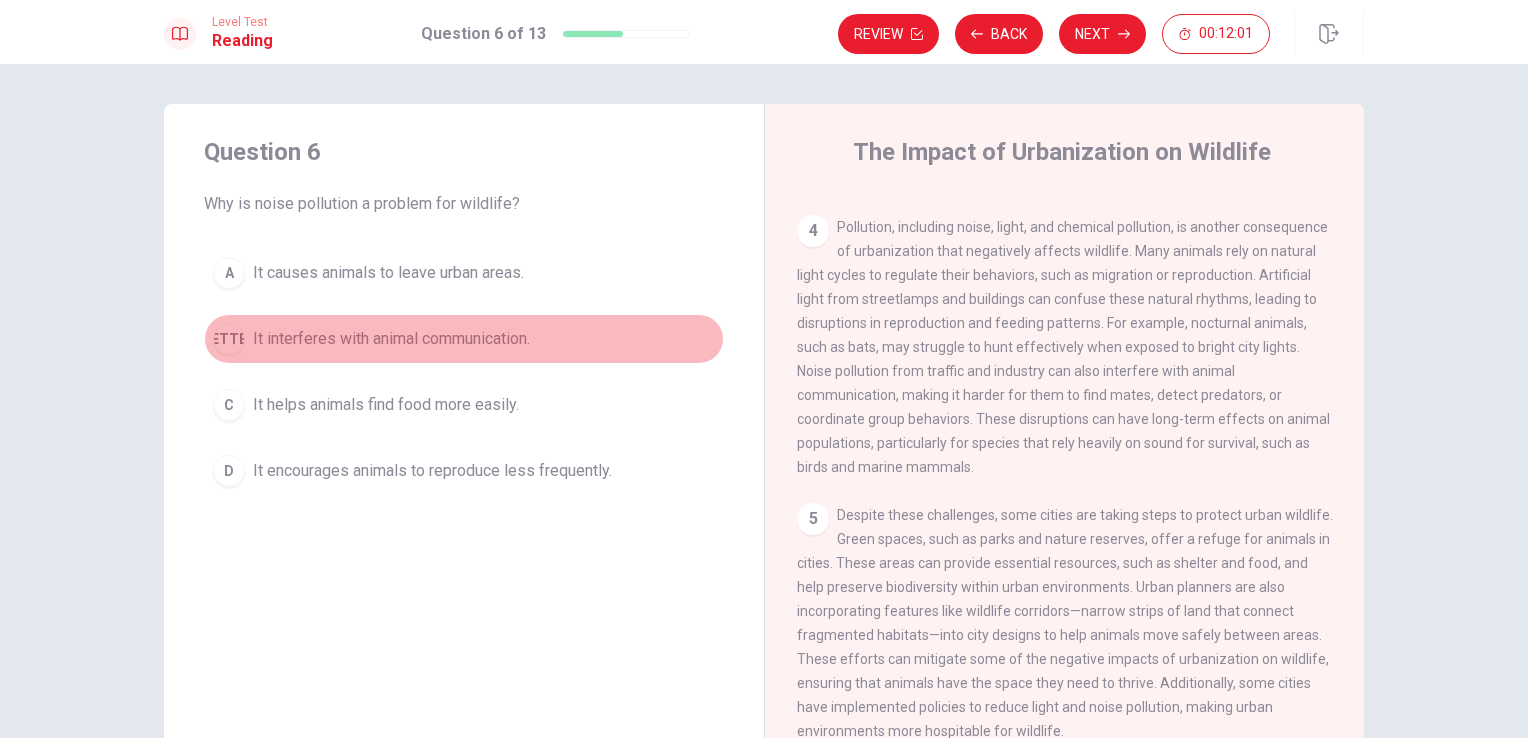 click on "It interferes with animal communication." at bounding box center [388, 273] 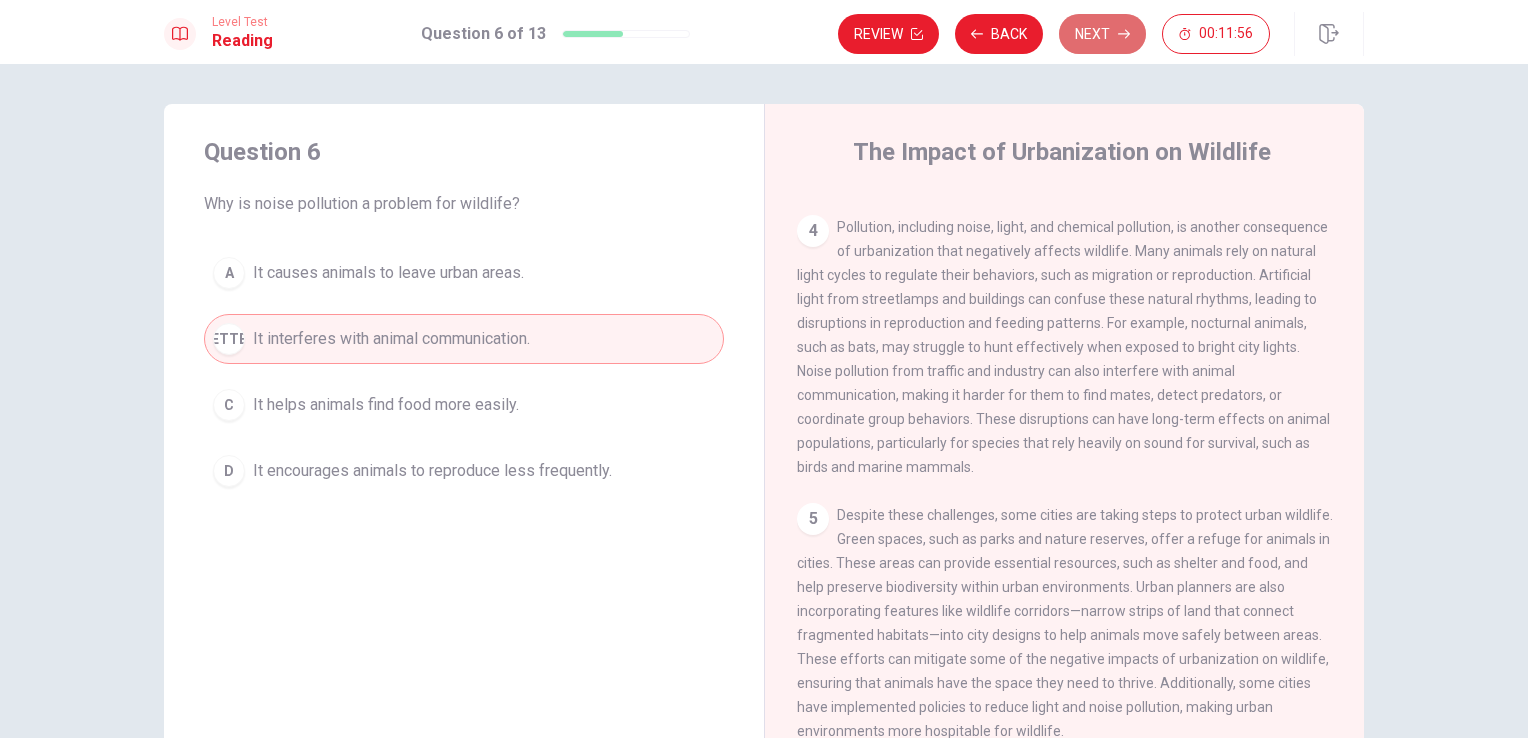 click on "Next" at bounding box center [1102, 34] 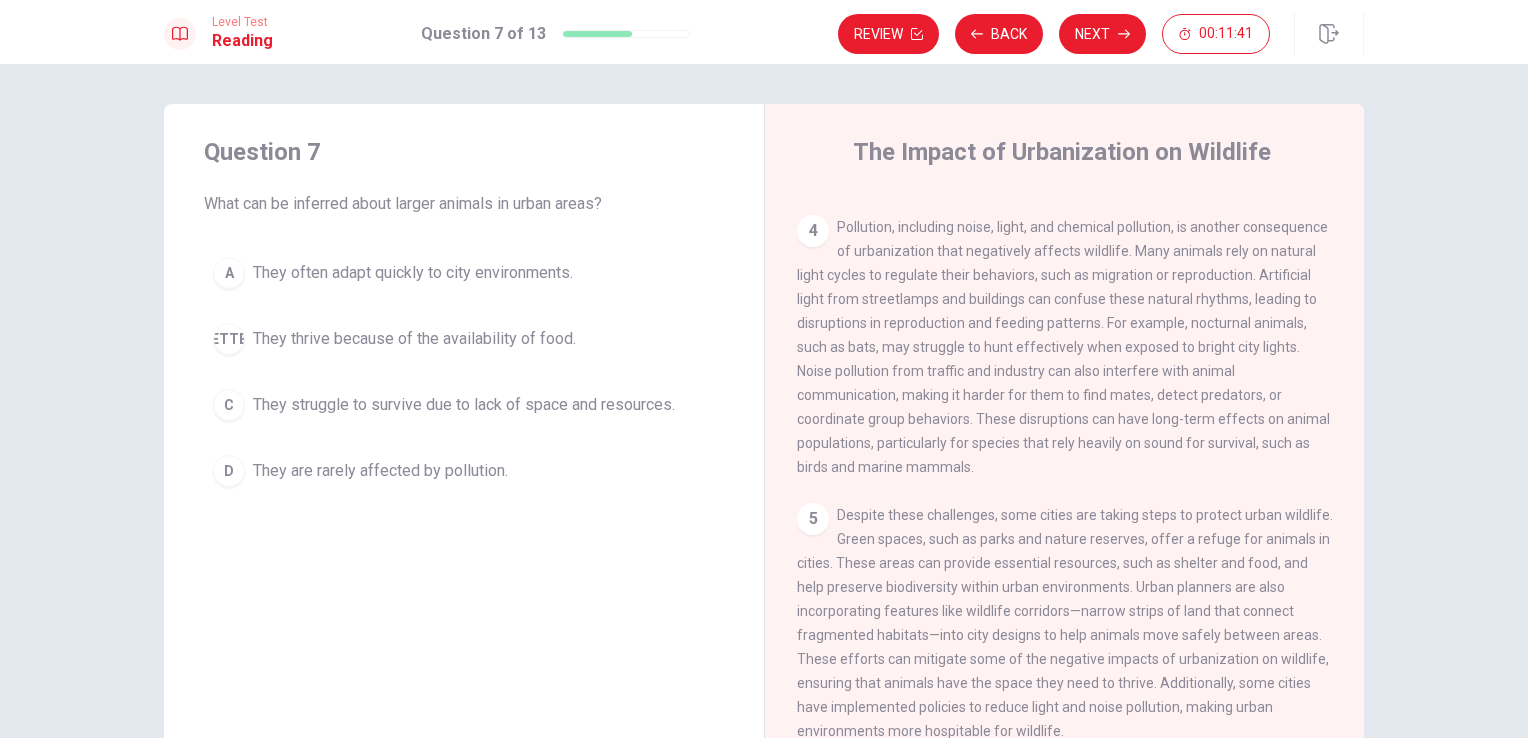 scroll, scrollTop: 611, scrollLeft: 0, axis: vertical 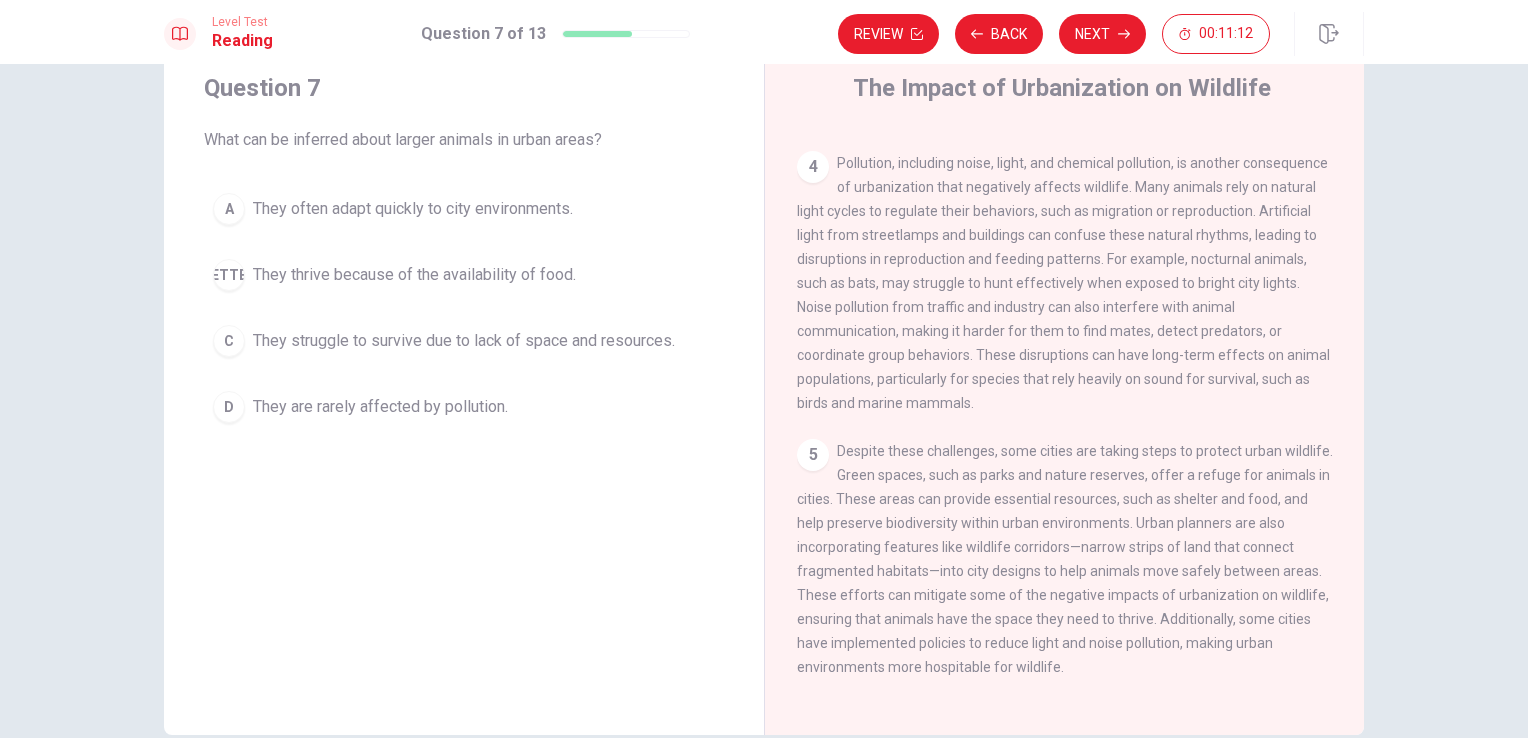 click on "They struggle to survive due to lack of space and resources." at bounding box center [413, 209] 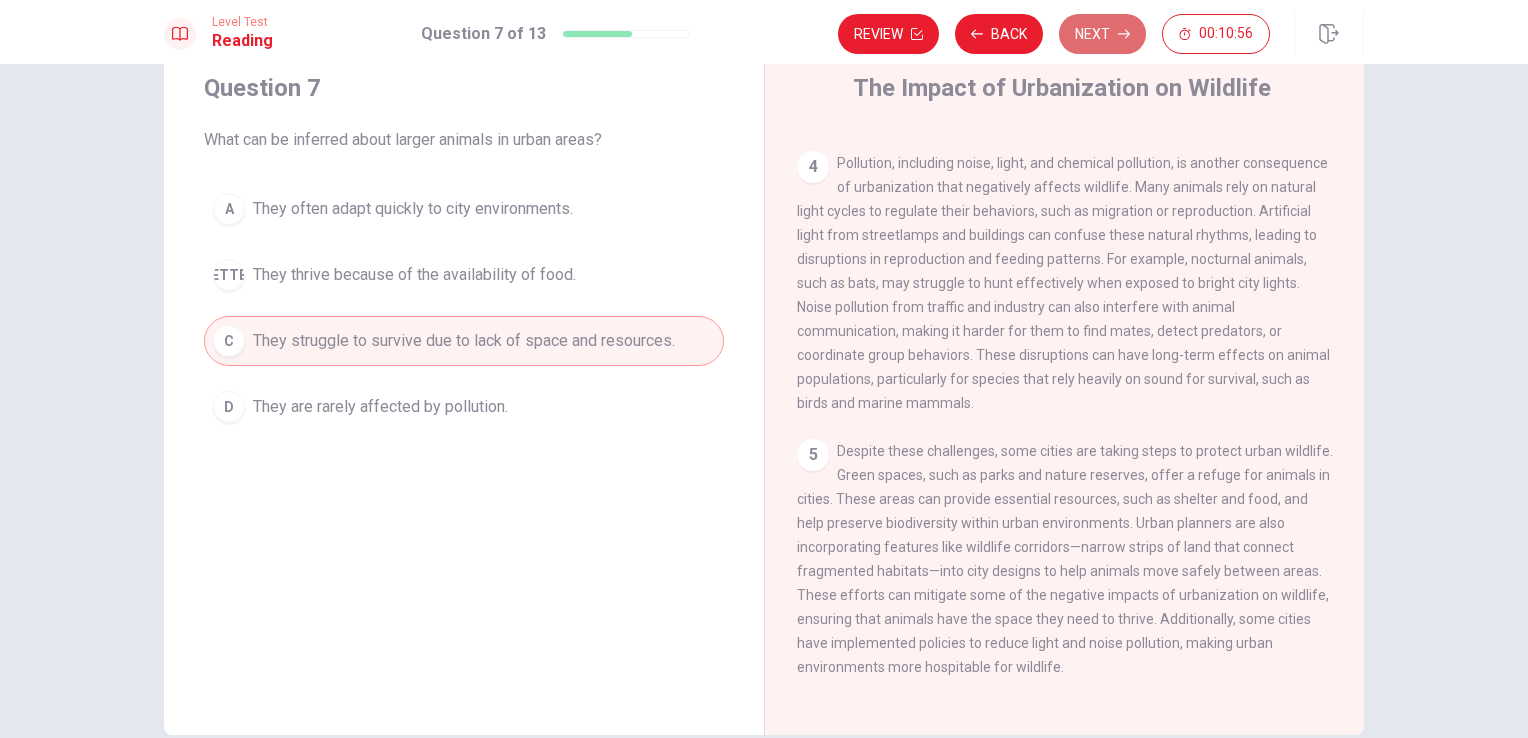 click on "Next" at bounding box center (1102, 34) 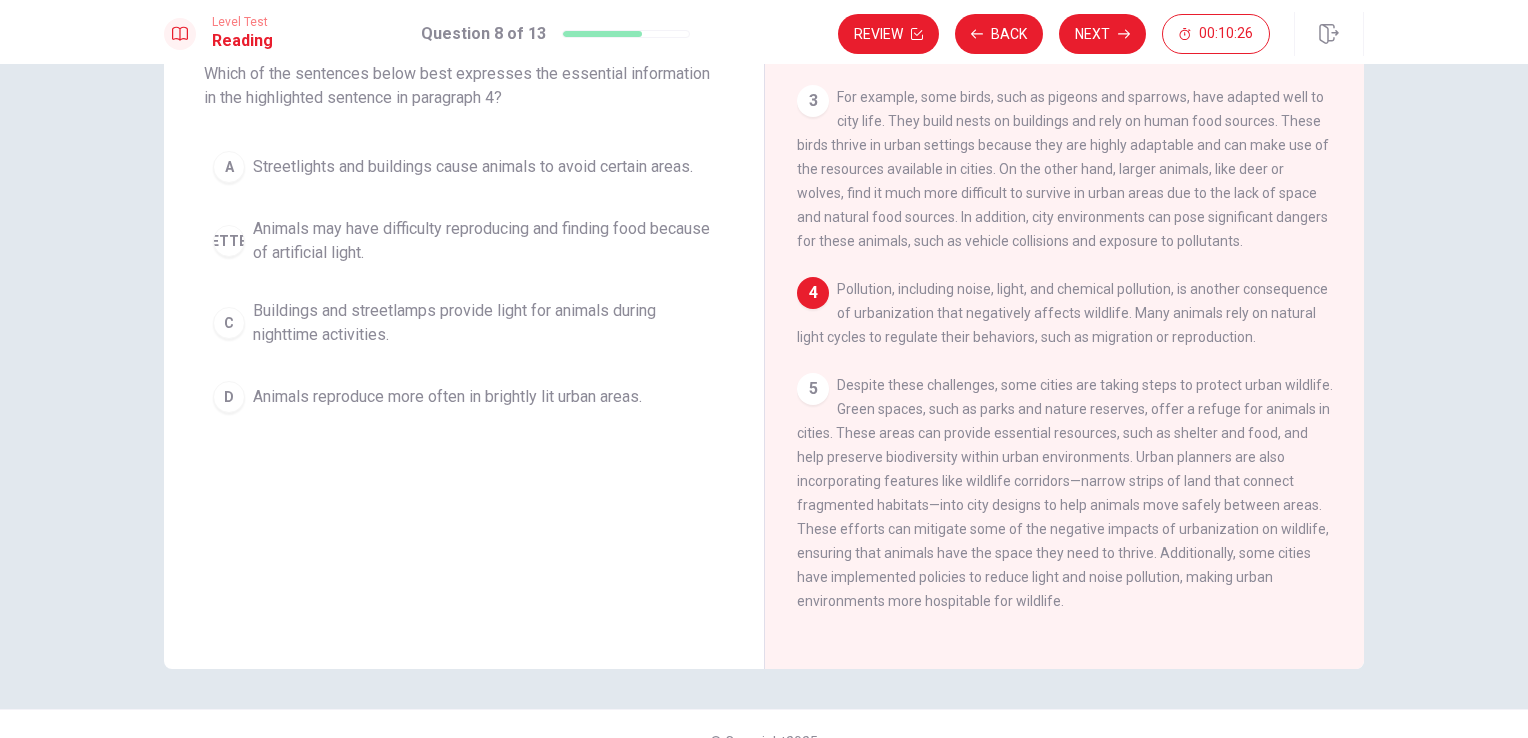 scroll, scrollTop: 164, scrollLeft: 0, axis: vertical 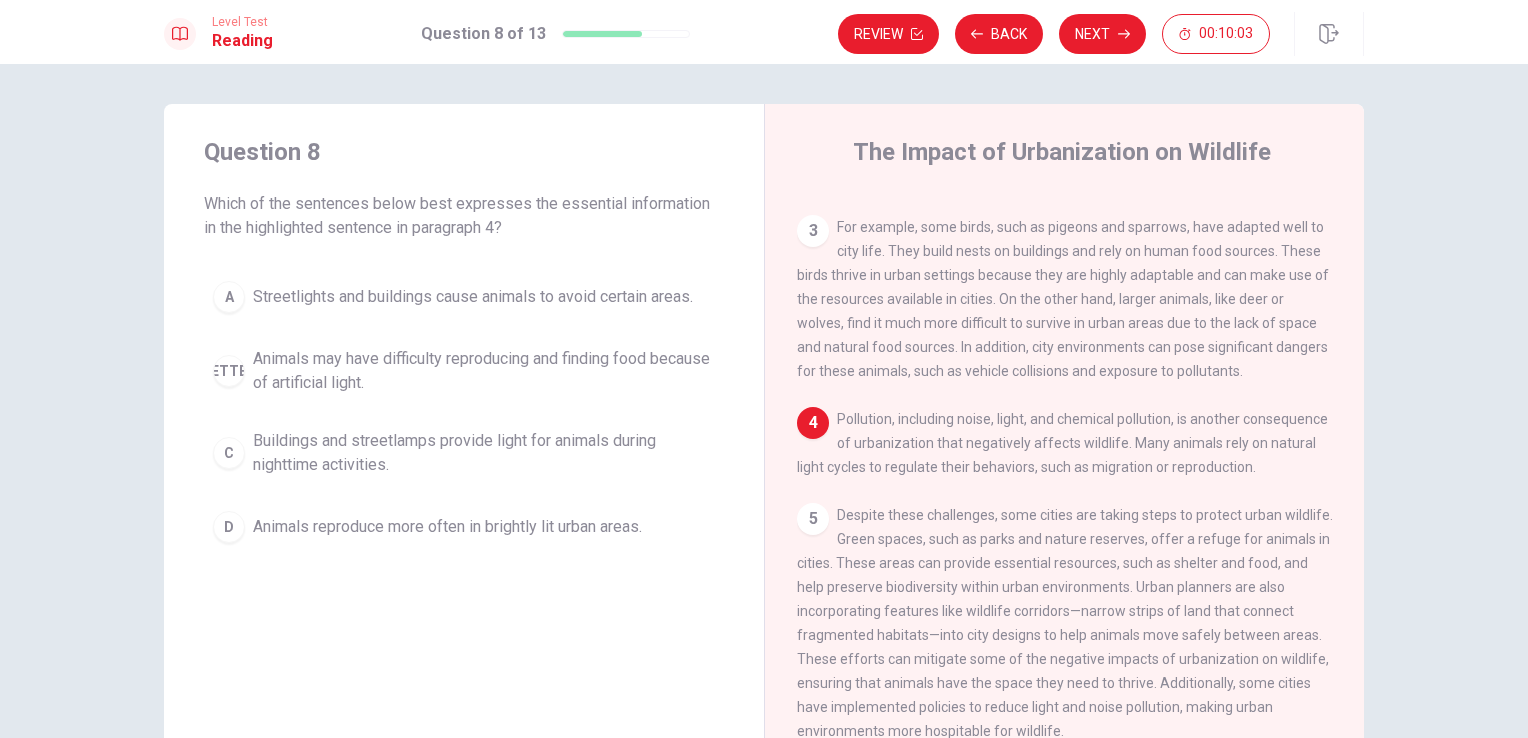 click on "Streetlights and buildings cause animals to avoid certain areas." at bounding box center (473, 297) 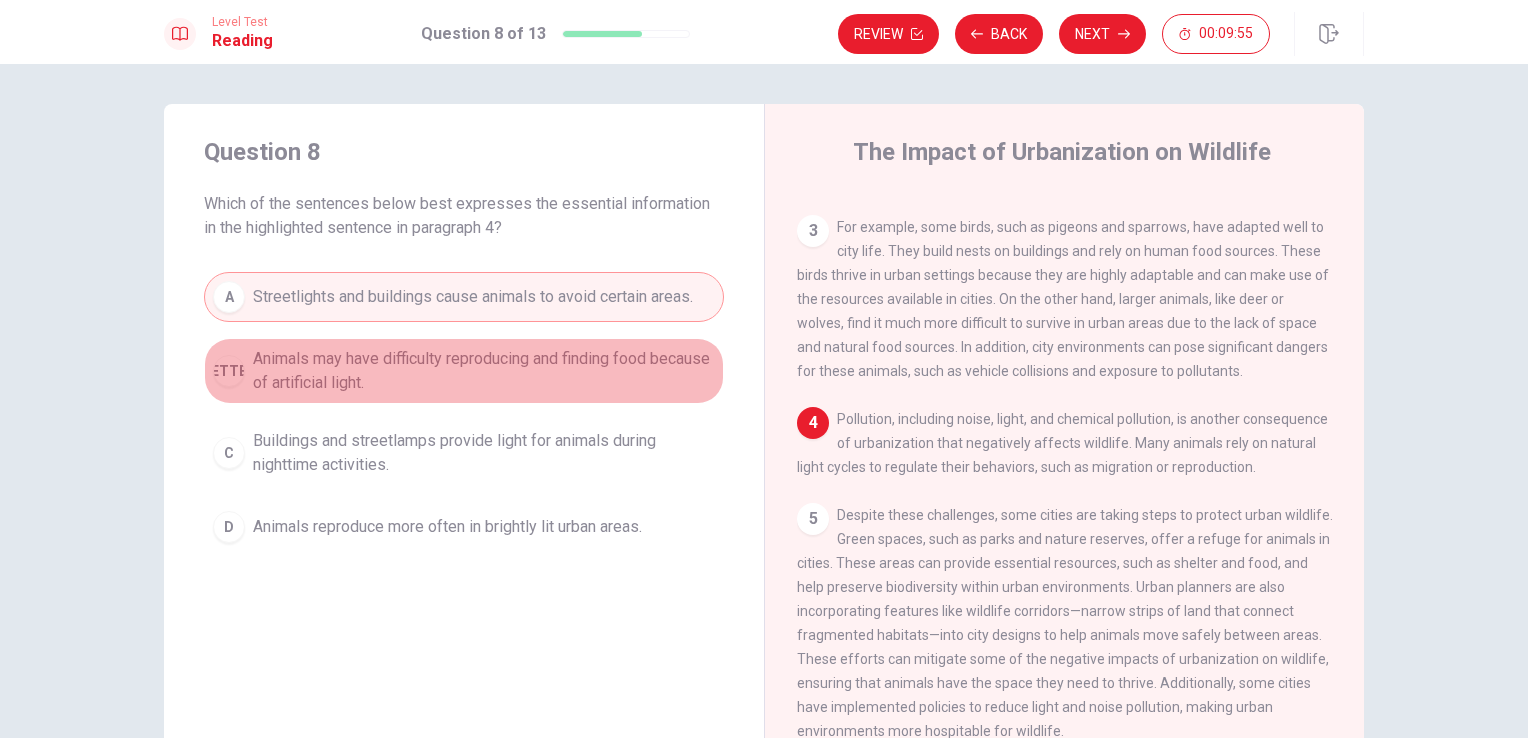 click on "Animals may have difficulty reproducing and finding food because of artificial light." at bounding box center (484, 371) 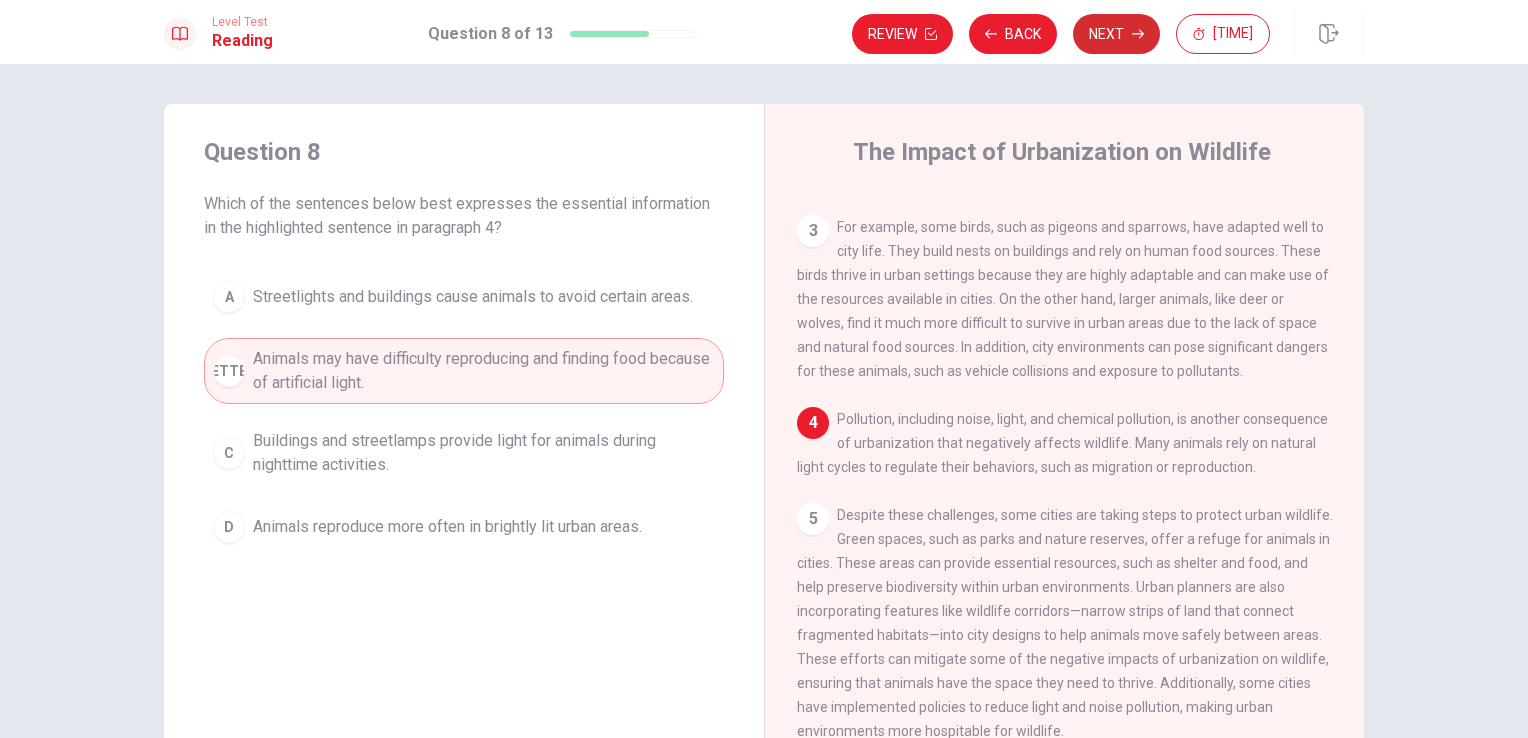 click on "Next" at bounding box center (1116, 34) 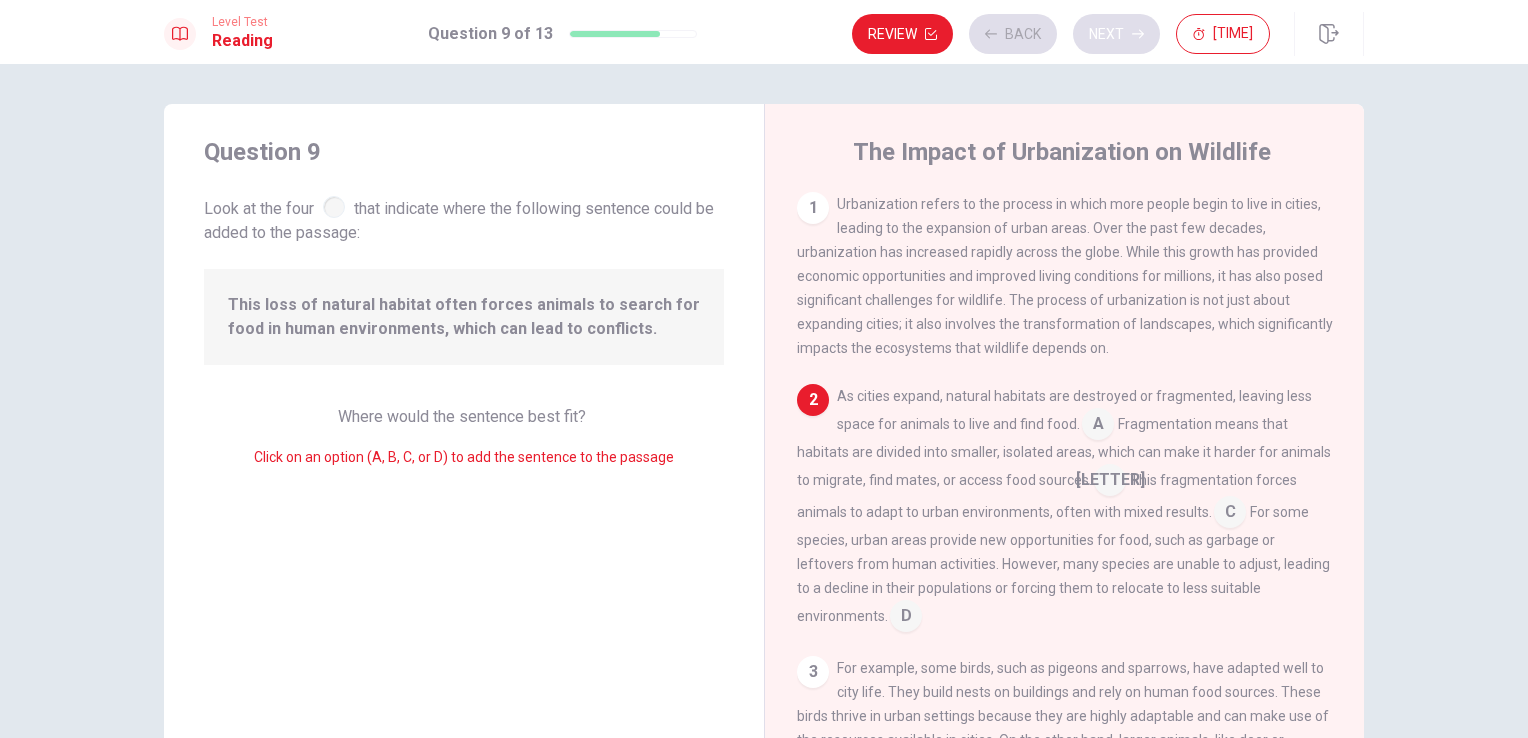 scroll, scrollTop: 70, scrollLeft: 0, axis: vertical 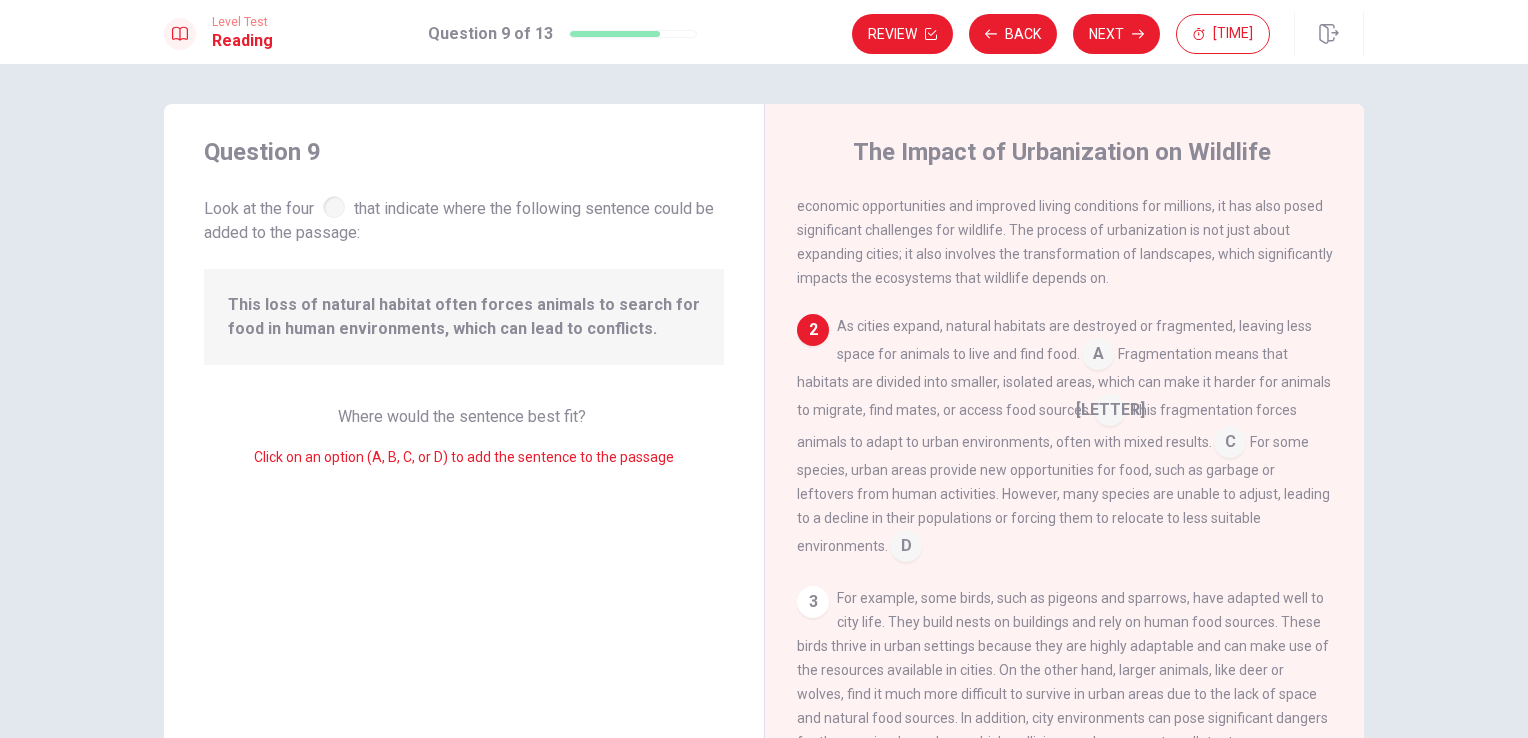 click at bounding box center [1098, 356] 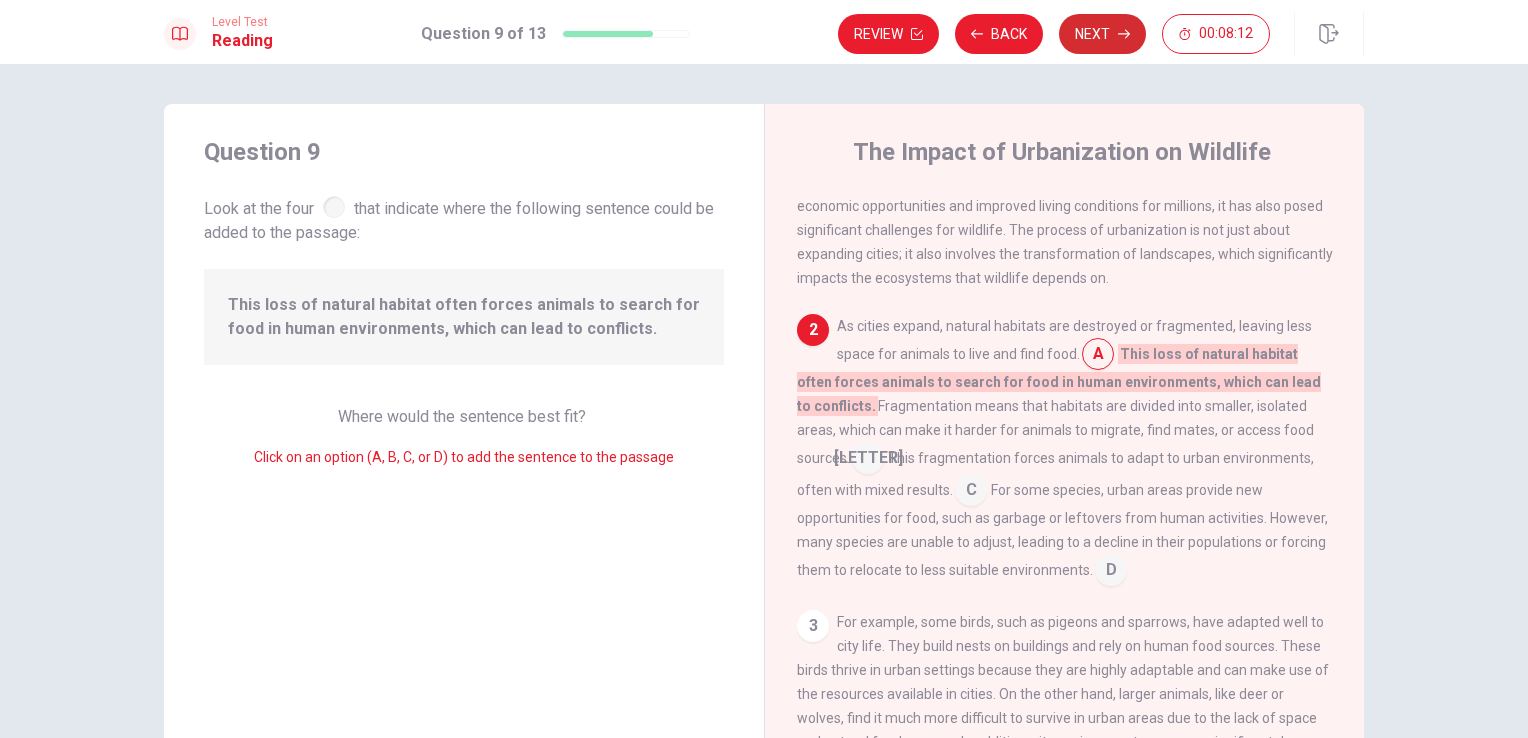 click on "Next" at bounding box center [1102, 34] 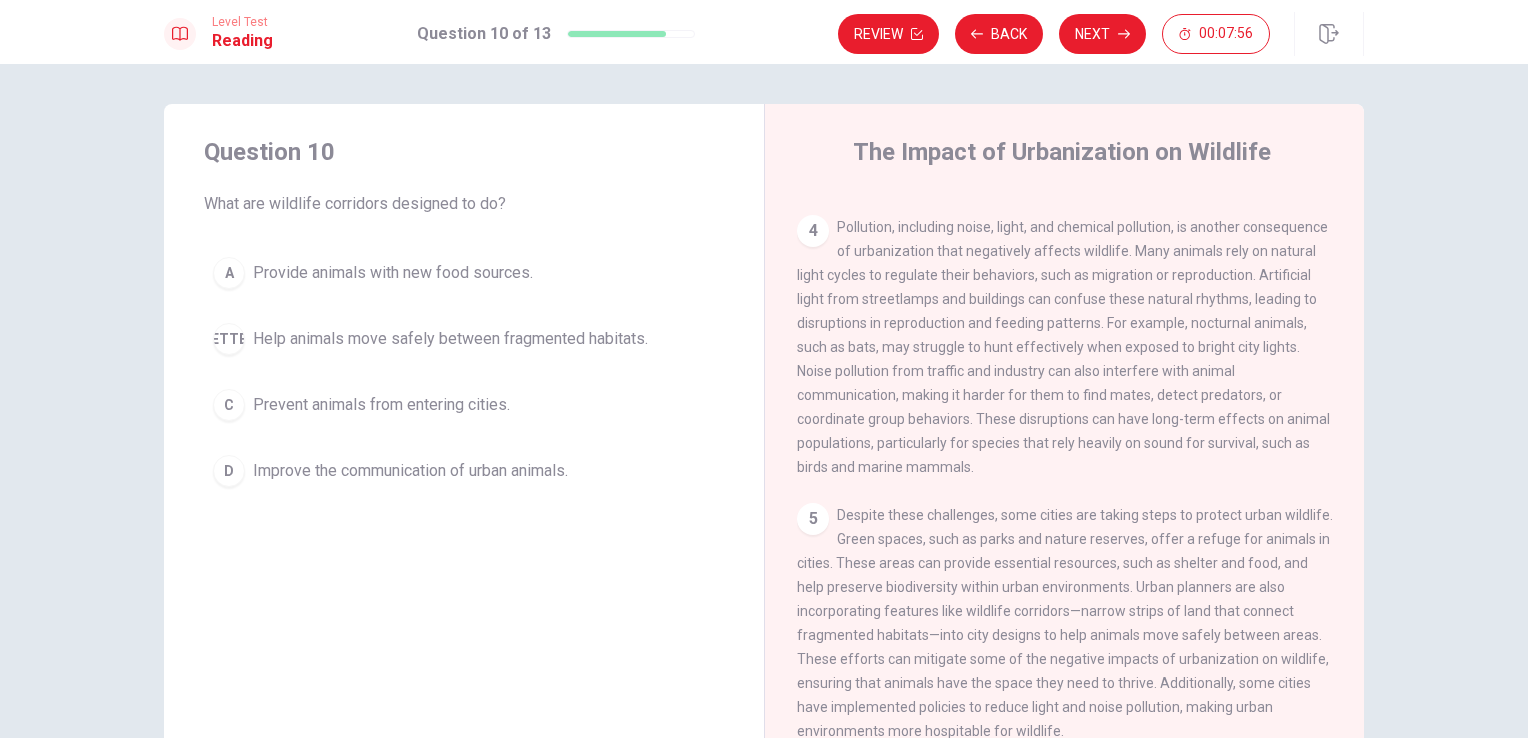 scroll, scrollTop: 611, scrollLeft: 0, axis: vertical 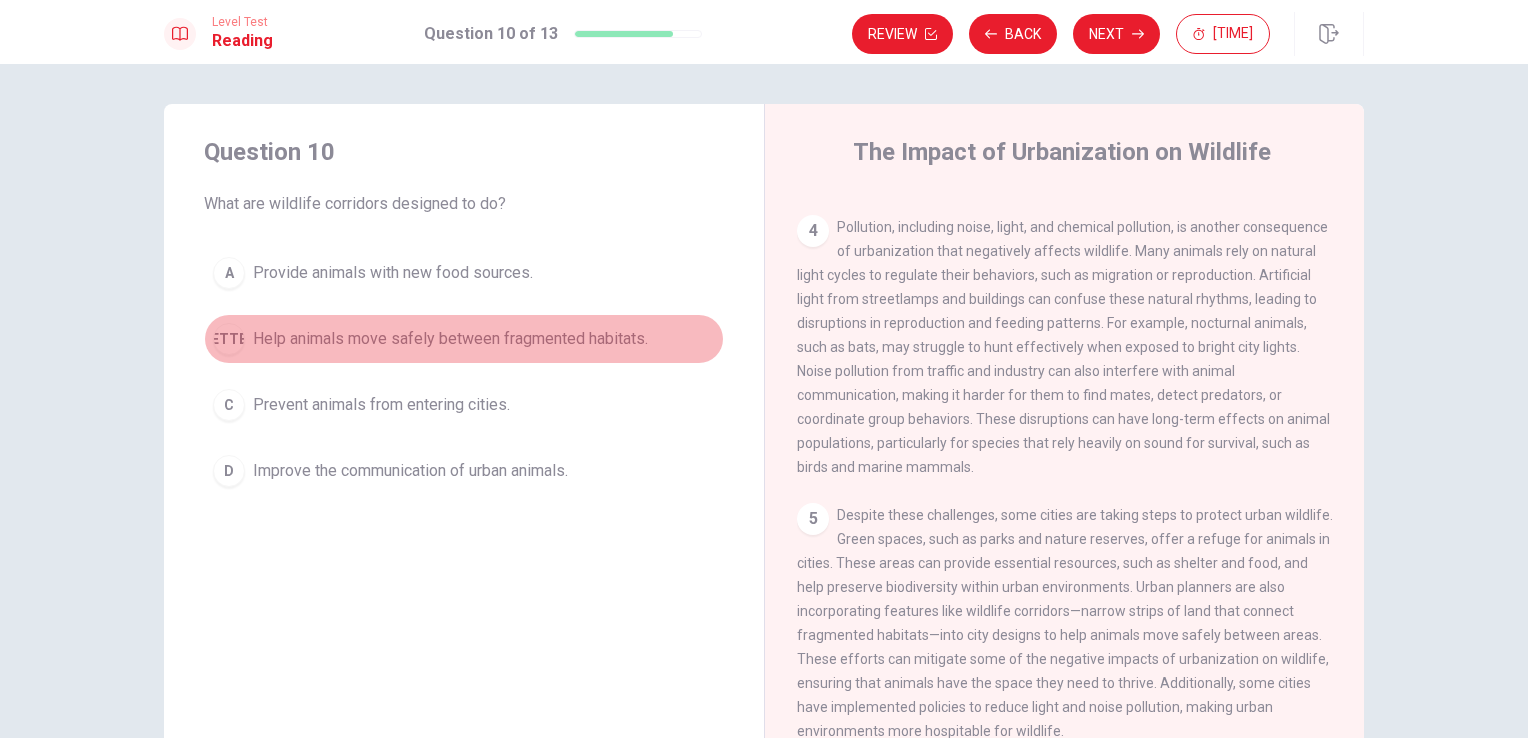click on "B Help animals move safely between fragmented habitats." at bounding box center [464, 339] 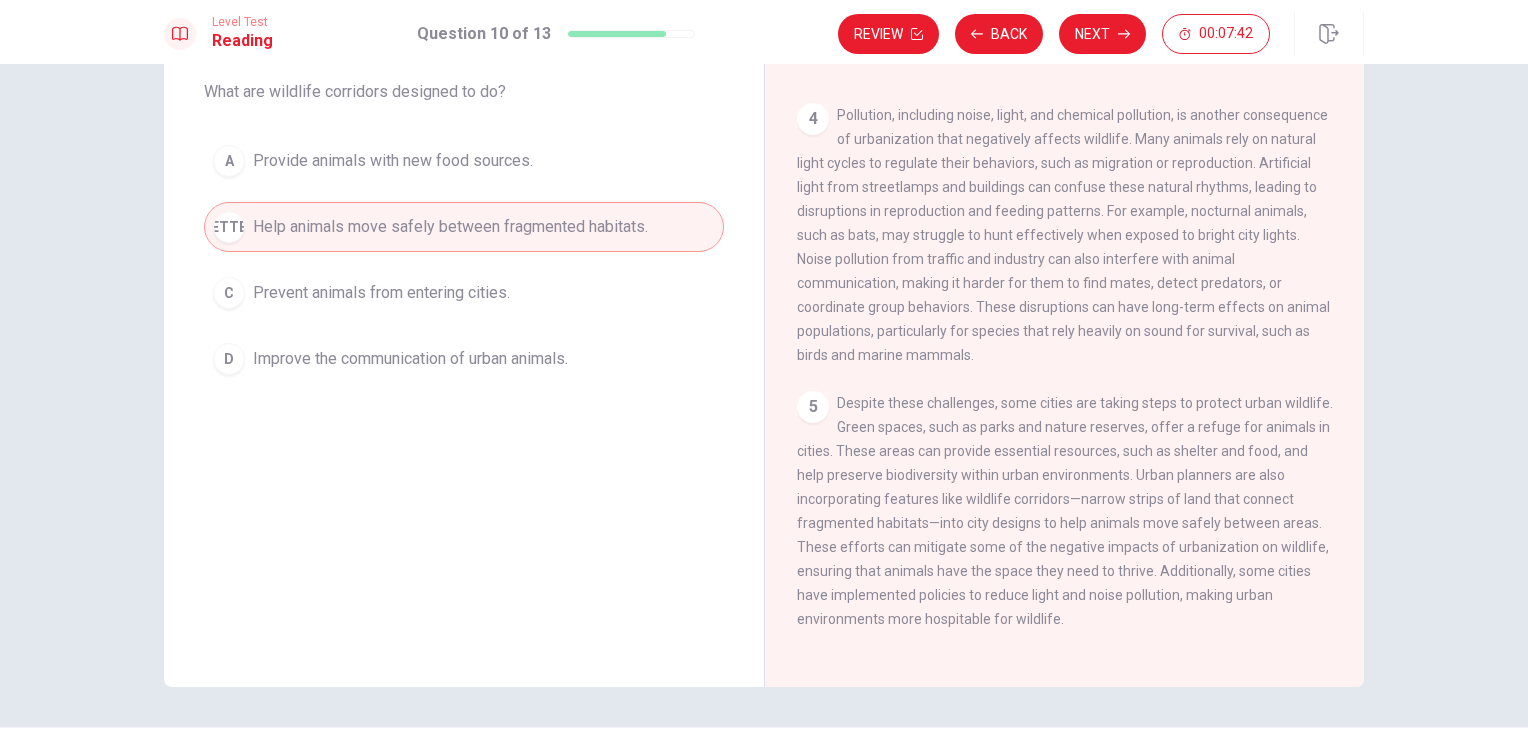 scroll, scrollTop: 64, scrollLeft: 0, axis: vertical 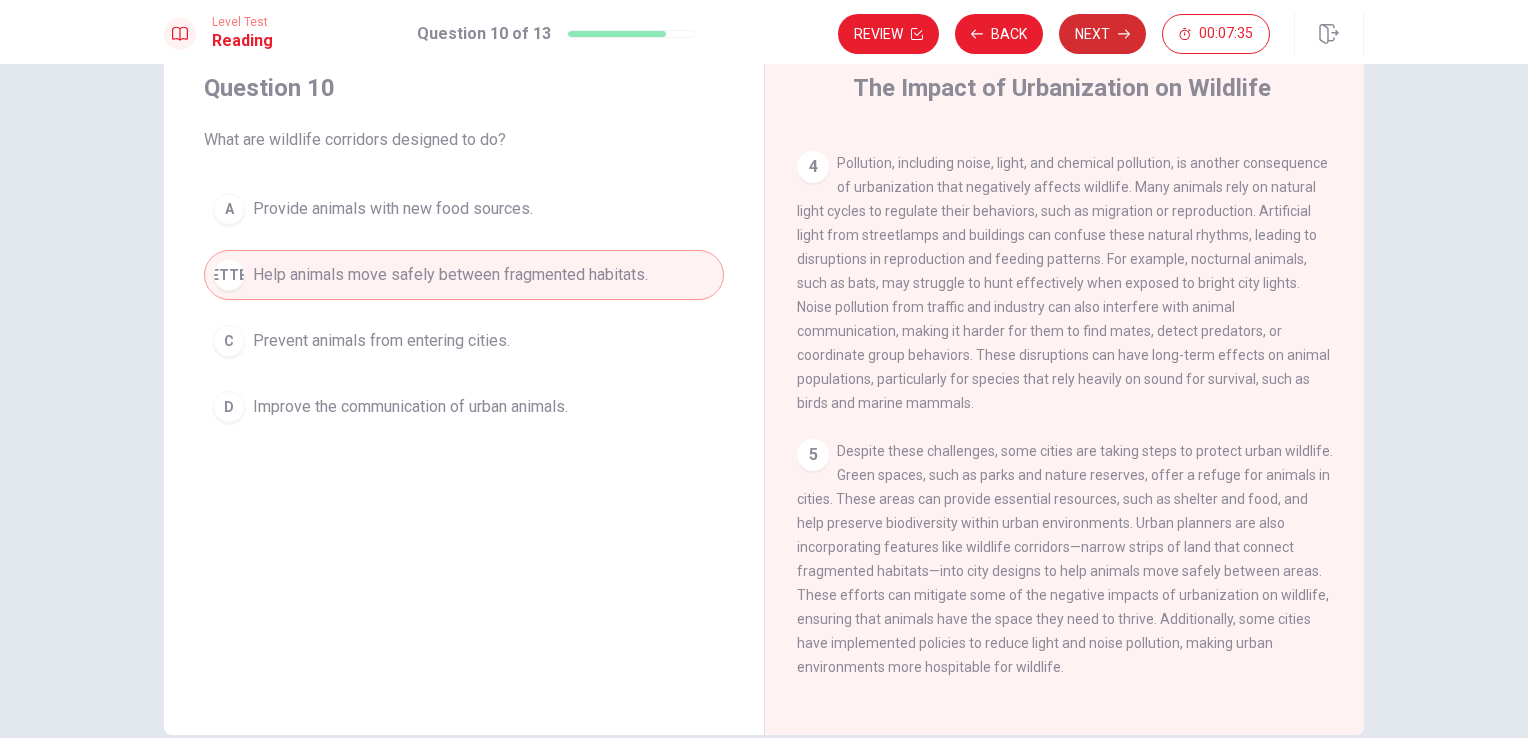 click on "Next" at bounding box center (1102, 34) 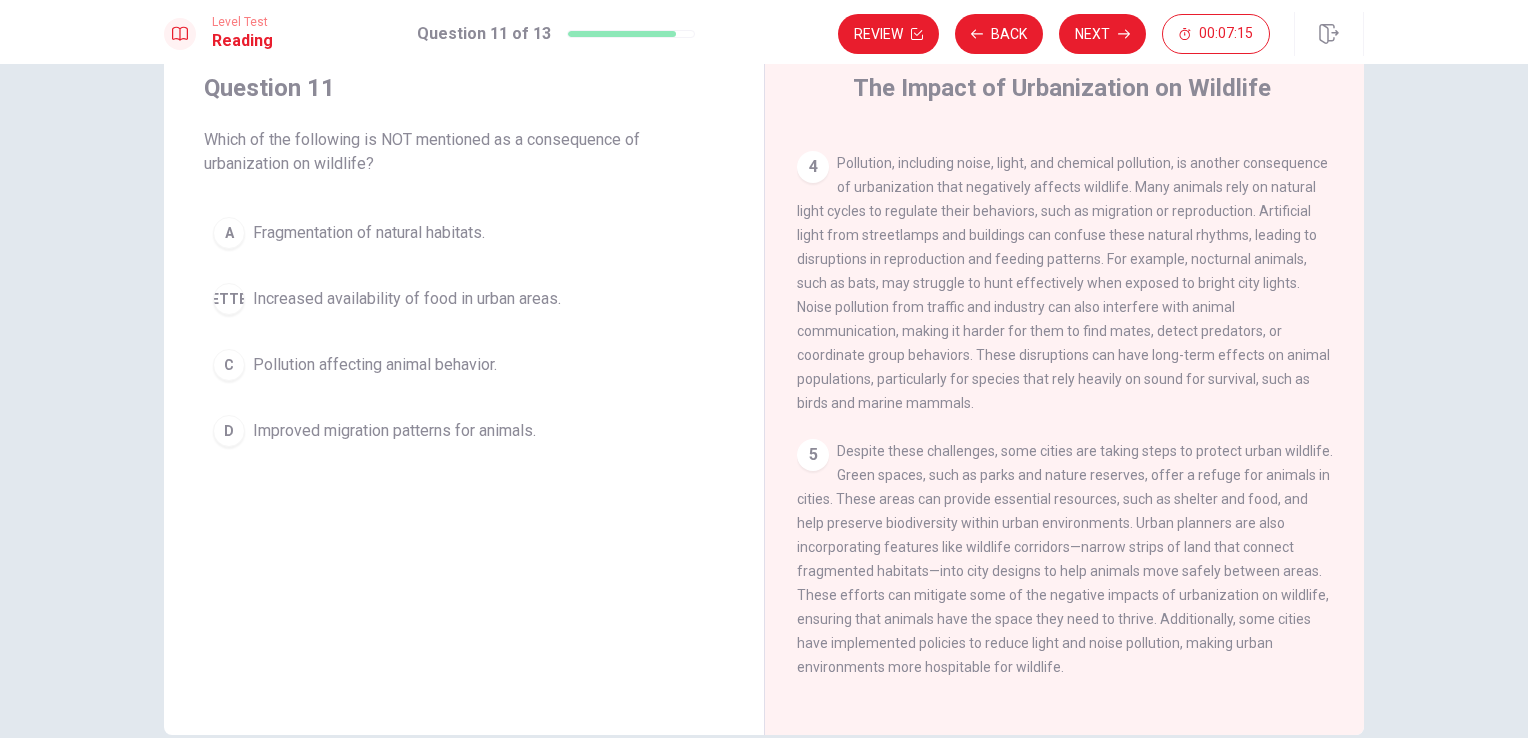 click on "Increased availability of food in urban areas." at bounding box center (369, 233) 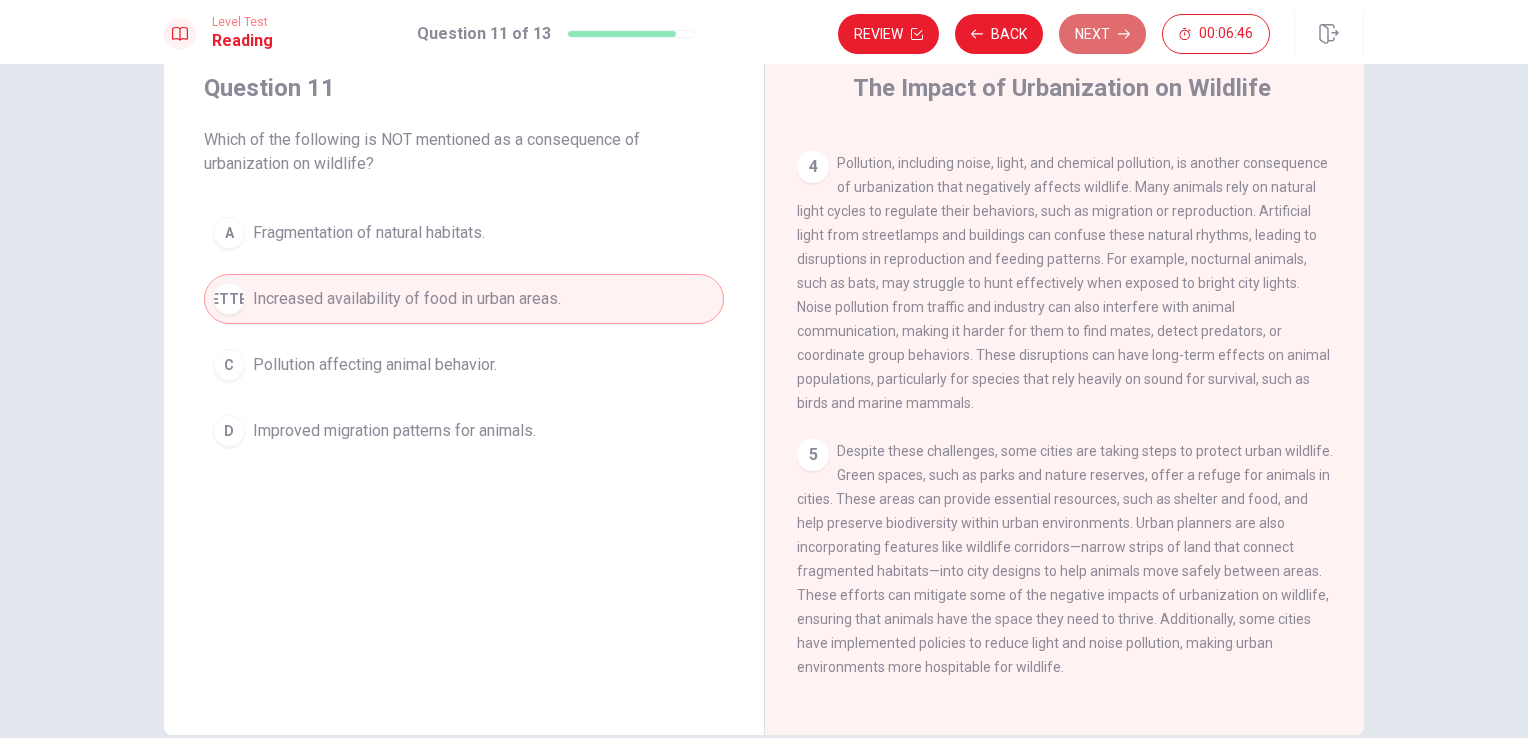 click on "Next" at bounding box center [1102, 34] 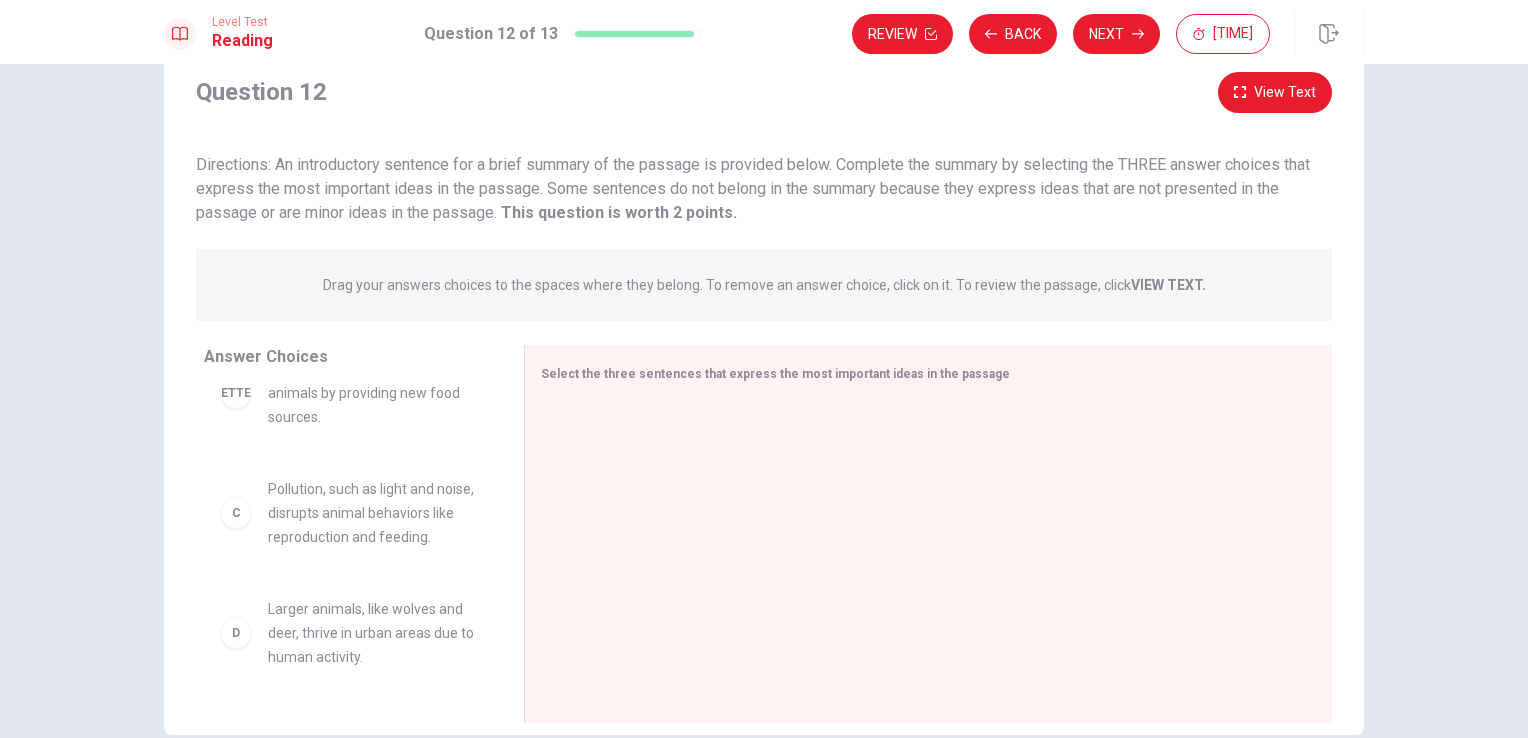 scroll, scrollTop: 0, scrollLeft: 0, axis: both 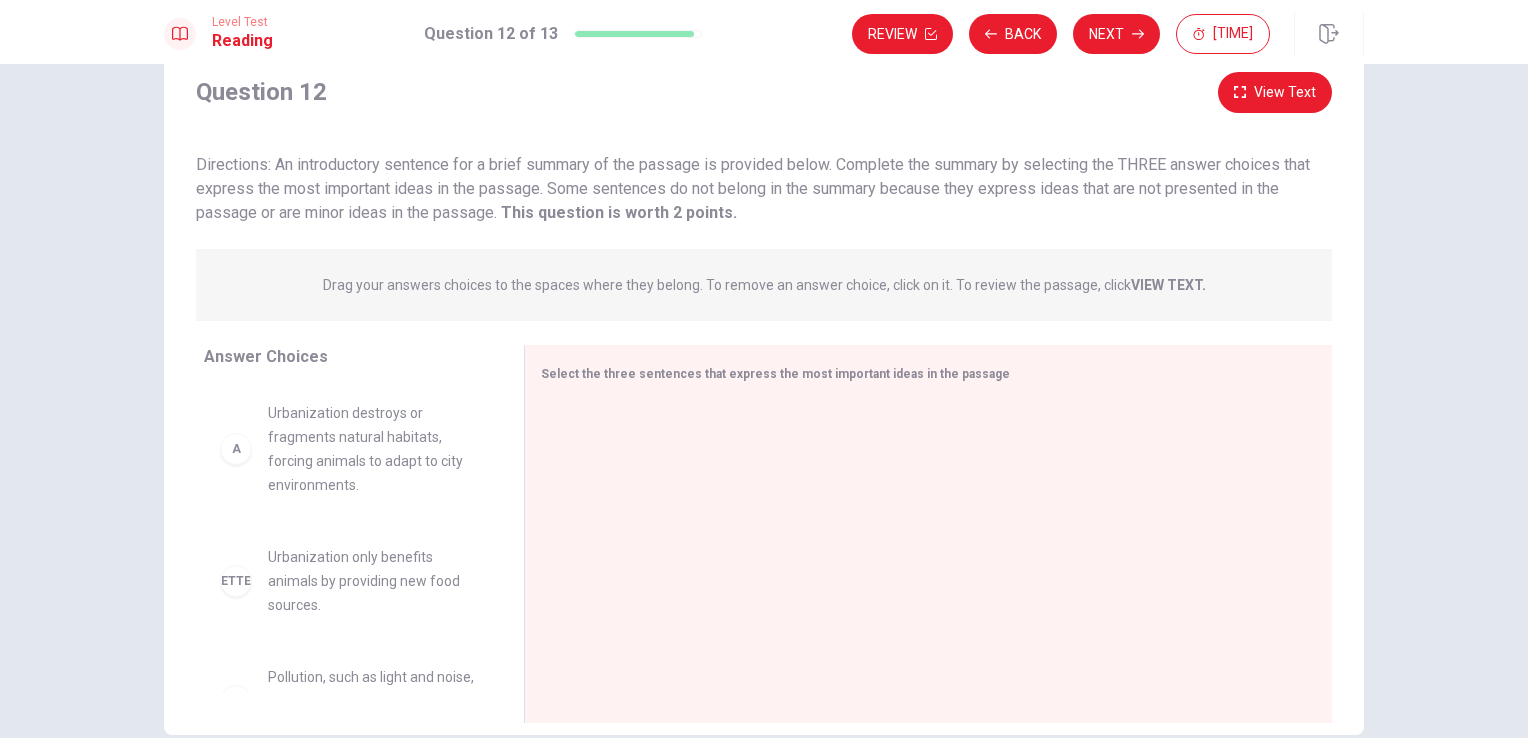 drag, startPoint x: 272, startPoint y: 170, endPoint x: 396, endPoint y: 172, distance: 124.01613 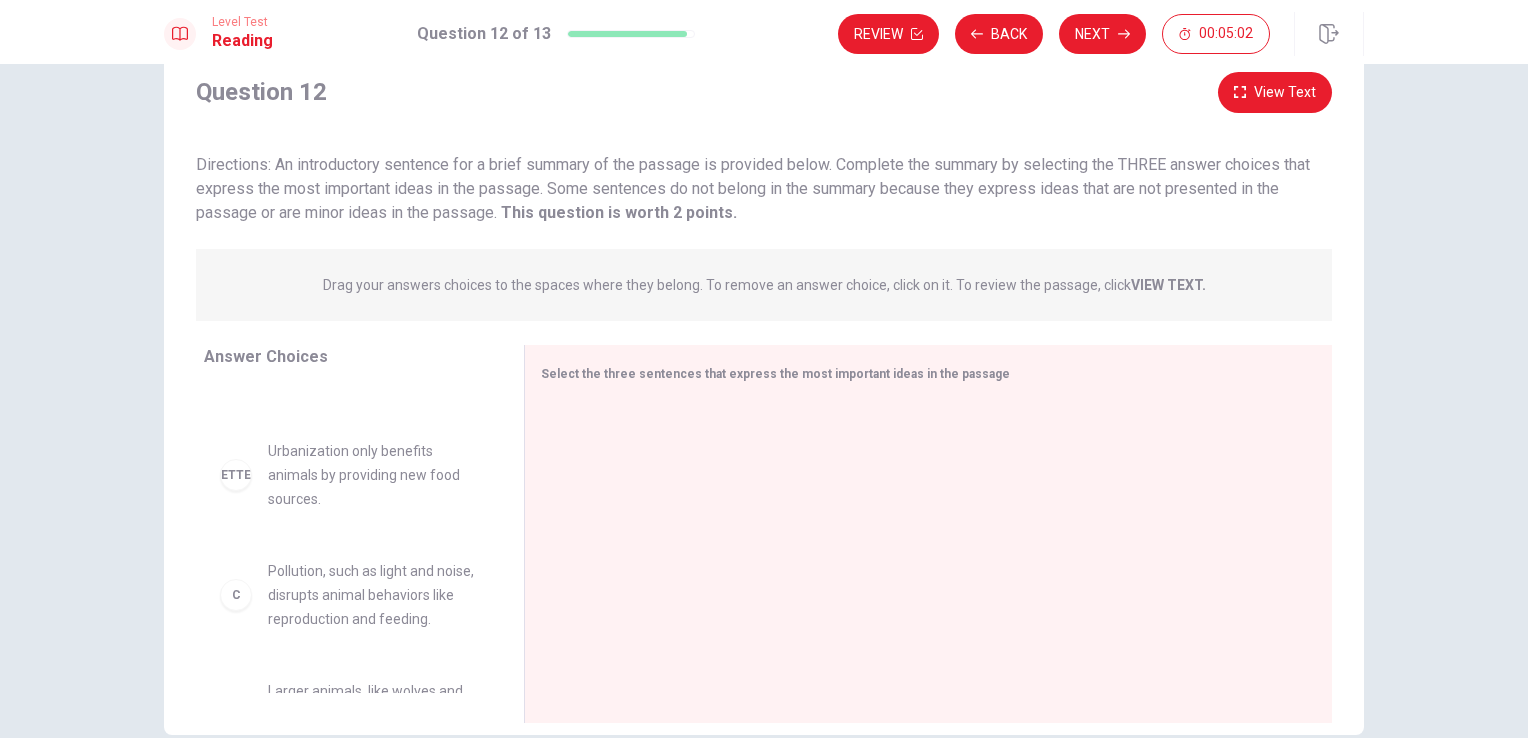 scroll, scrollTop: 0, scrollLeft: 0, axis: both 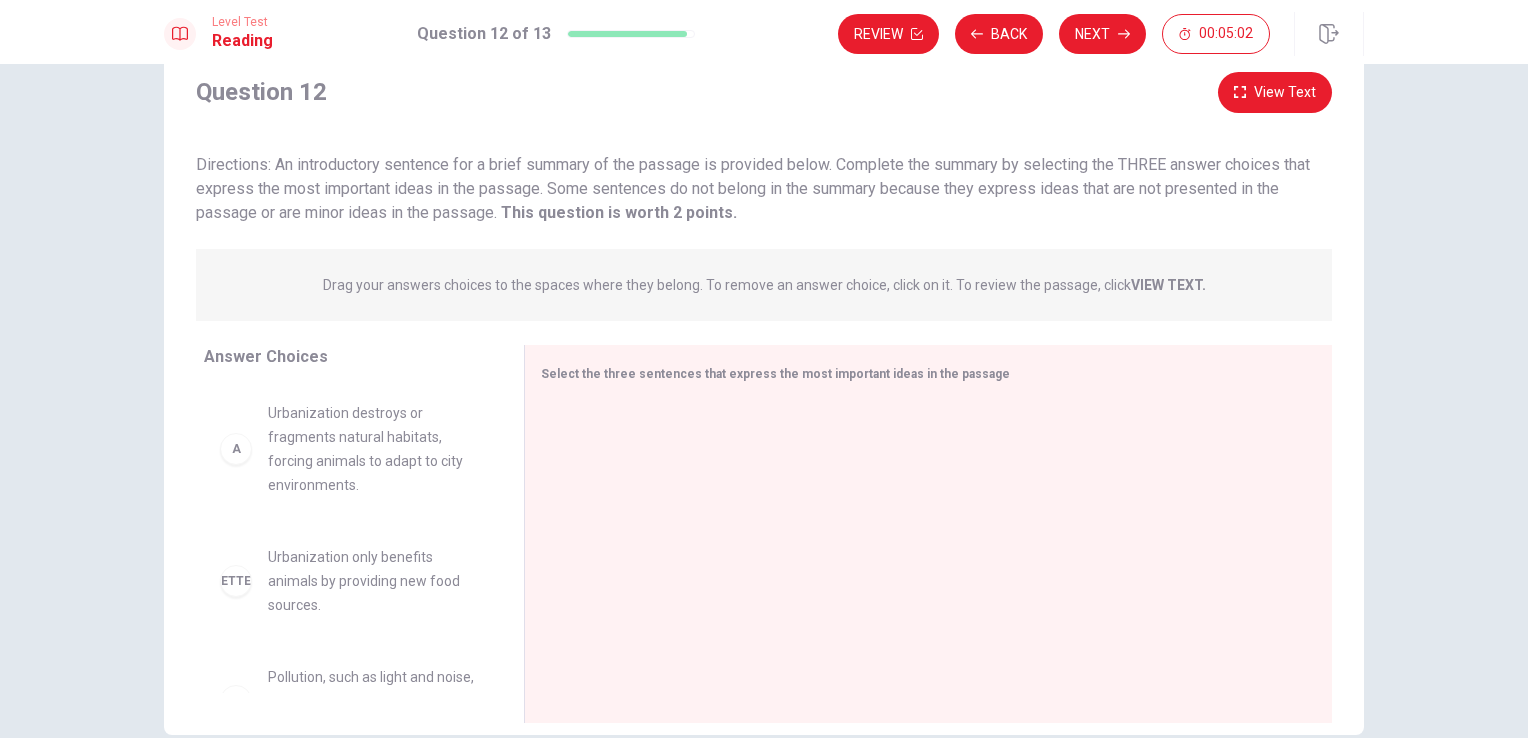 click on "Urbanization destroys or fragments natural habitats, forcing animals to adapt to city environments." at bounding box center (372, 449) 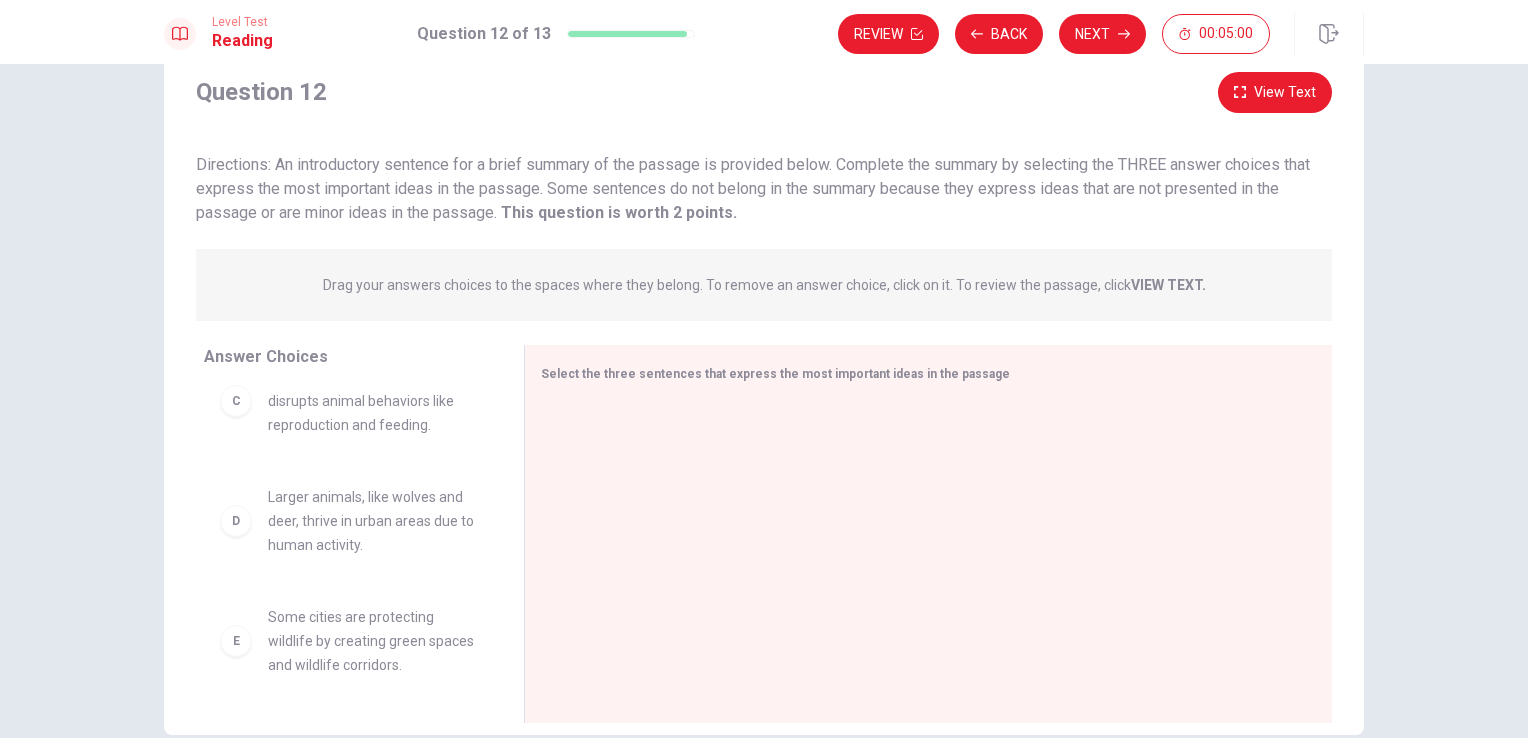 scroll, scrollTop: 200, scrollLeft: 0, axis: vertical 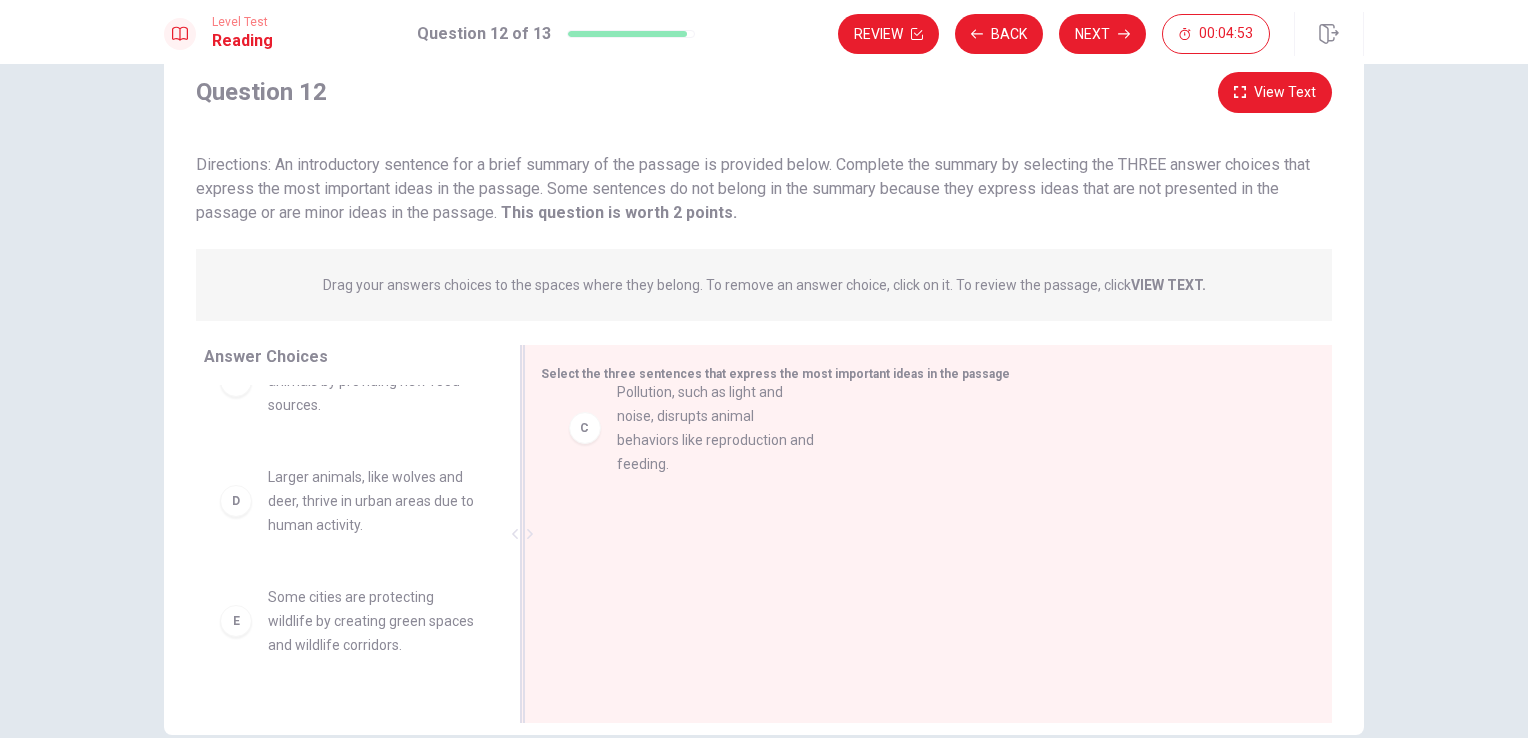 drag, startPoint x: 338, startPoint y: 534, endPoint x: 712, endPoint y: 442, distance: 385.14932 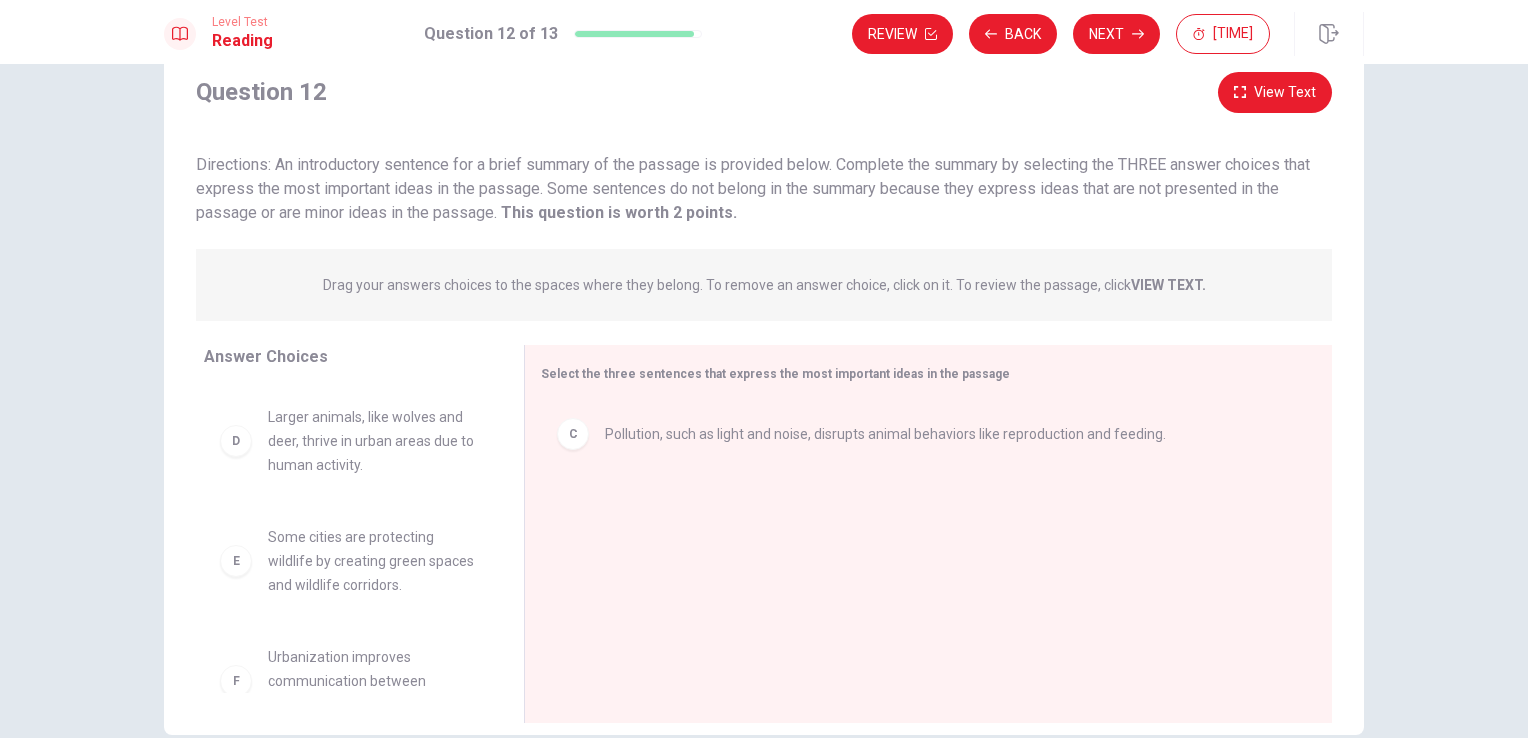scroll, scrollTop: 300, scrollLeft: 0, axis: vertical 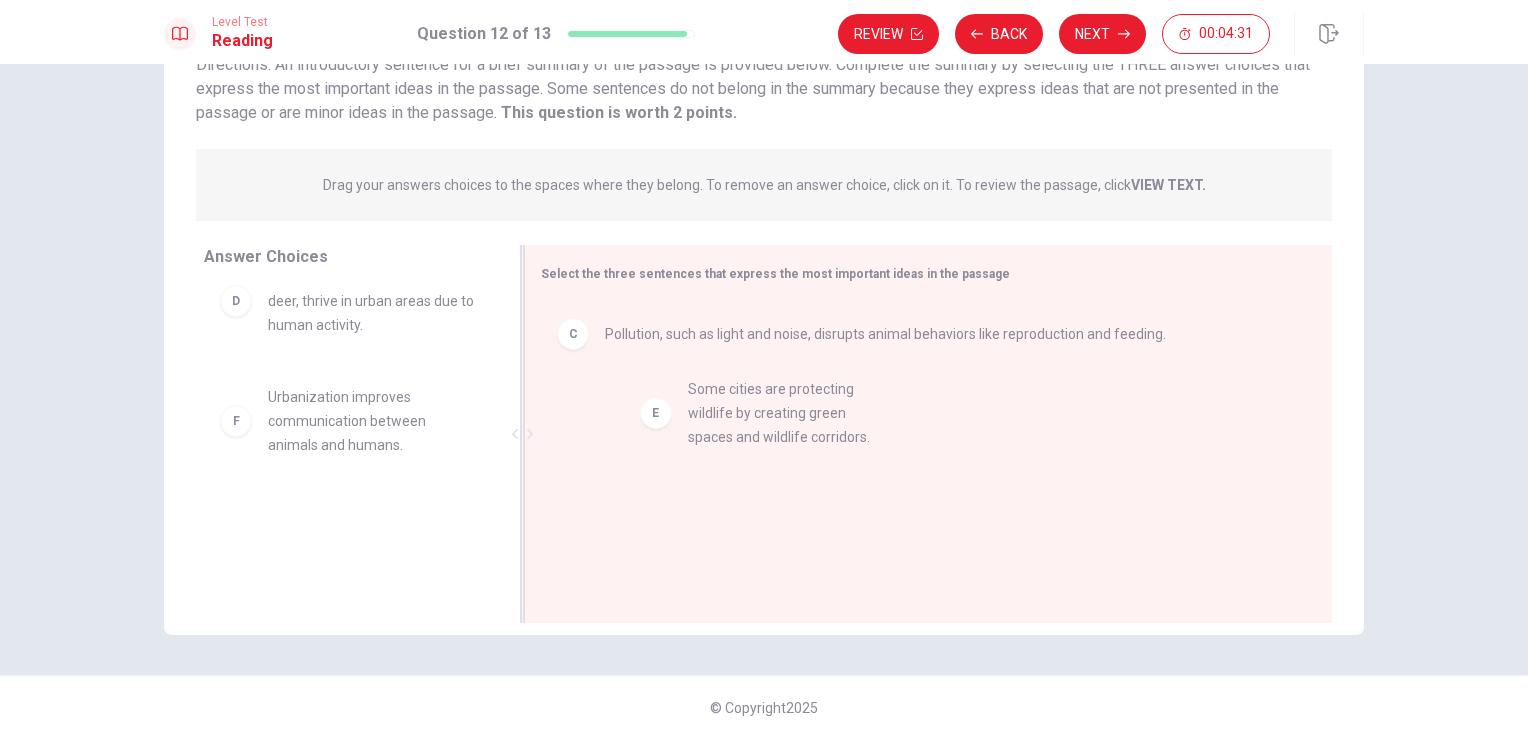 drag, startPoint x: 377, startPoint y: 427, endPoint x: 808, endPoint y: 418, distance: 431.09396 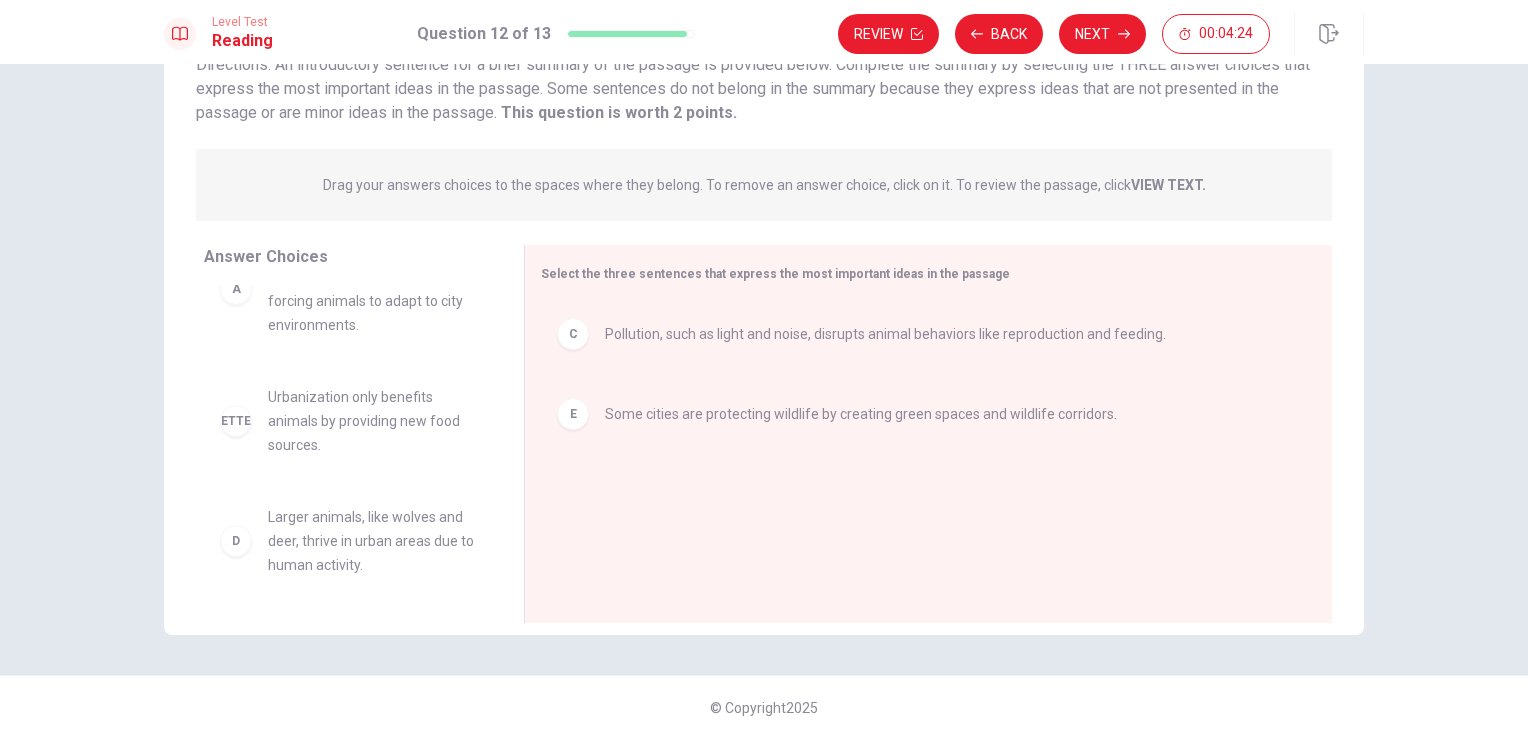 scroll, scrollTop: 0, scrollLeft: 0, axis: both 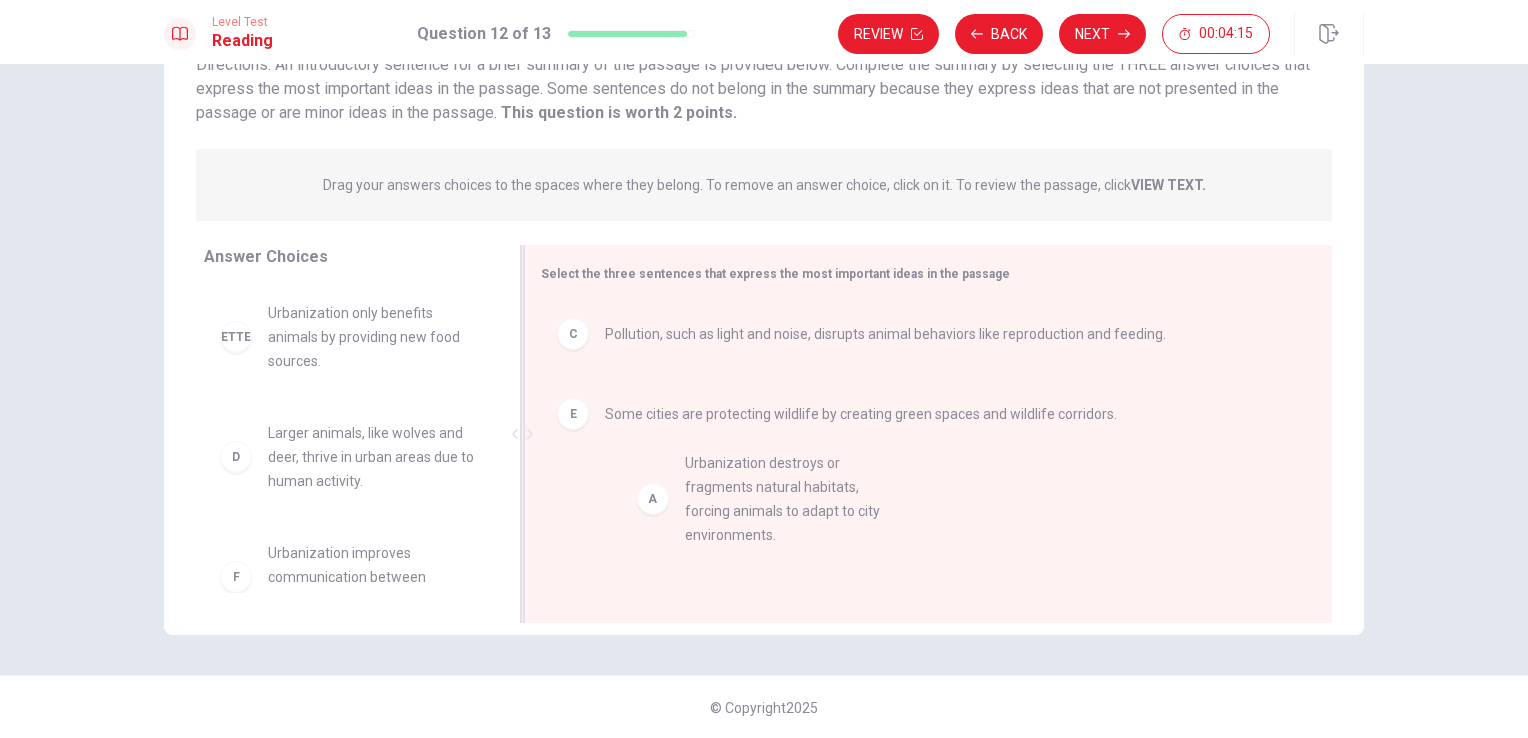 drag, startPoint x: 378, startPoint y: 362, endPoint x: 806, endPoint y: 512, distance: 453.524 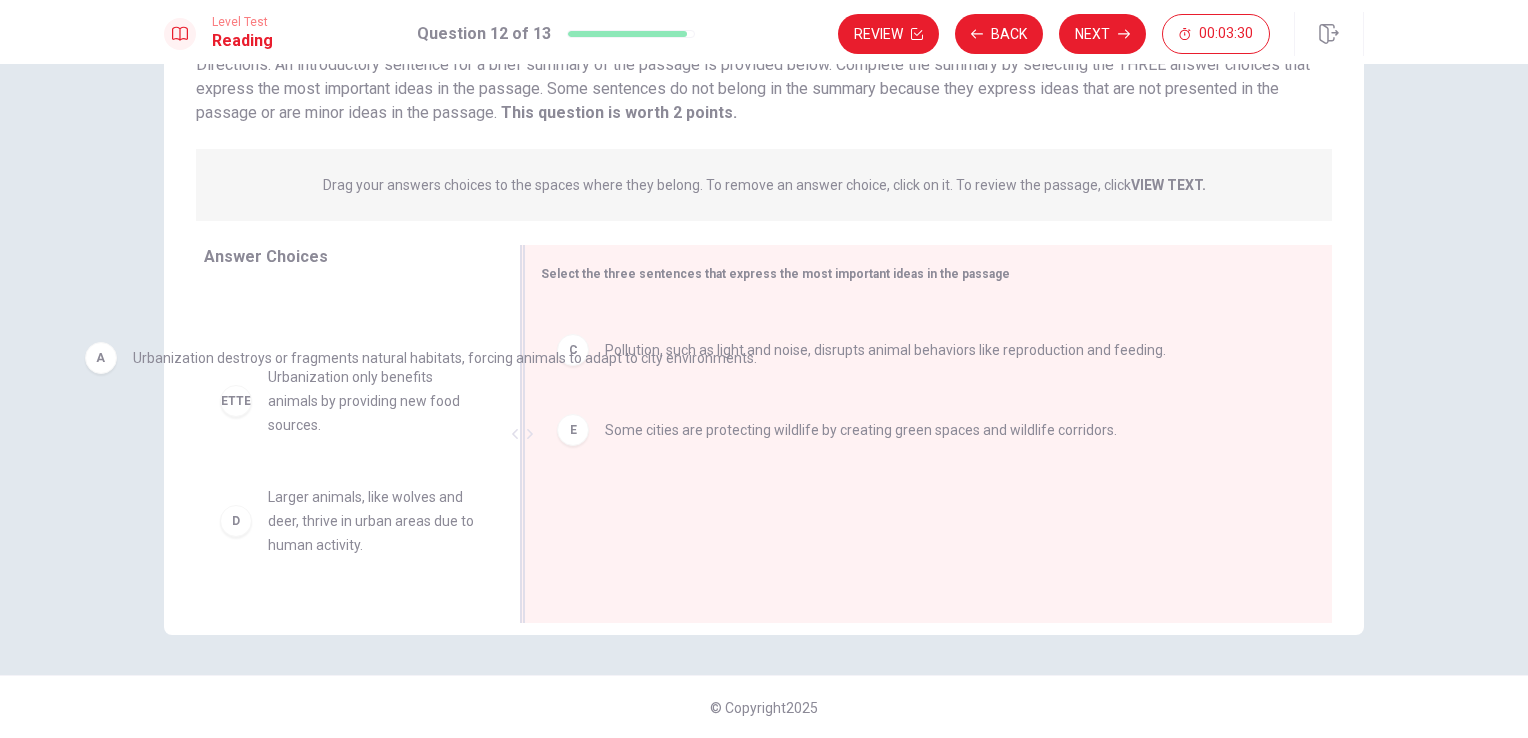 drag, startPoint x: 832, startPoint y: 340, endPoint x: 356, endPoint y: 366, distance: 476.70956 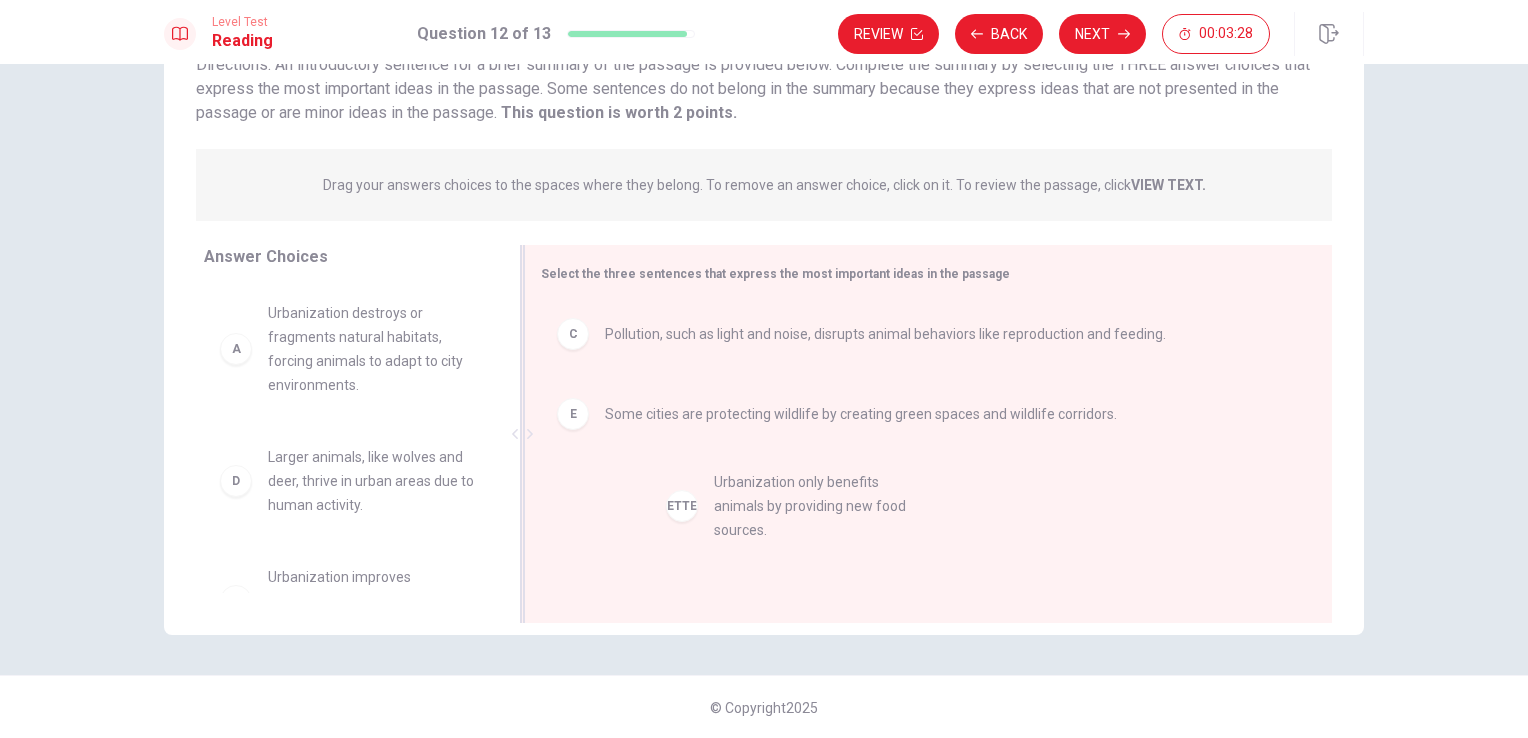 drag, startPoint x: 412, startPoint y: 480, endPoint x: 820, endPoint y: 506, distance: 408.8276 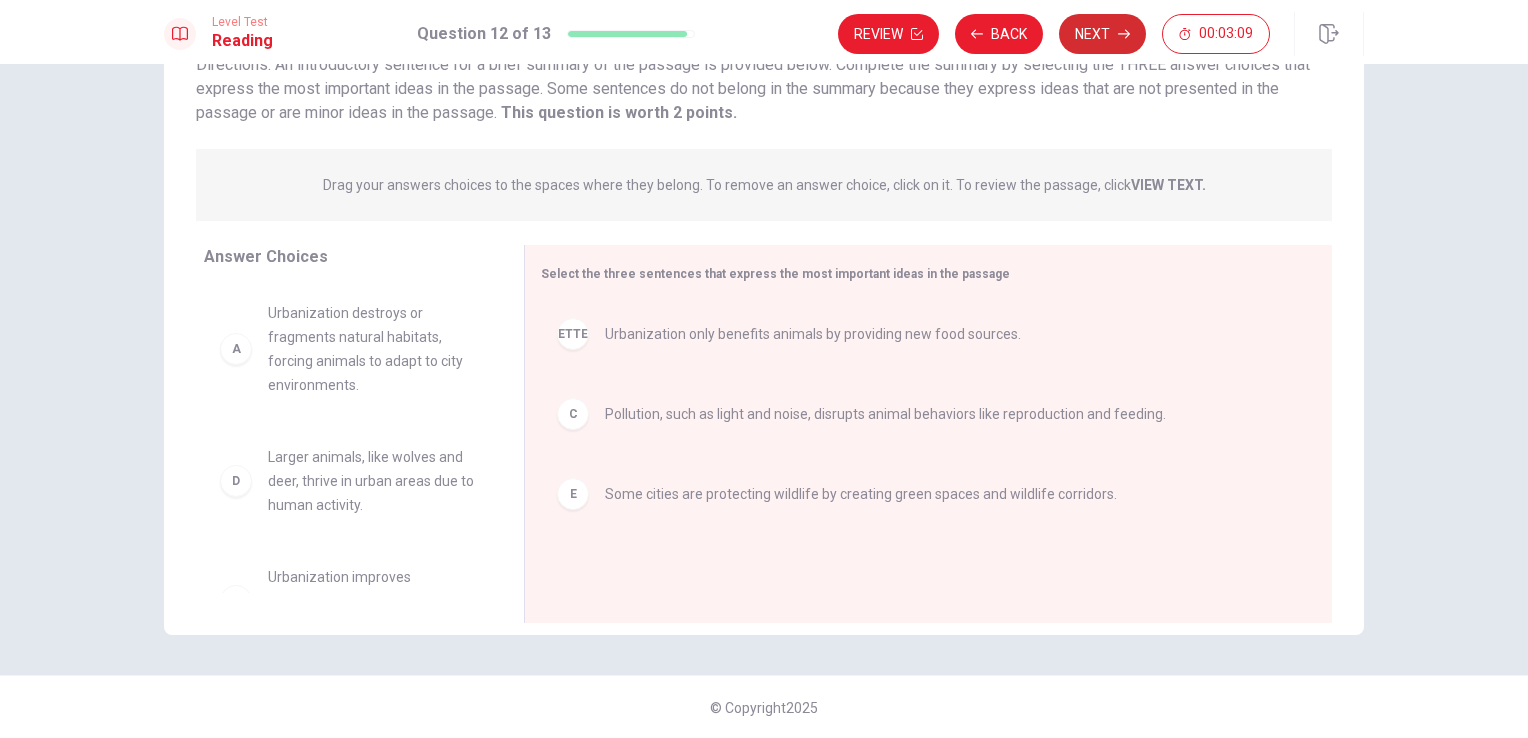 click on "Next" at bounding box center (1102, 34) 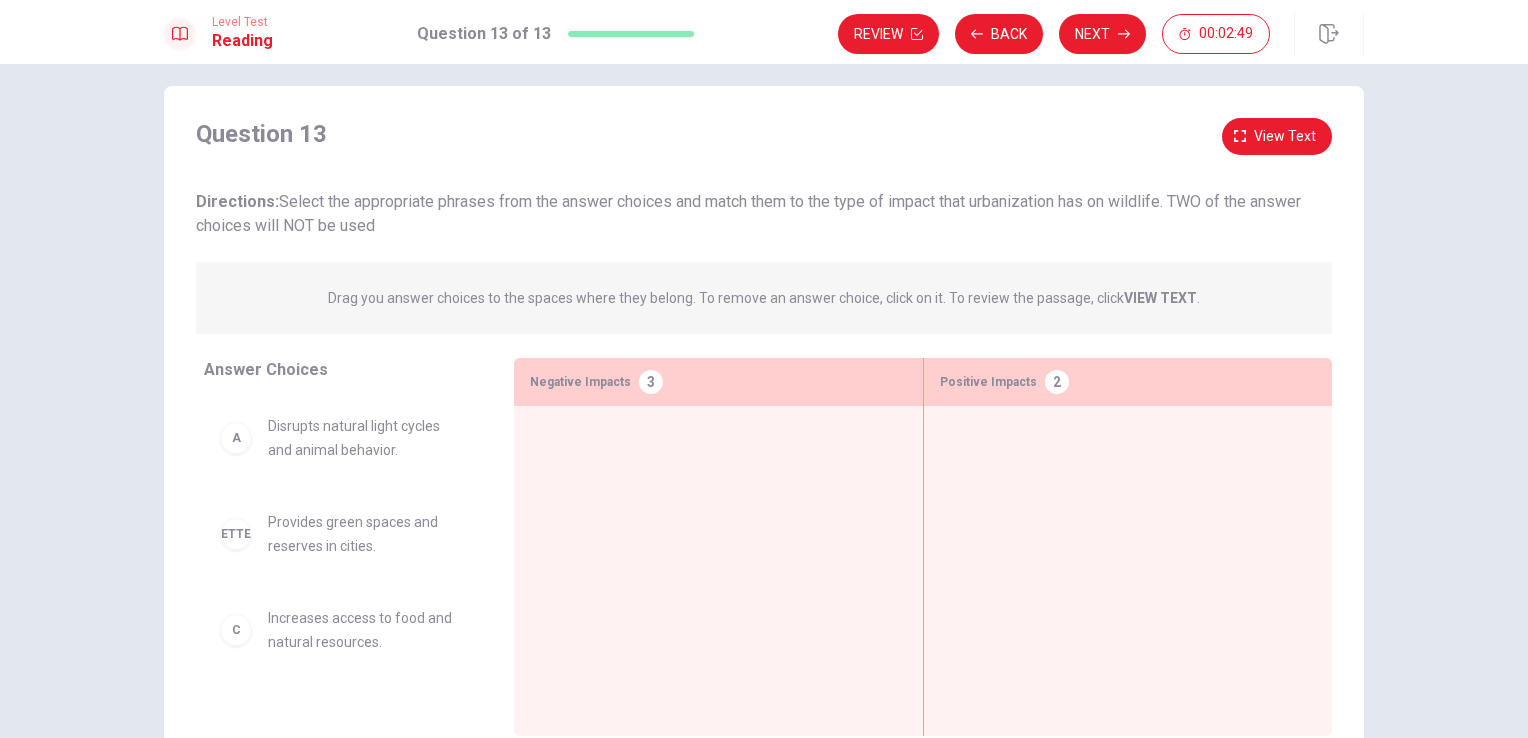 scroll, scrollTop: 0, scrollLeft: 0, axis: both 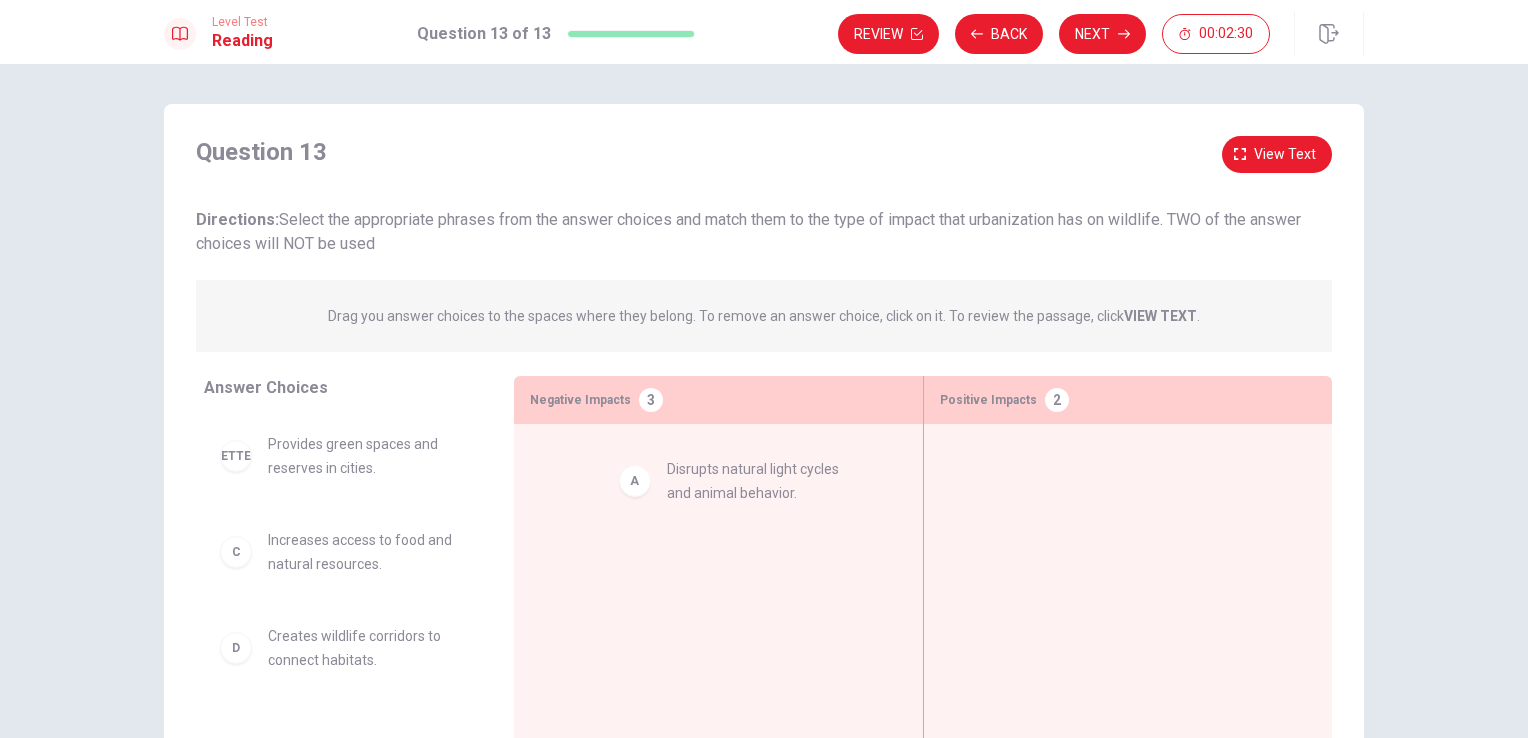 drag, startPoint x: 369, startPoint y: 471, endPoint x: 791, endPoint y: 496, distance: 422.73987 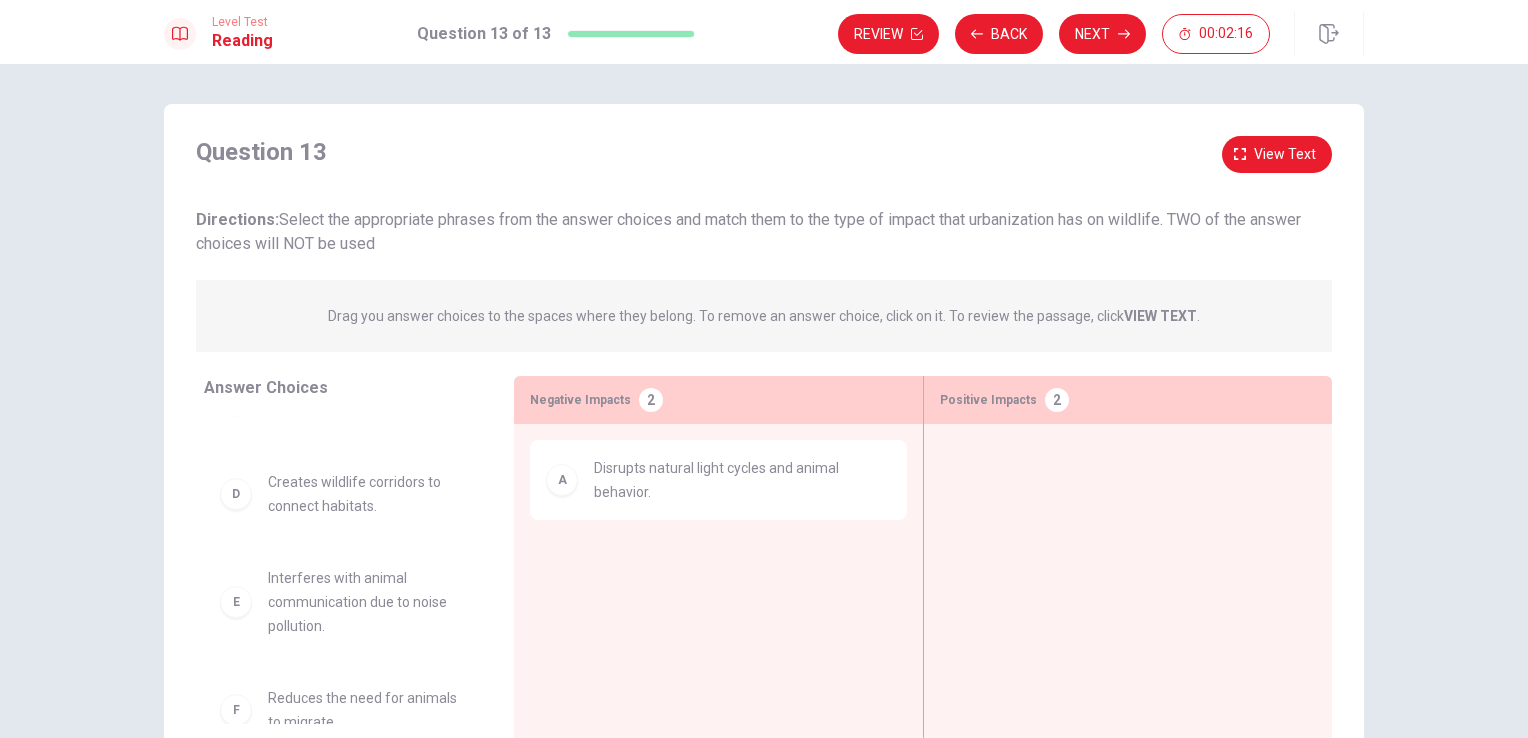 scroll, scrollTop: 200, scrollLeft: 0, axis: vertical 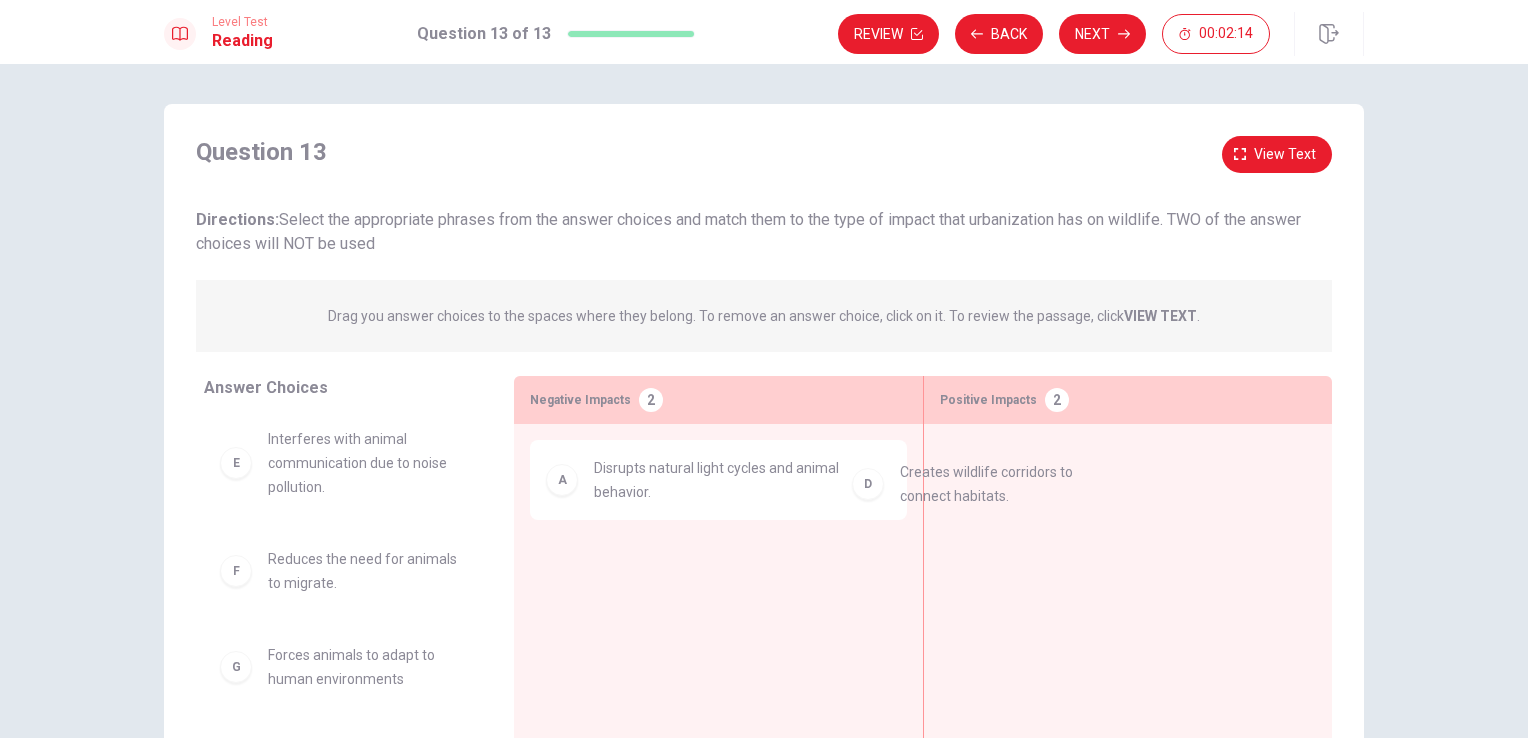 drag, startPoint x: 346, startPoint y: 470, endPoint x: 1001, endPoint y: 504, distance: 655.88184 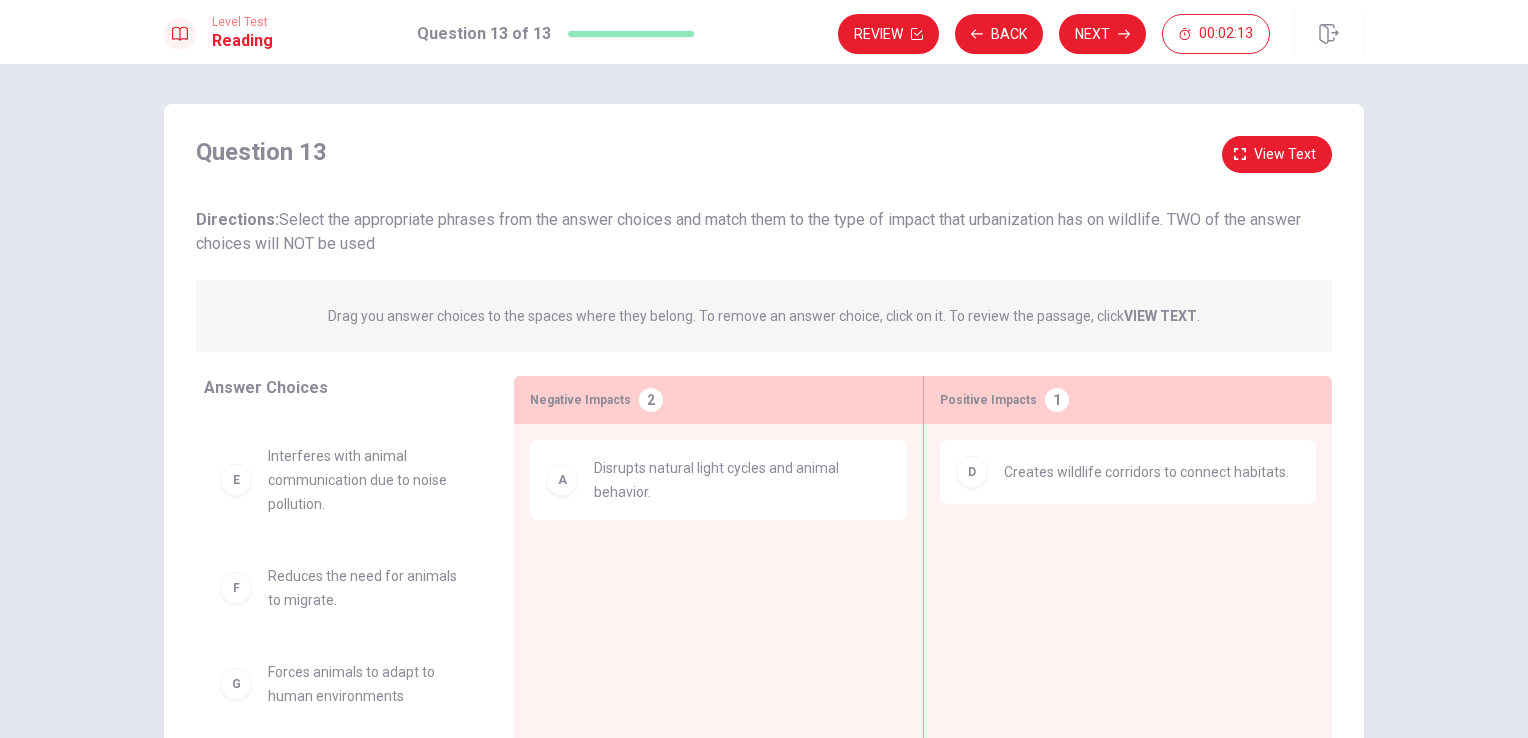 scroll, scrollTop: 180, scrollLeft: 0, axis: vertical 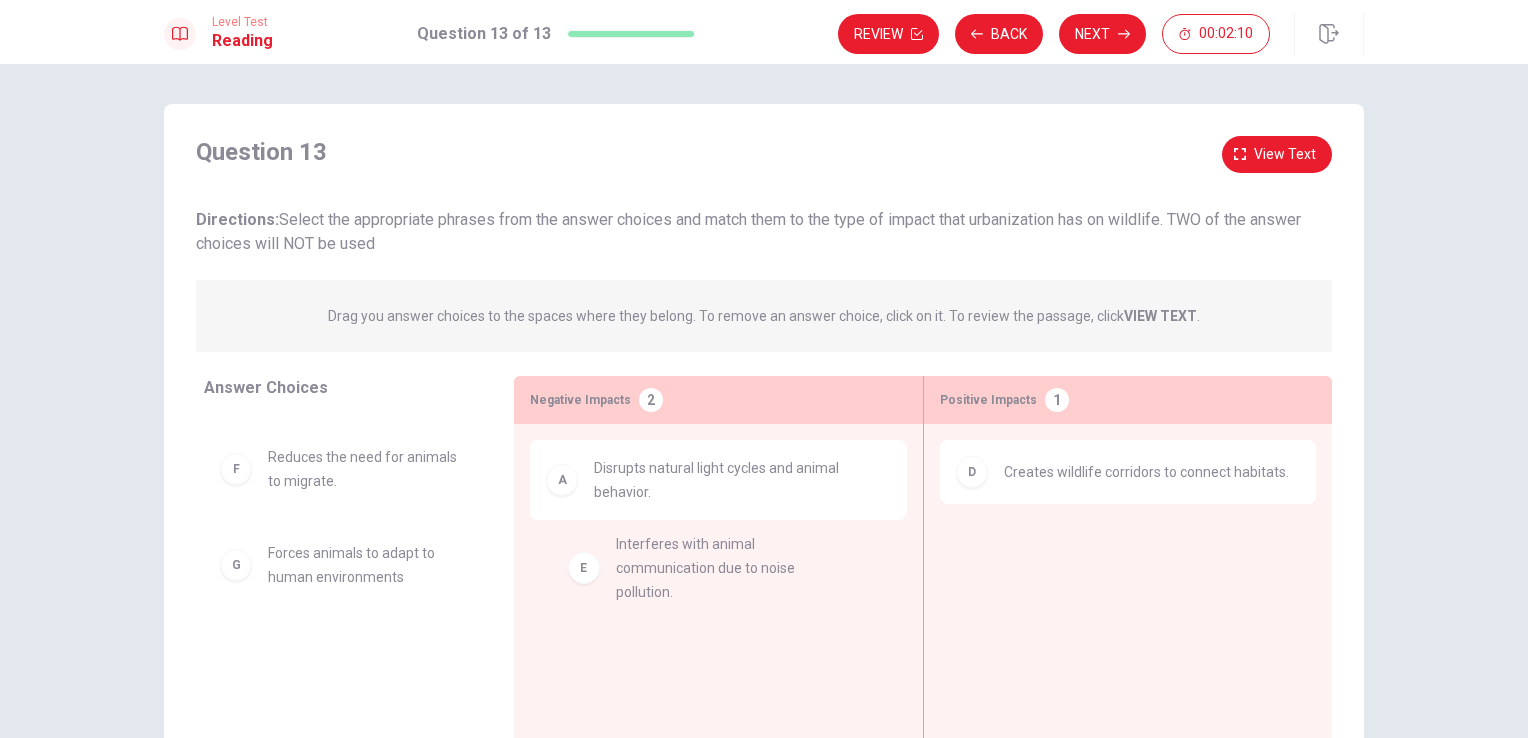 drag, startPoint x: 386, startPoint y: 494, endPoint x: 751, endPoint y: 589, distance: 377.16043 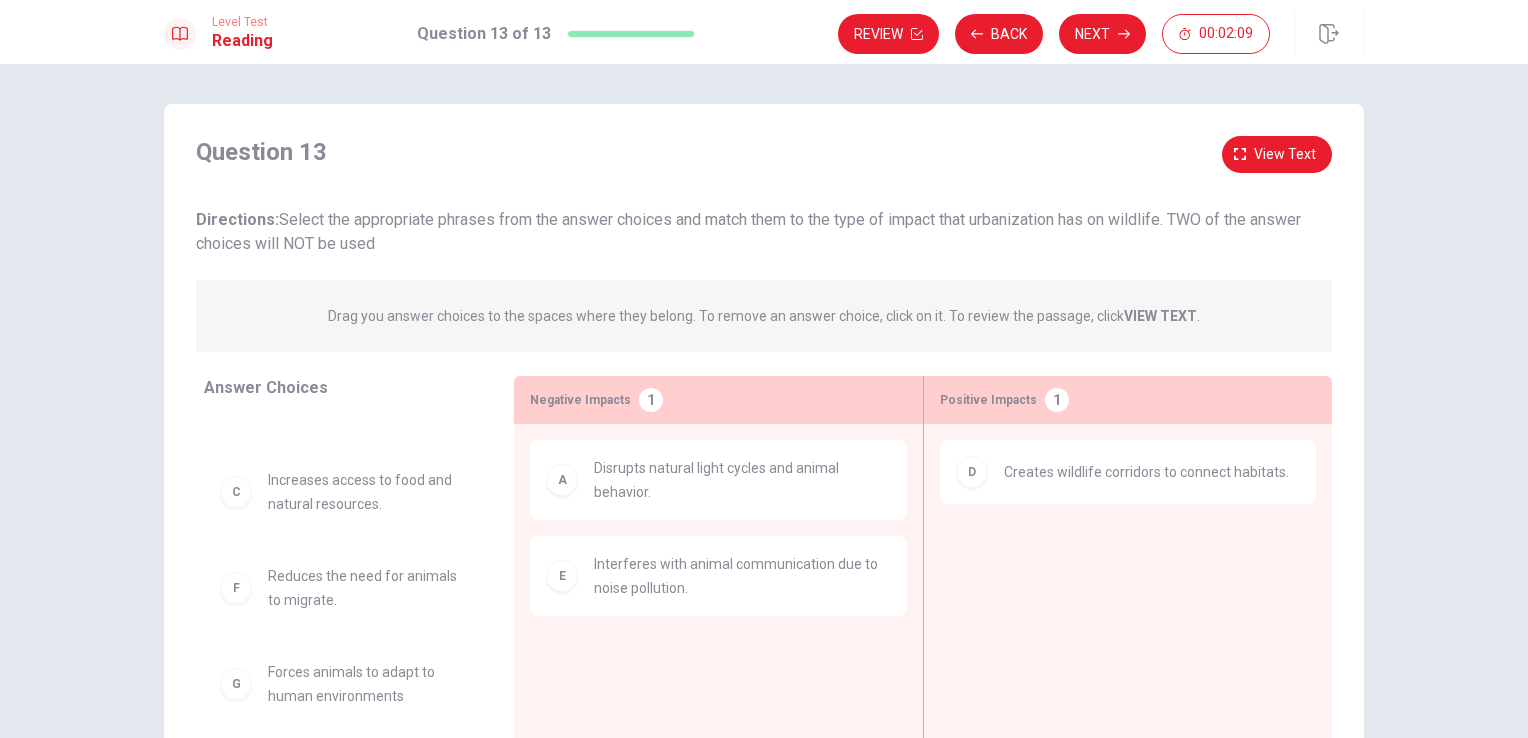 scroll, scrollTop: 60, scrollLeft: 0, axis: vertical 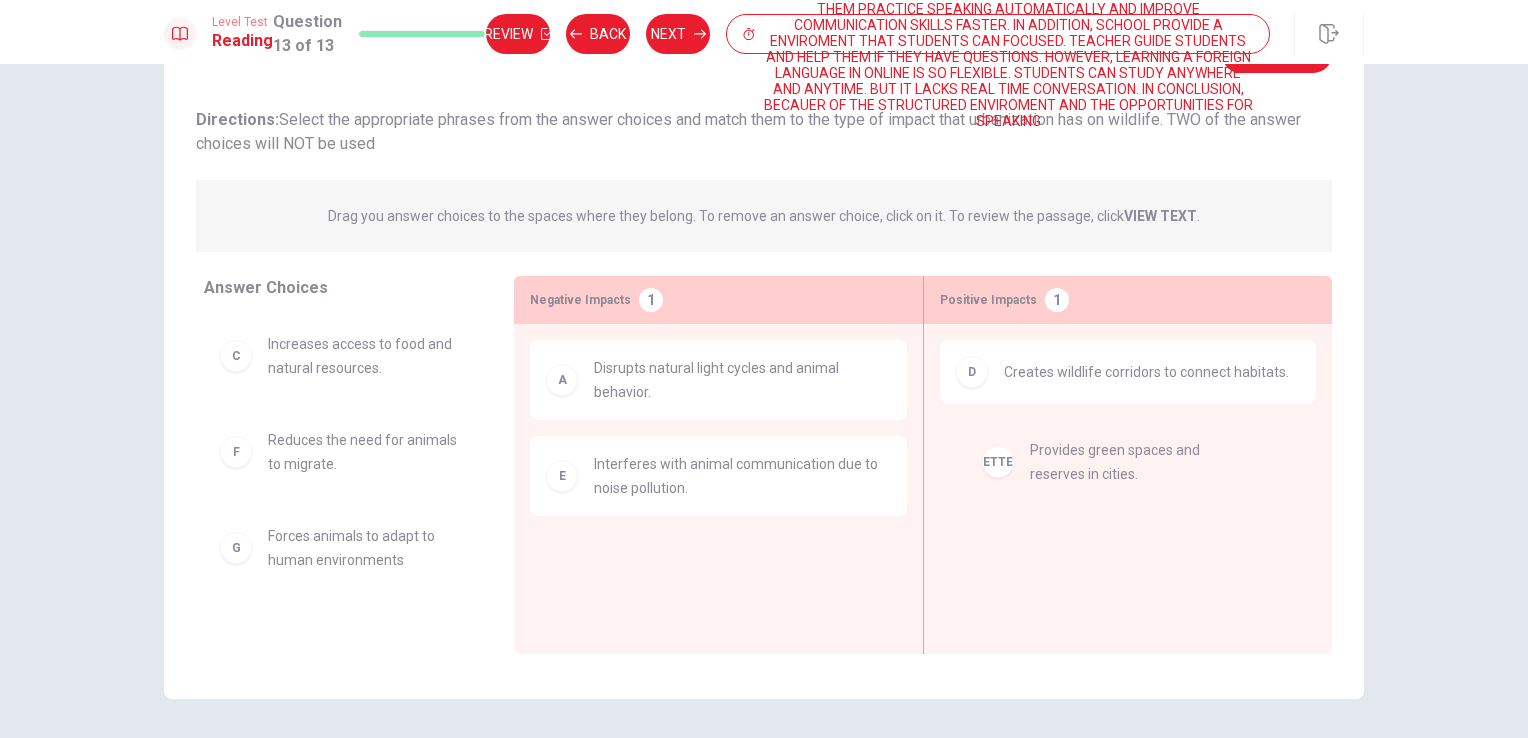 drag, startPoint x: 351, startPoint y: 374, endPoint x: 1140, endPoint y: 479, distance: 795.95605 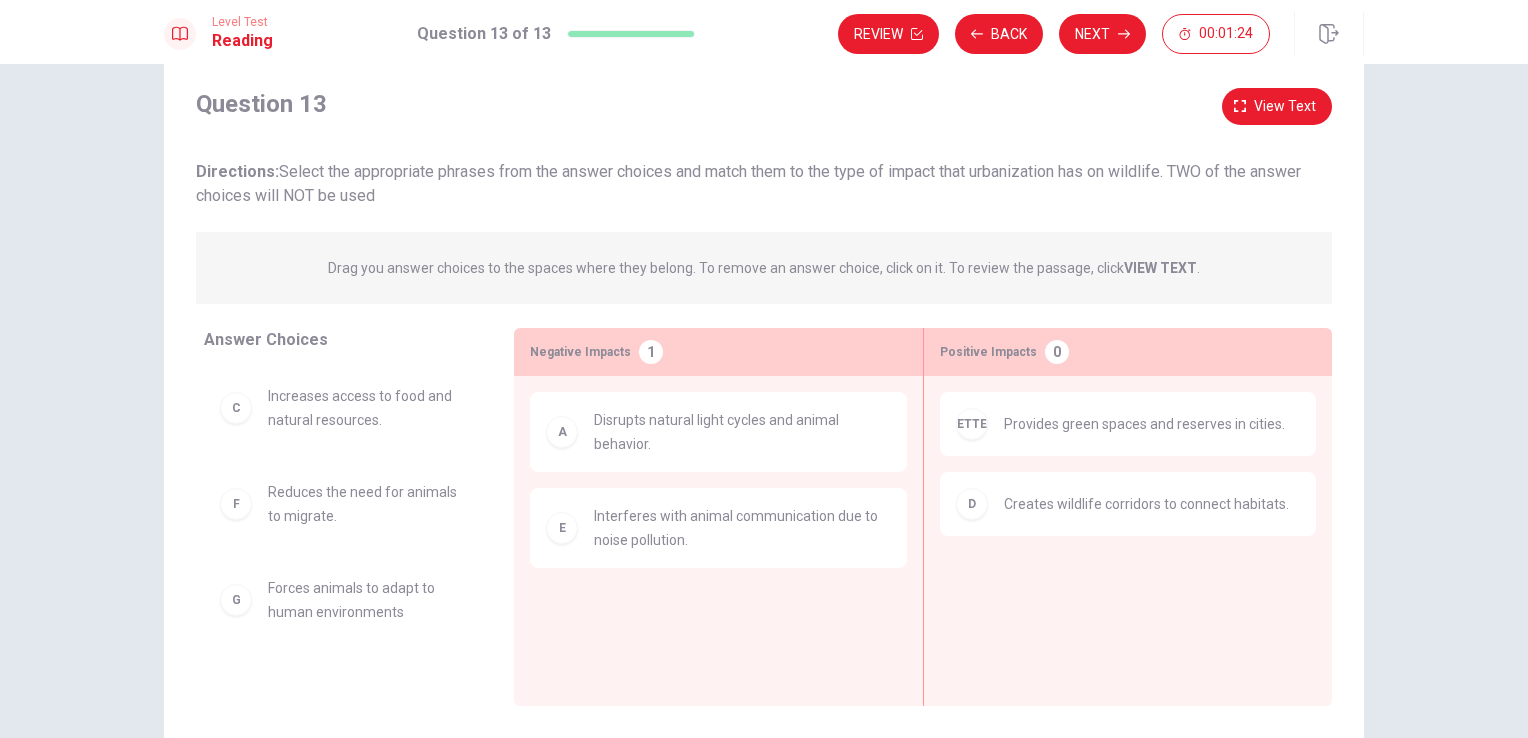 scroll, scrollTop: 0, scrollLeft: 0, axis: both 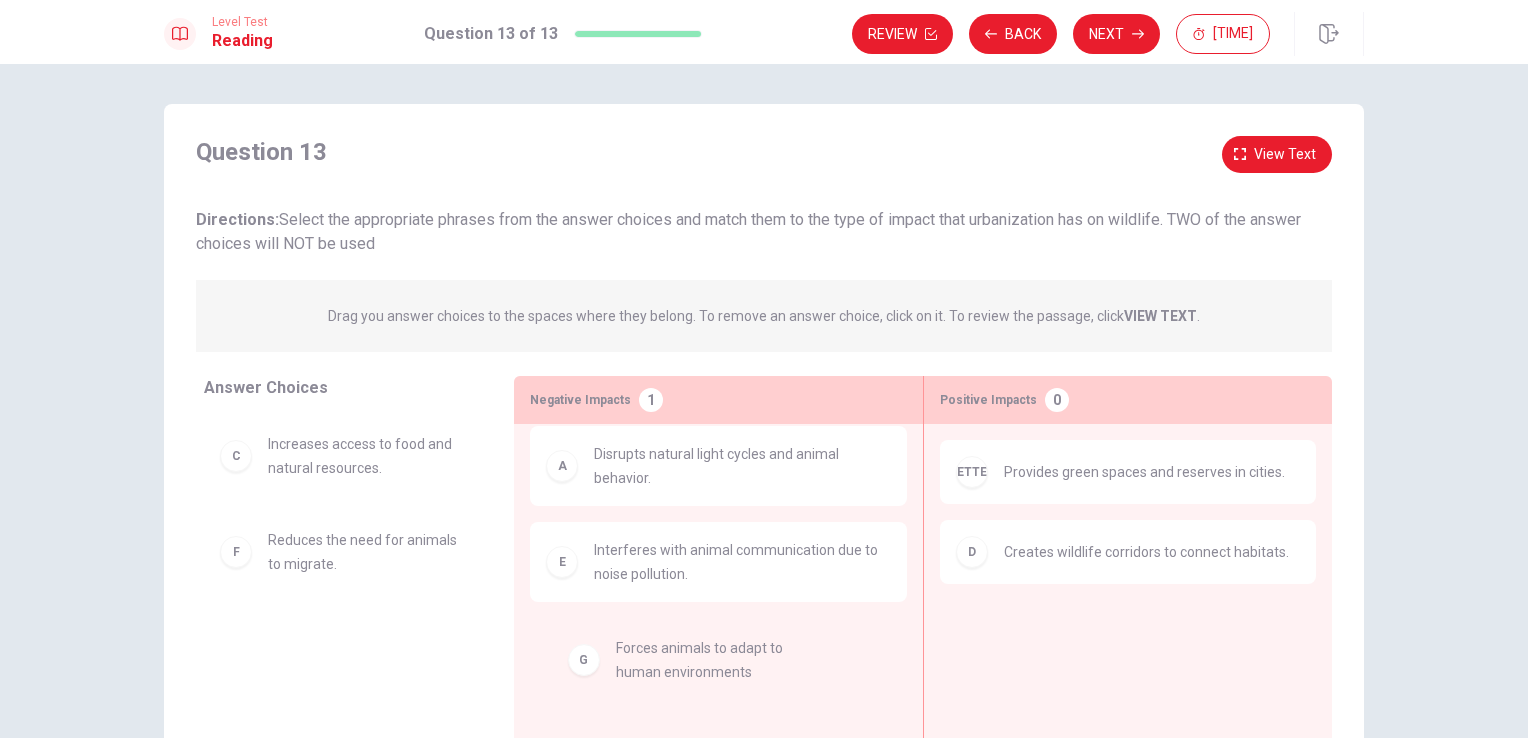 drag, startPoint x: 392, startPoint y: 662, endPoint x: 752, endPoint y: 674, distance: 360.19995 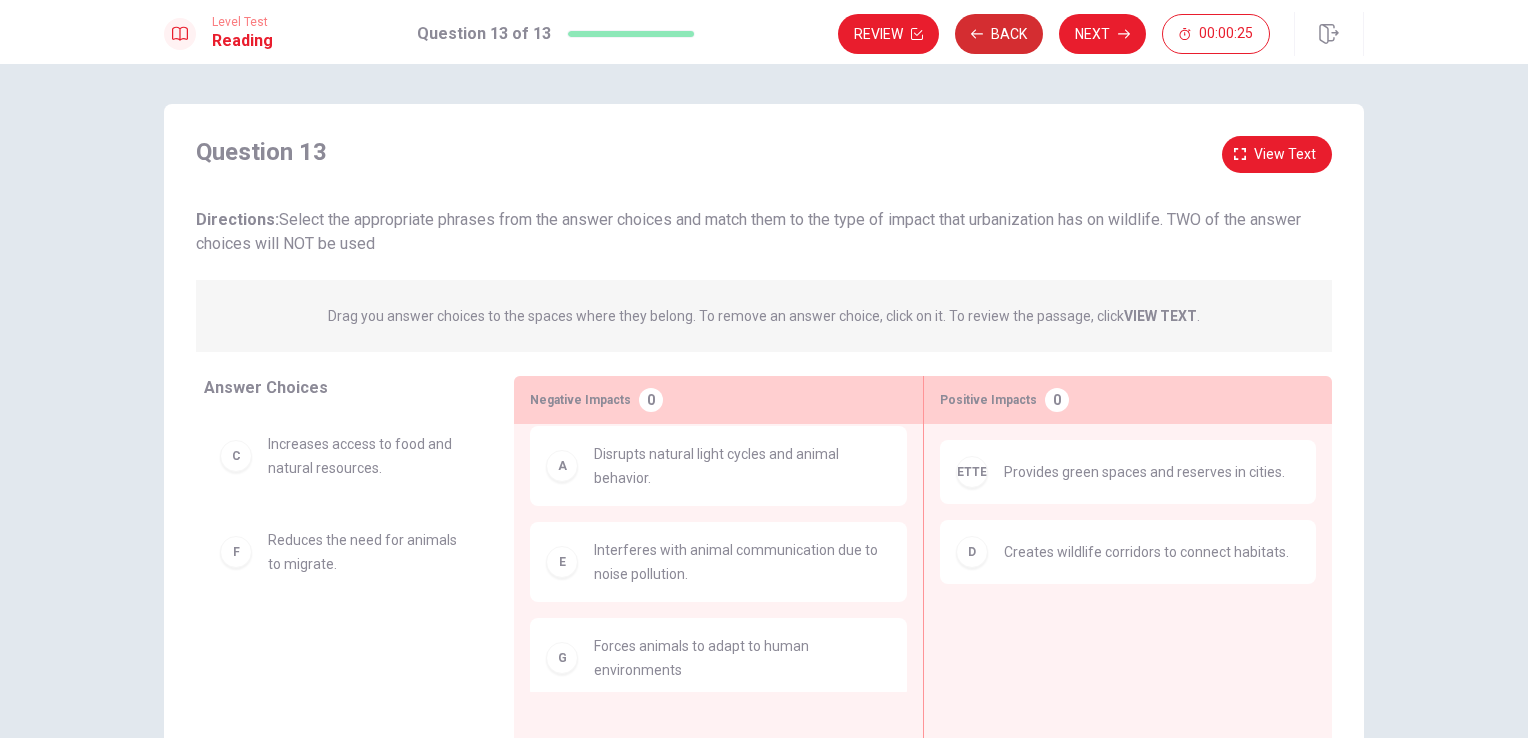 click on "Back" at bounding box center [999, 34] 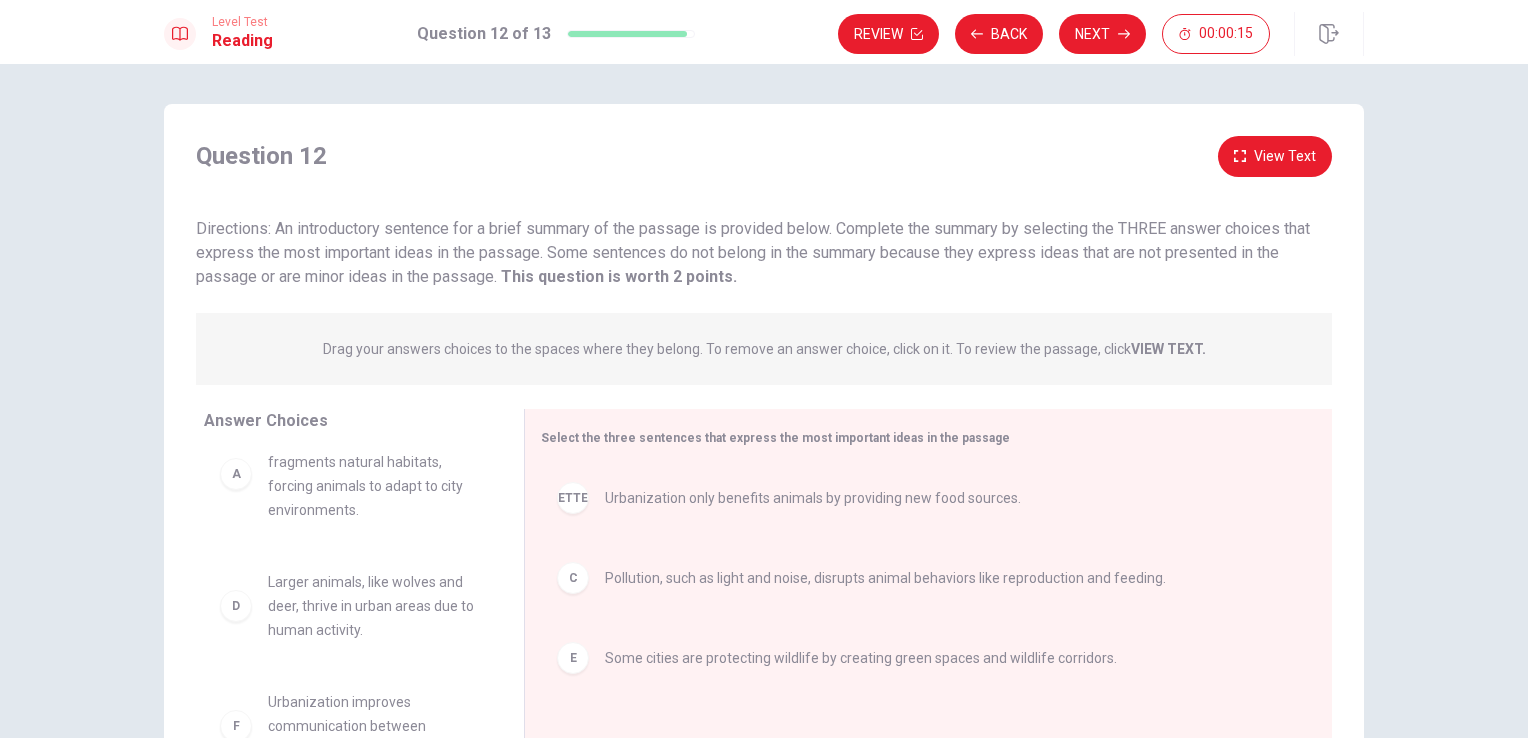 scroll, scrollTop: 60, scrollLeft: 0, axis: vertical 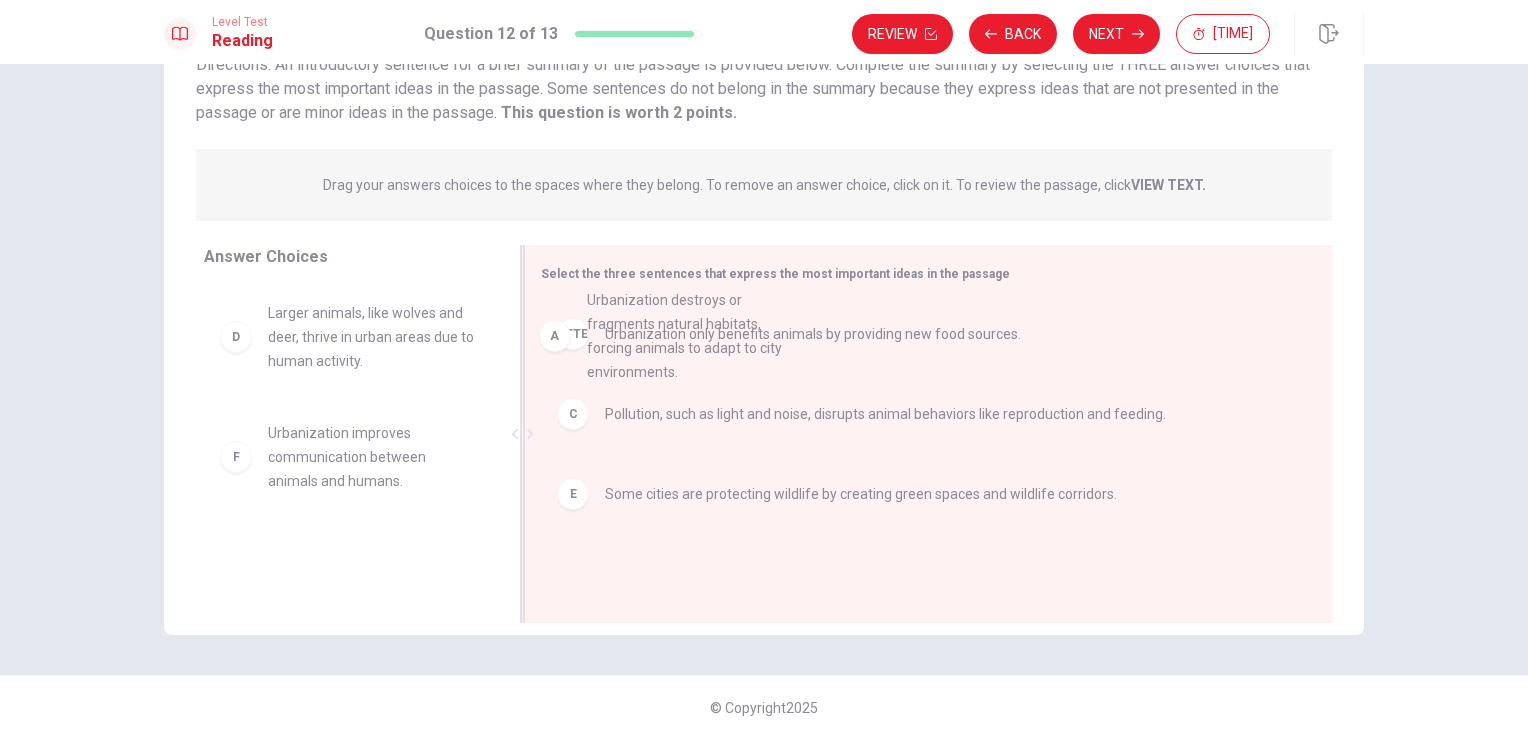 drag, startPoint x: 412, startPoint y: 360, endPoint x: 748, endPoint y: 348, distance: 336.2142 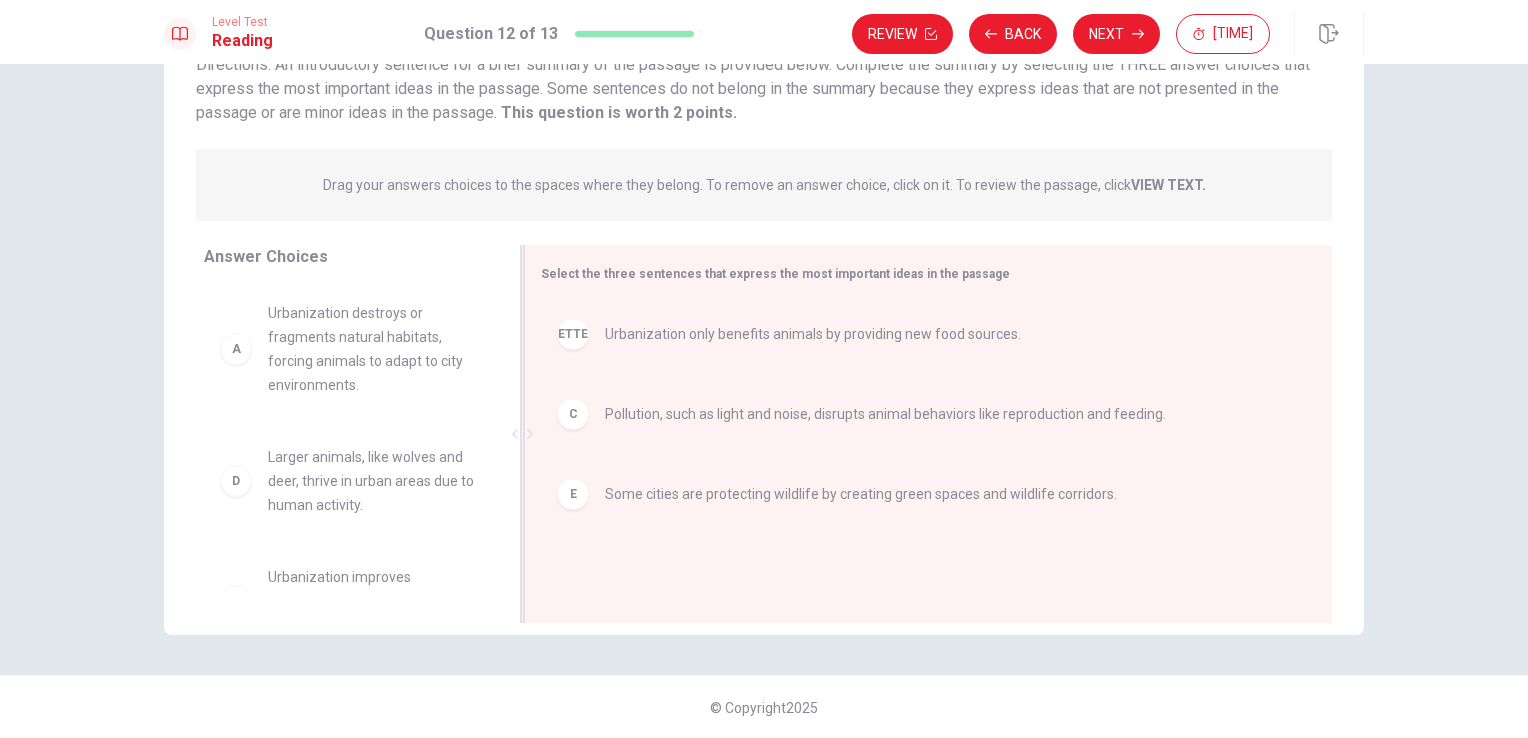 click on "B Urbanization only benefits animals by providing new food sources." at bounding box center (920, 334) 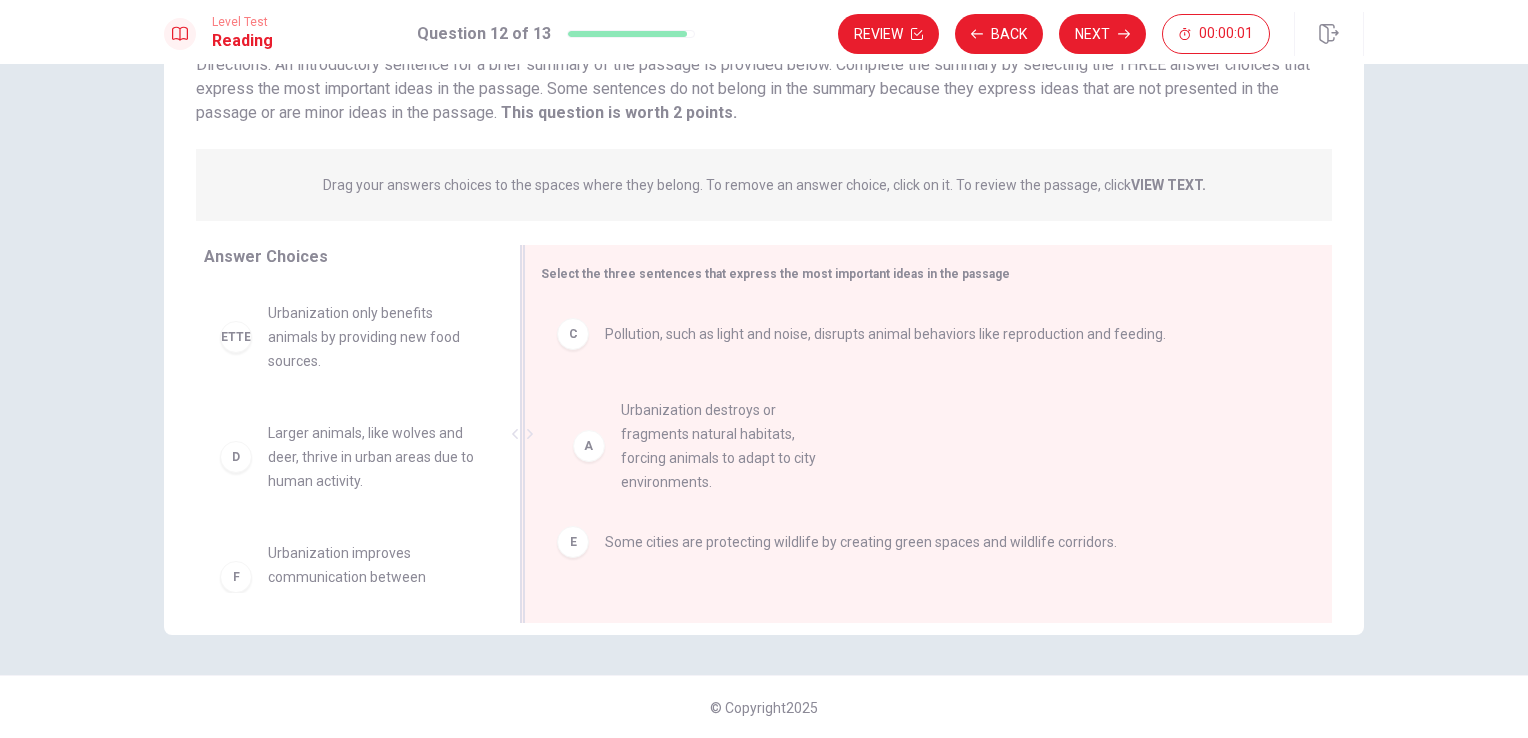 drag, startPoint x: 346, startPoint y: 357, endPoint x: 724, endPoint y: 459, distance: 391.5201 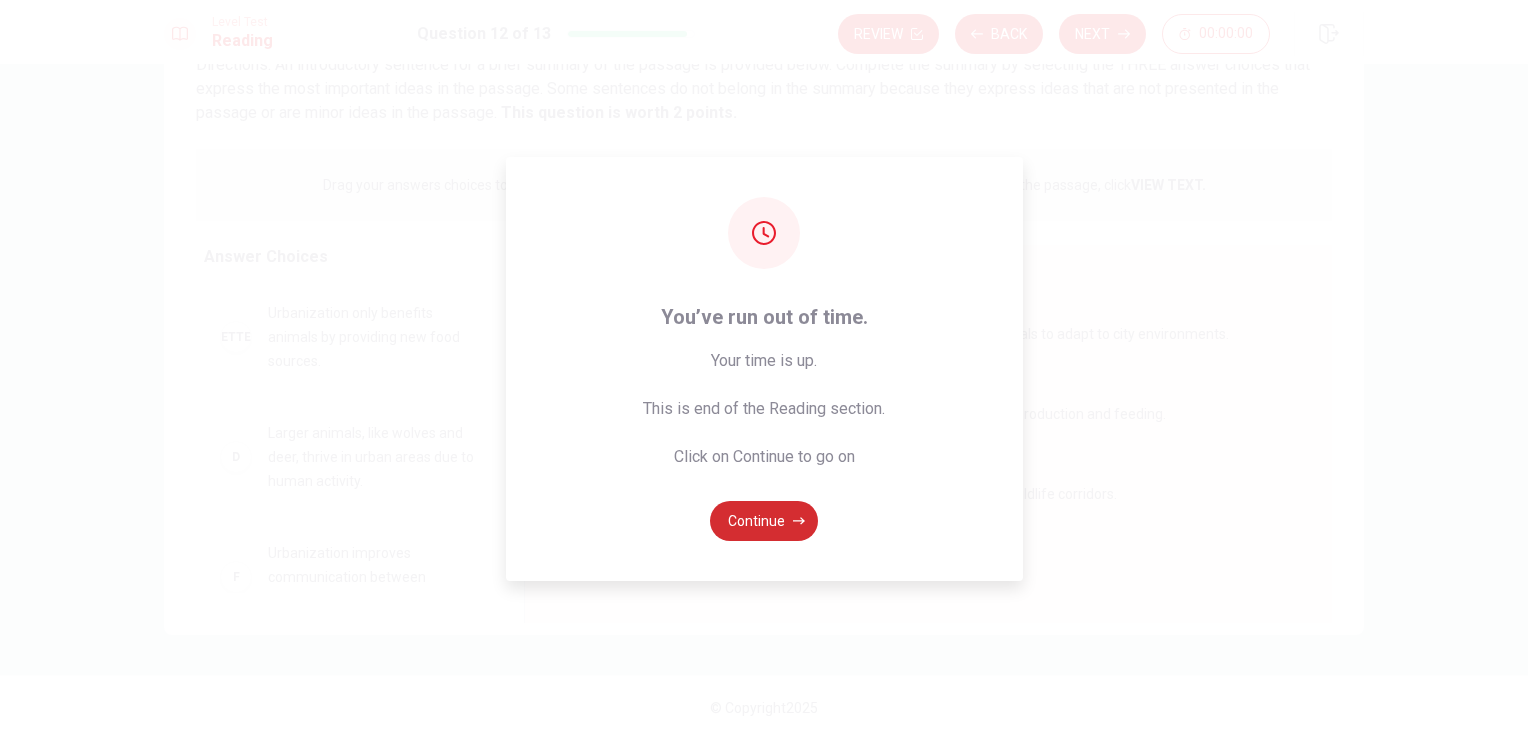 click on "Continue" at bounding box center [764, 521] 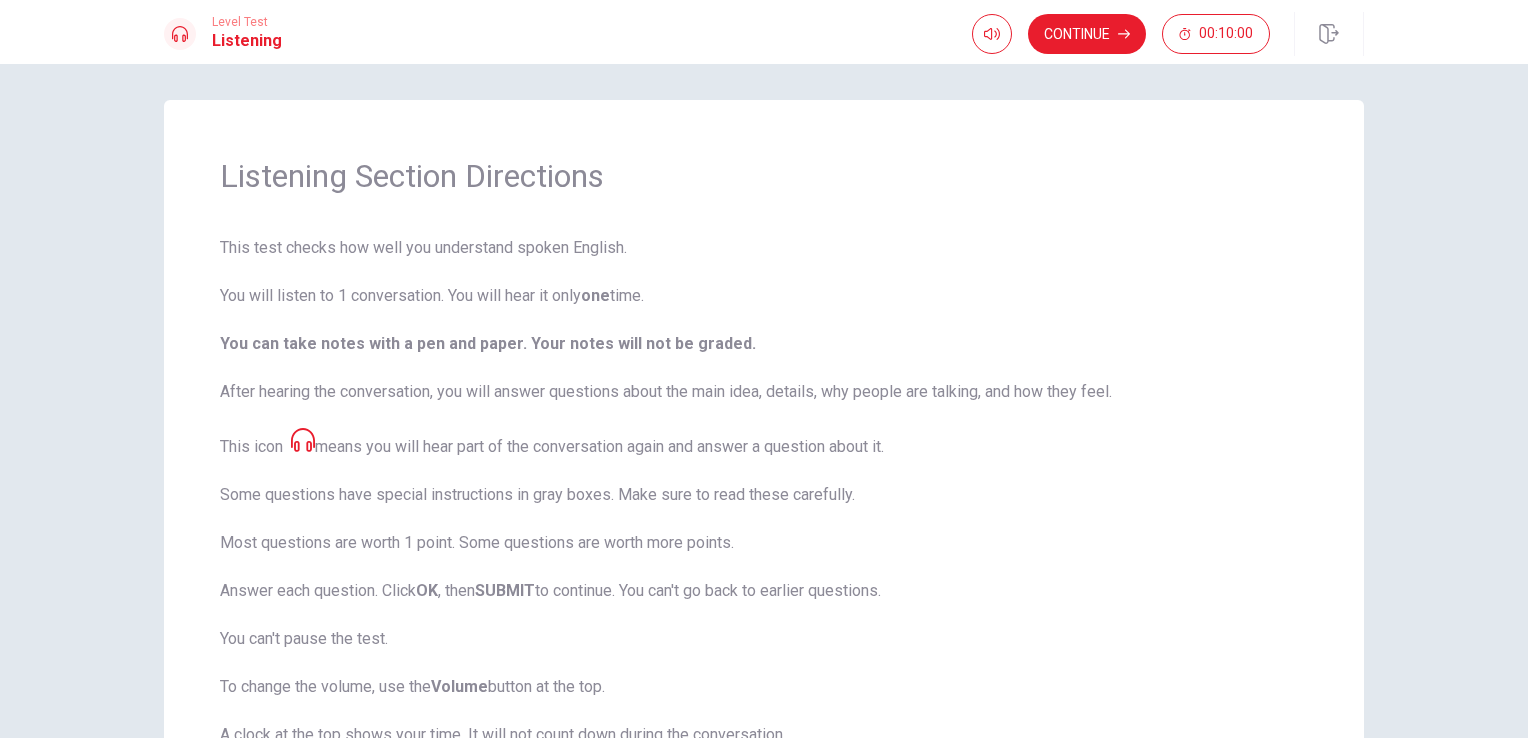 scroll, scrollTop: 0, scrollLeft: 0, axis: both 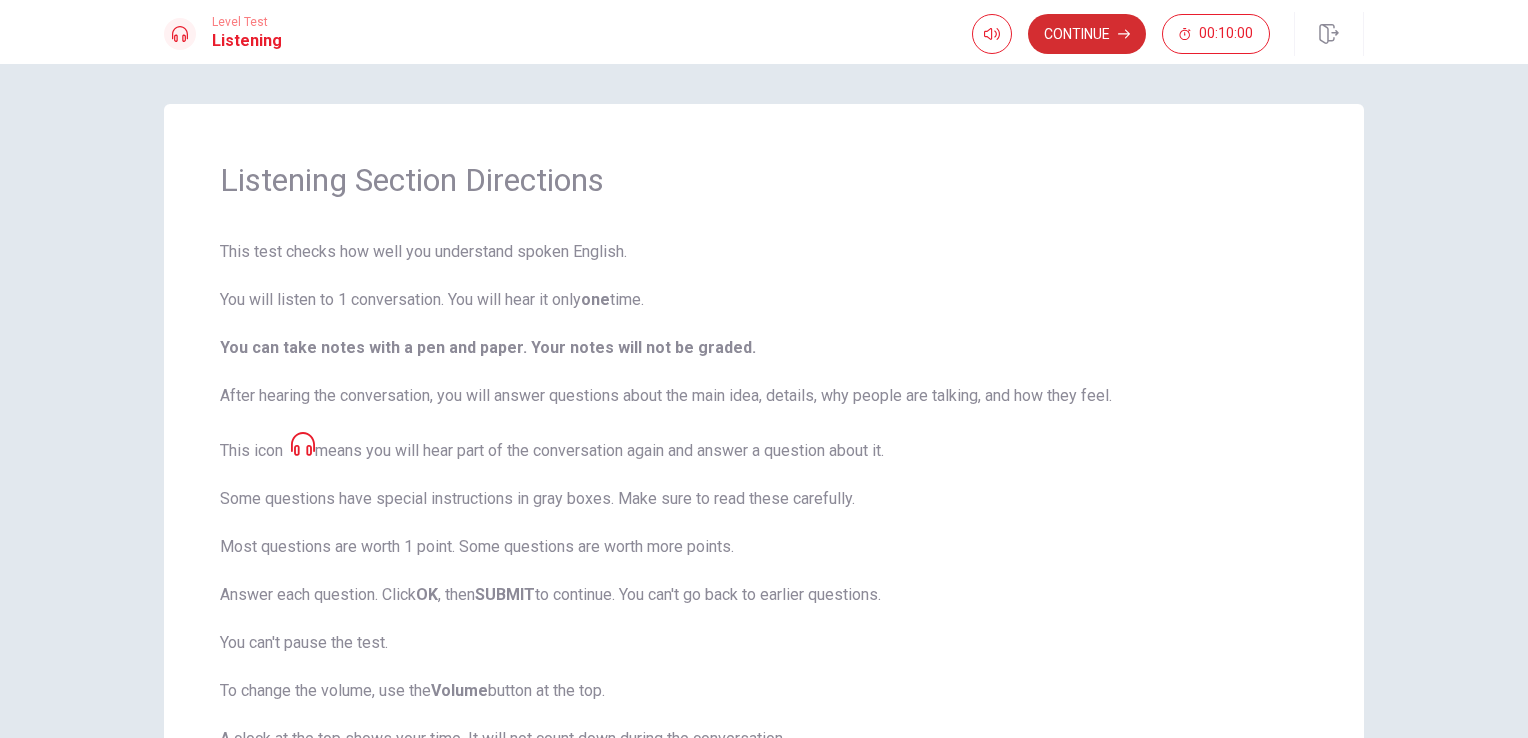 click on "Continue" at bounding box center [1087, 34] 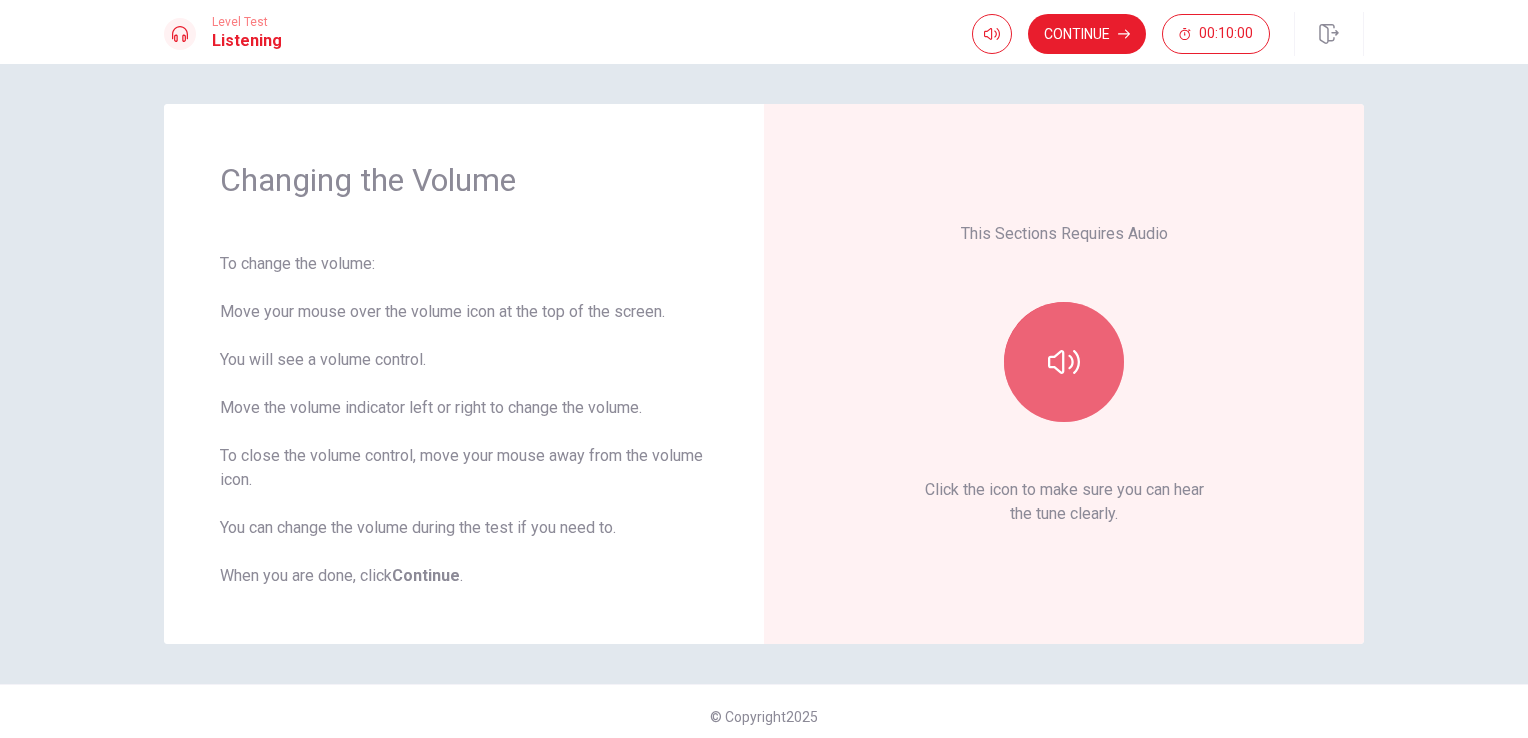 click at bounding box center [1064, 362] 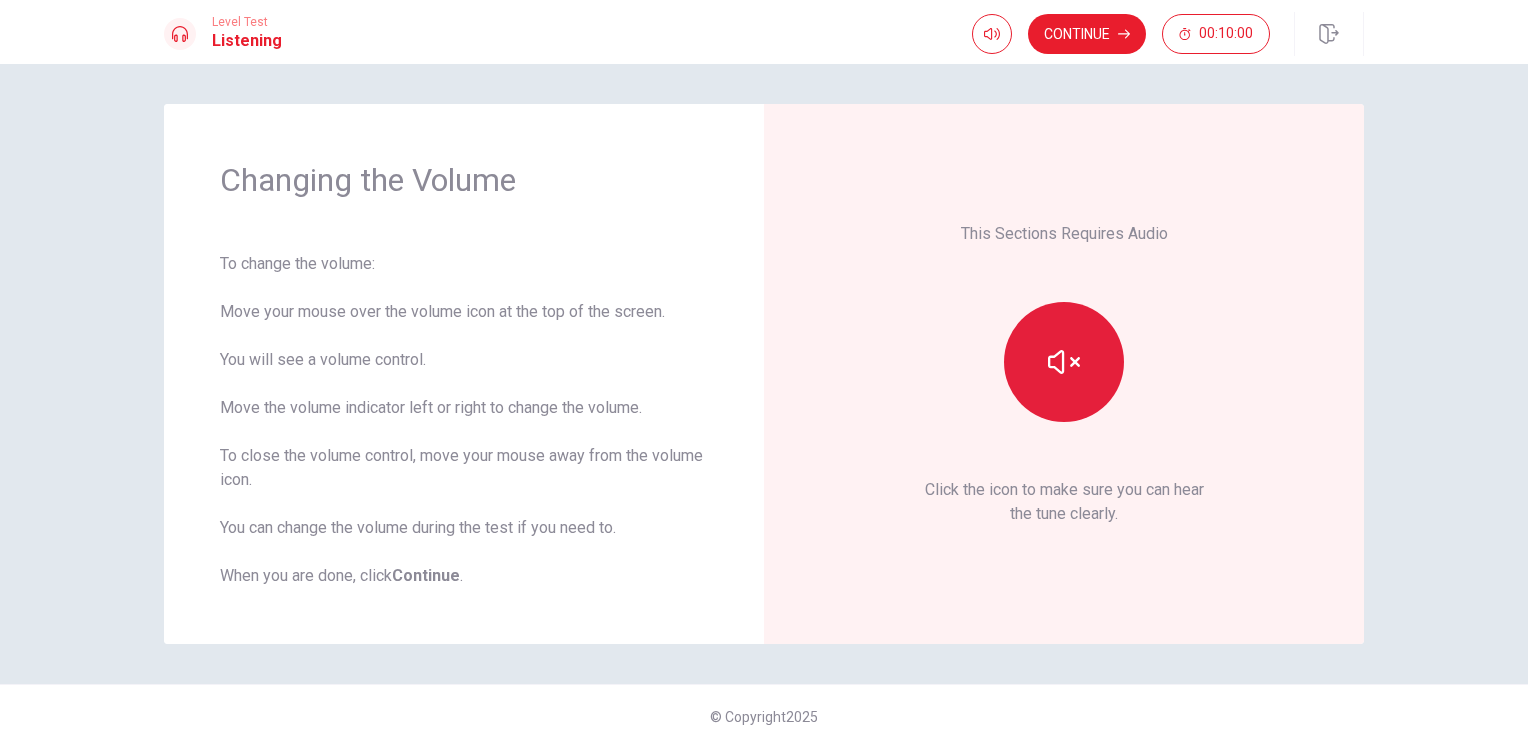 click at bounding box center (1064, 362) 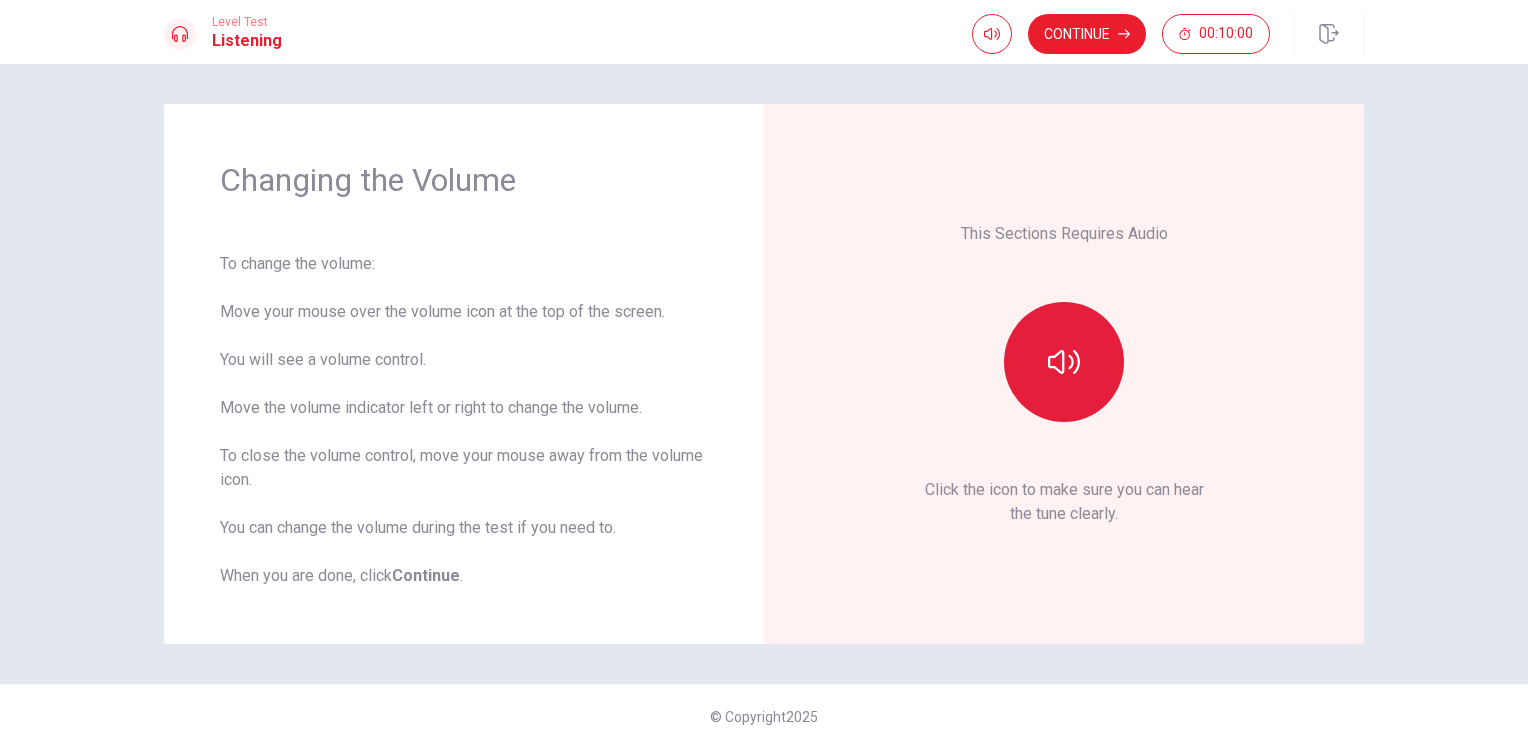 click at bounding box center [1064, 362] 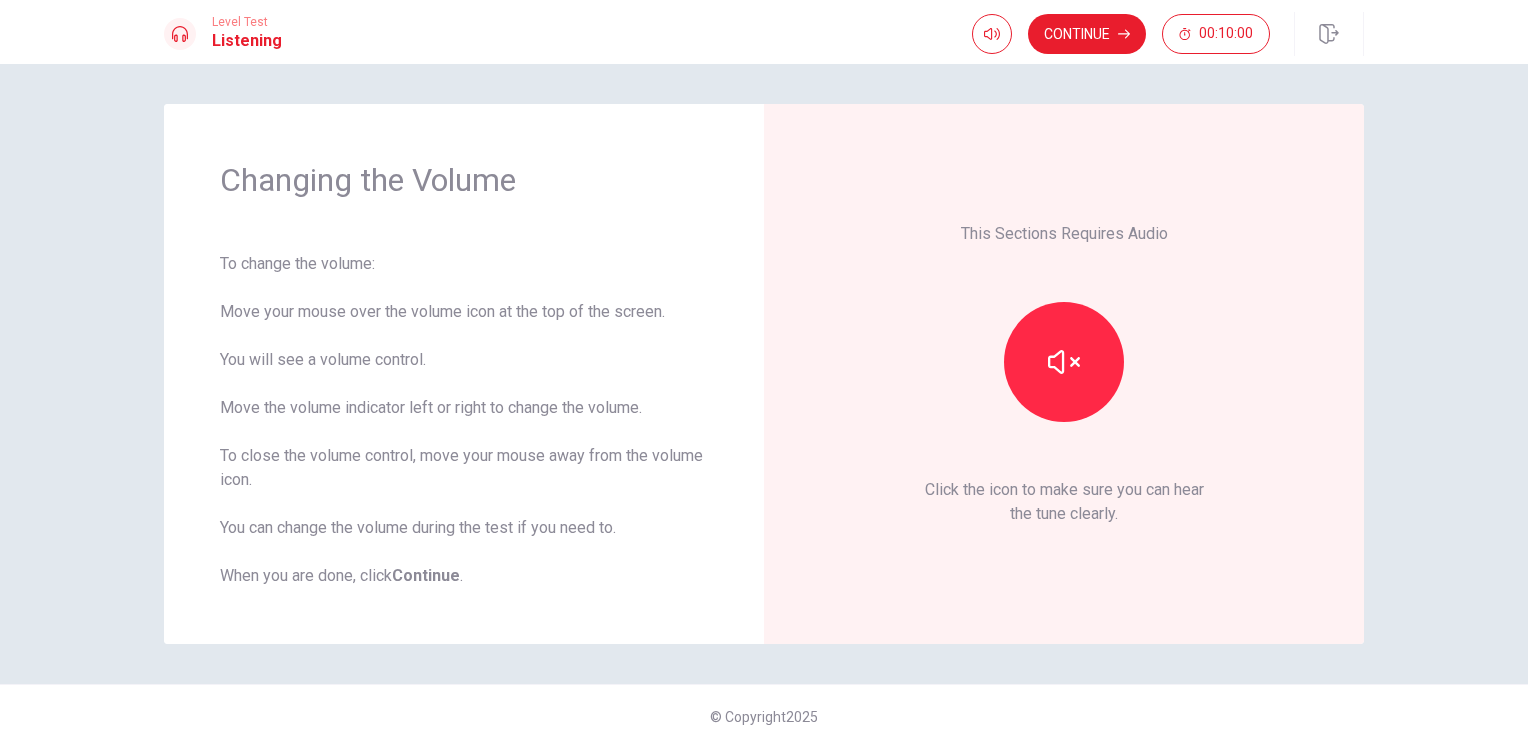 drag, startPoint x: 1064, startPoint y: 375, endPoint x: 925, endPoint y: 379, distance: 139.05754 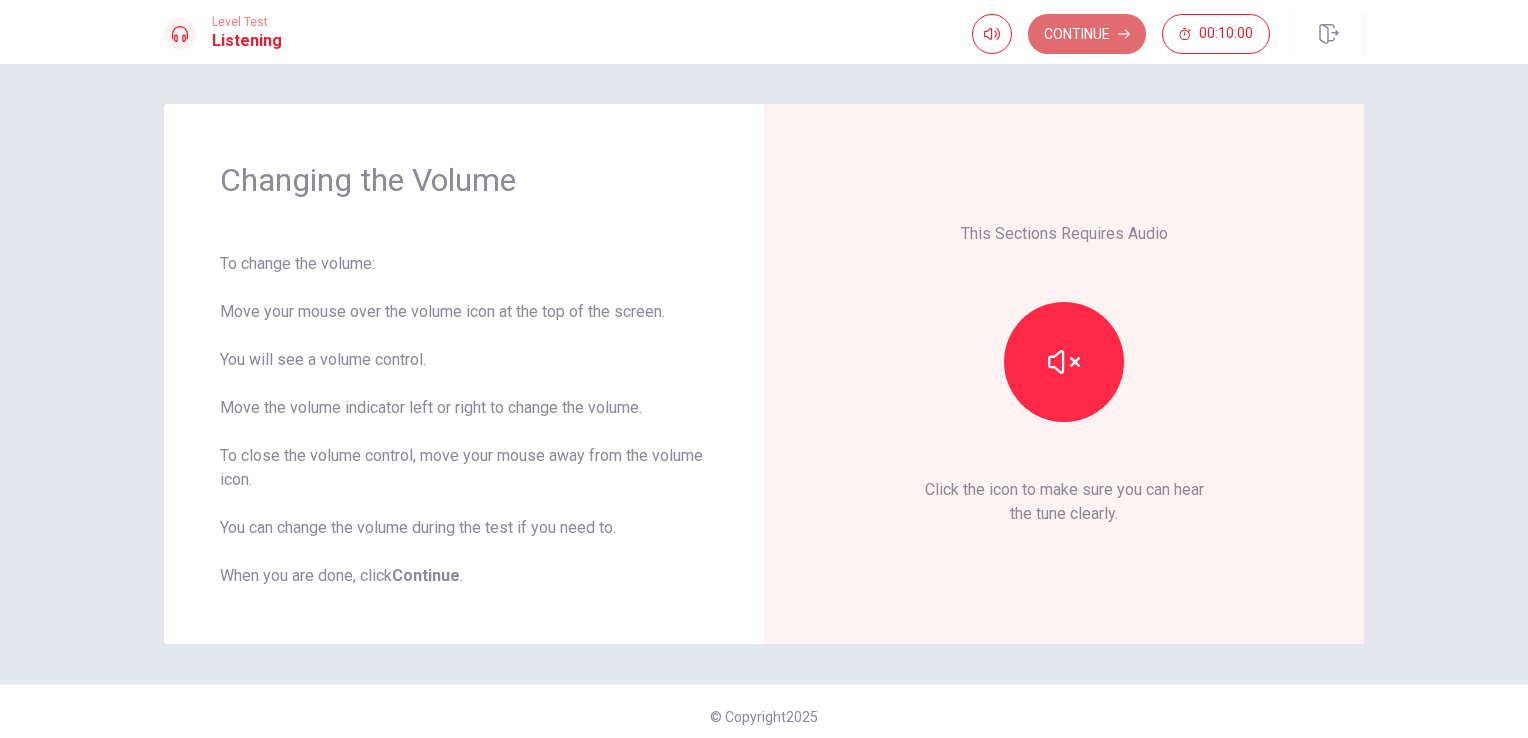 click at bounding box center (1124, 34) 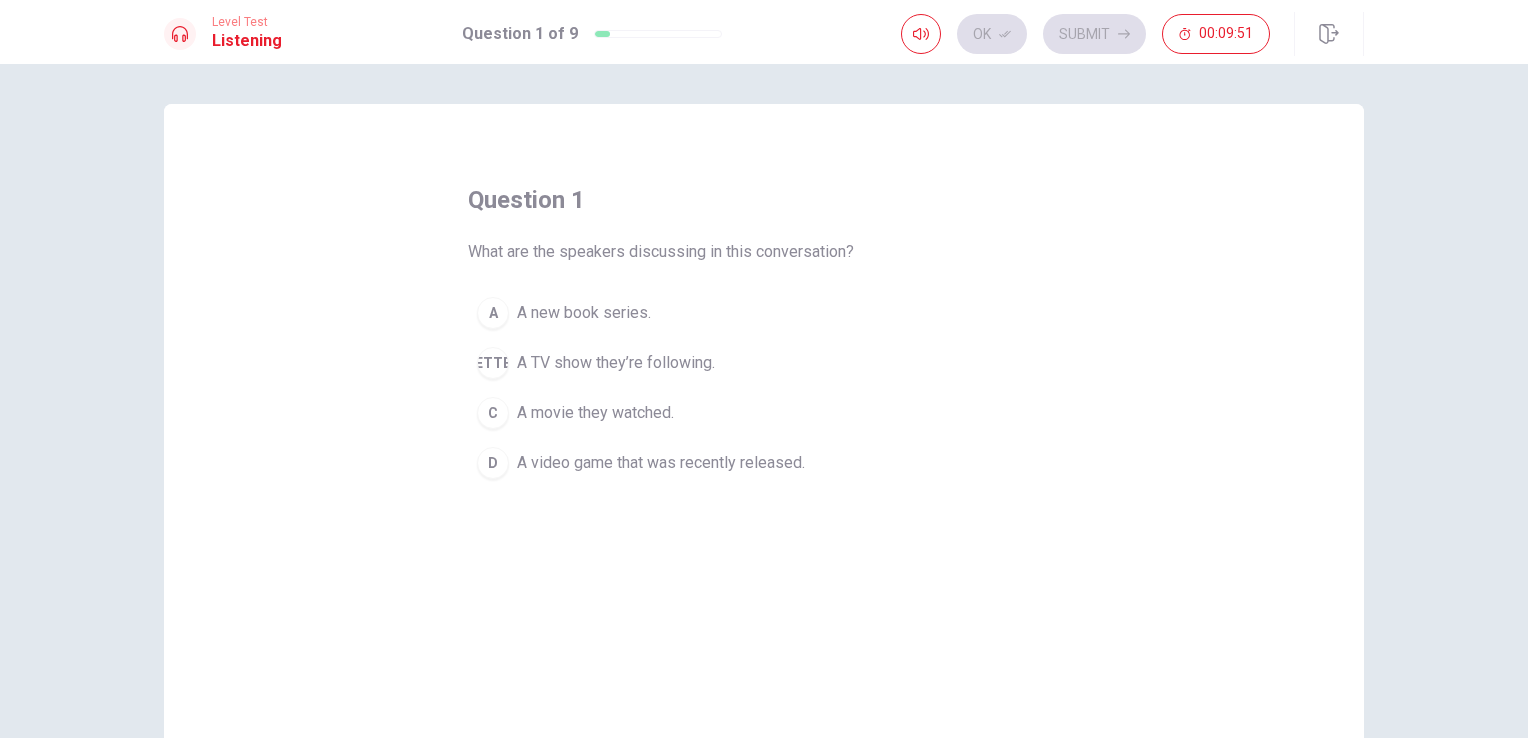 click on "D A video game that was recently released." at bounding box center [764, 463] 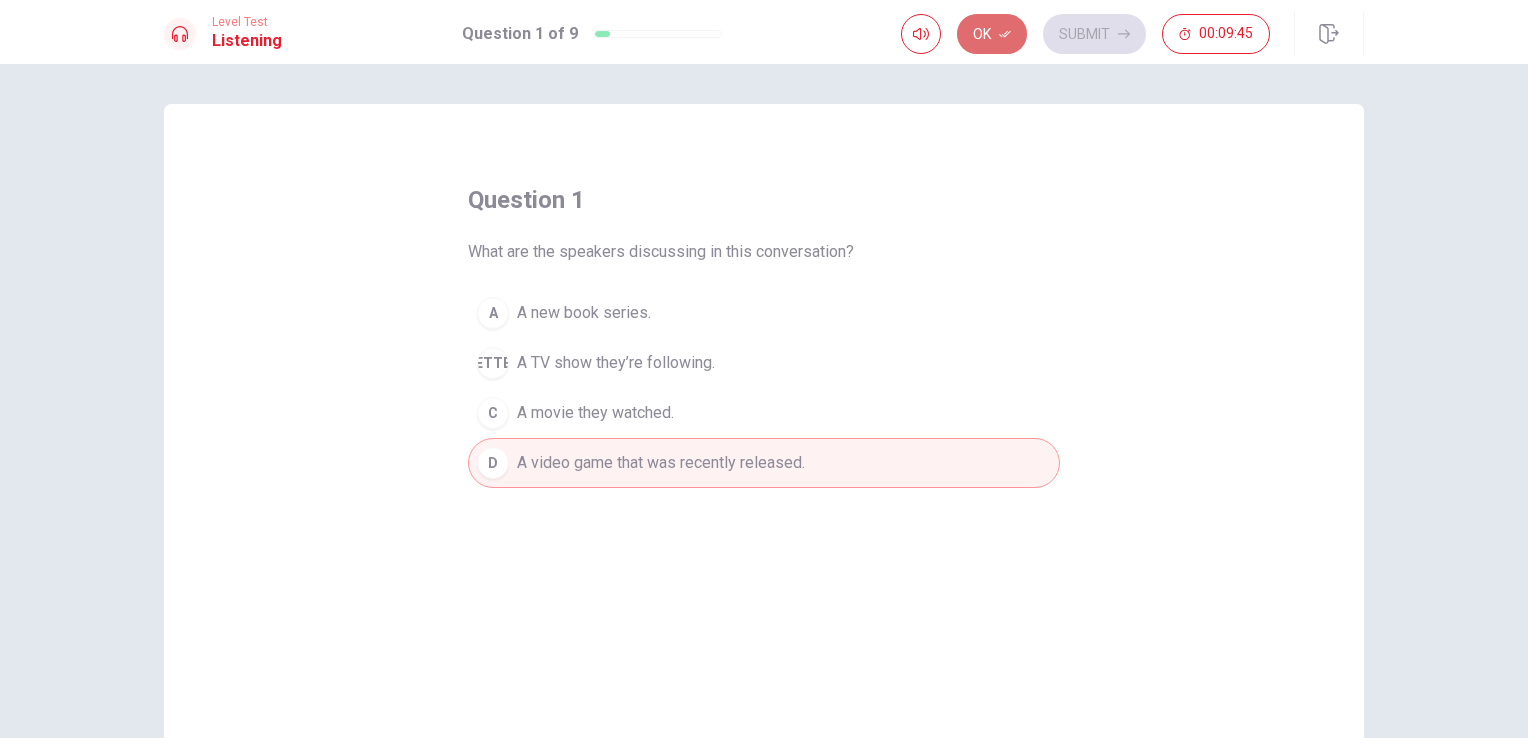click at bounding box center [1005, 34] 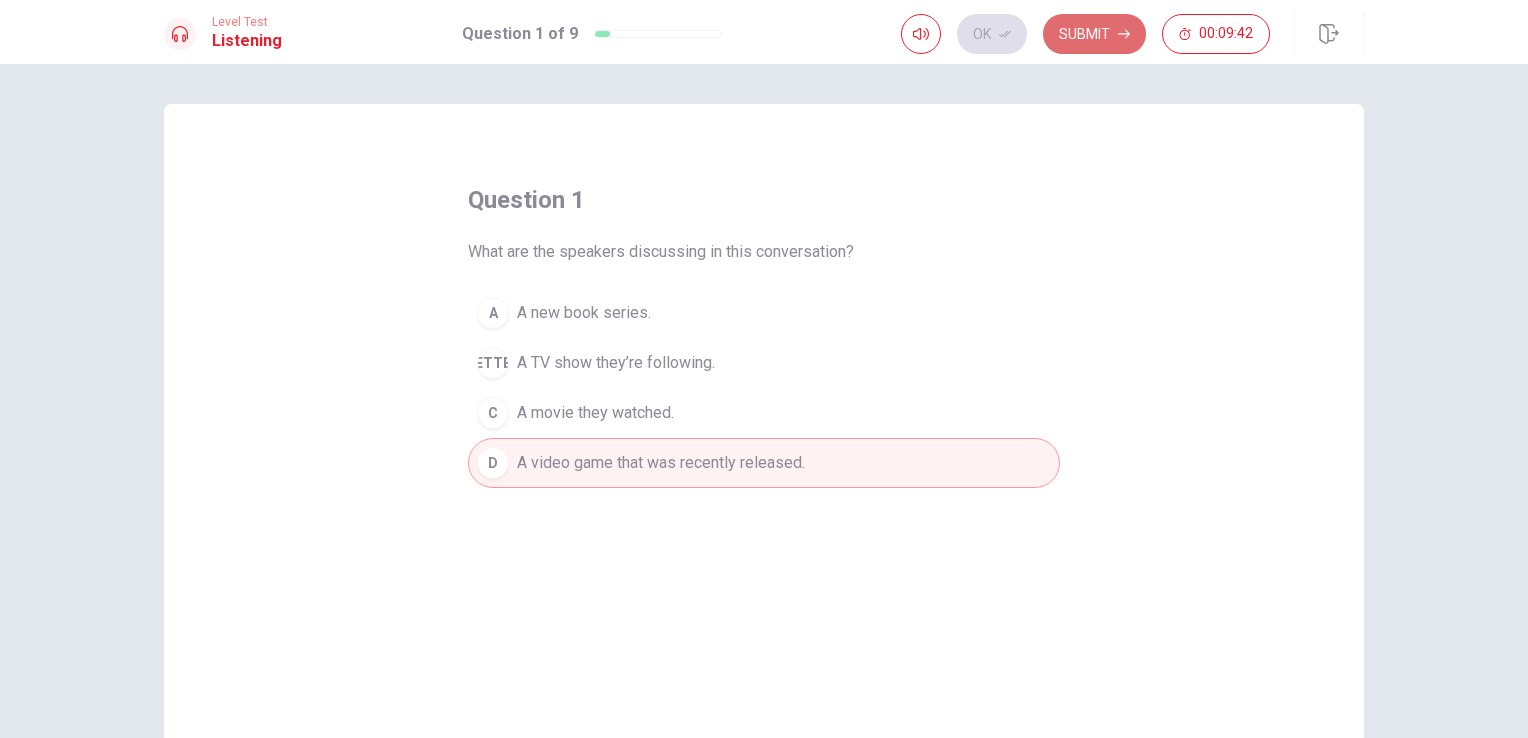 click on "Submit" at bounding box center (1094, 34) 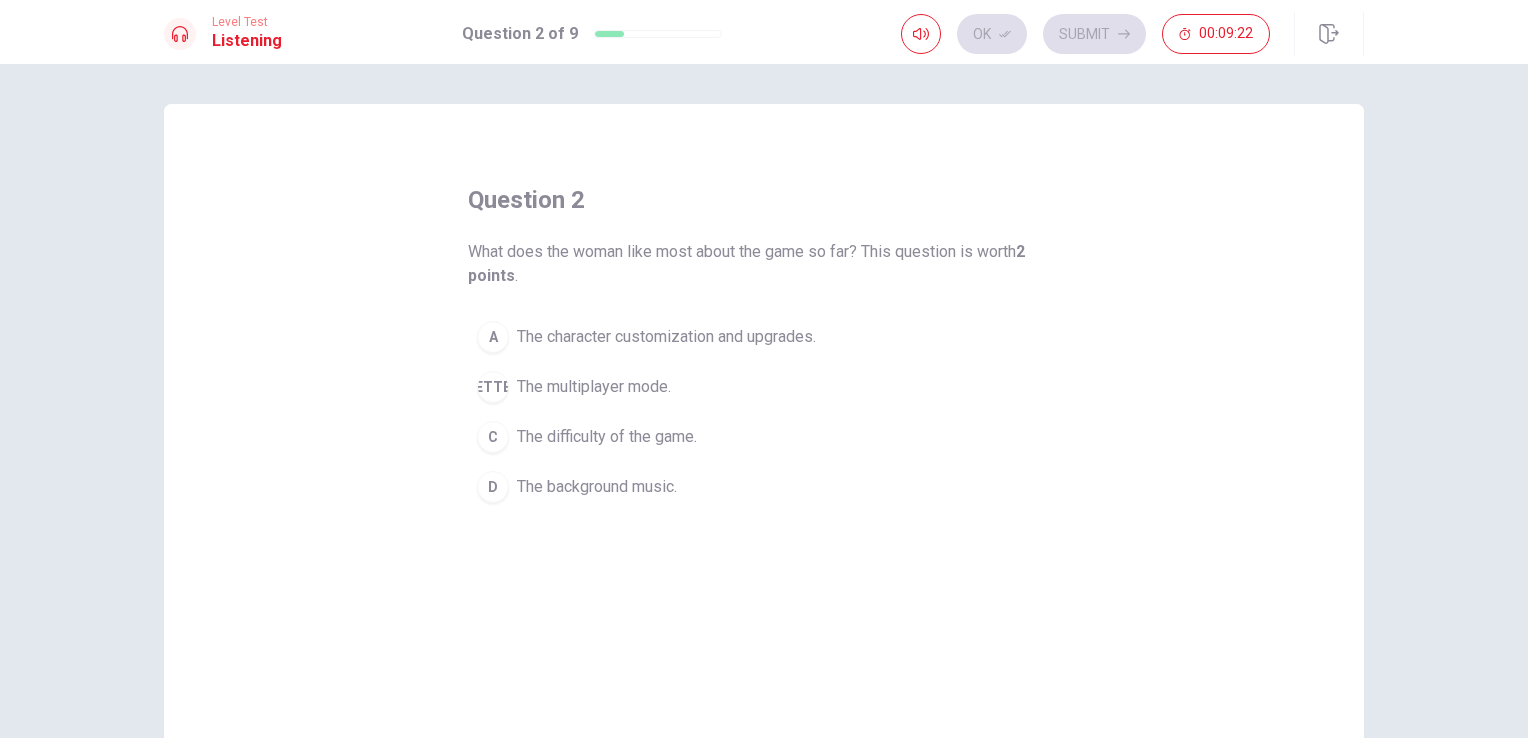 click on "The character customization and upgrades." at bounding box center [666, 337] 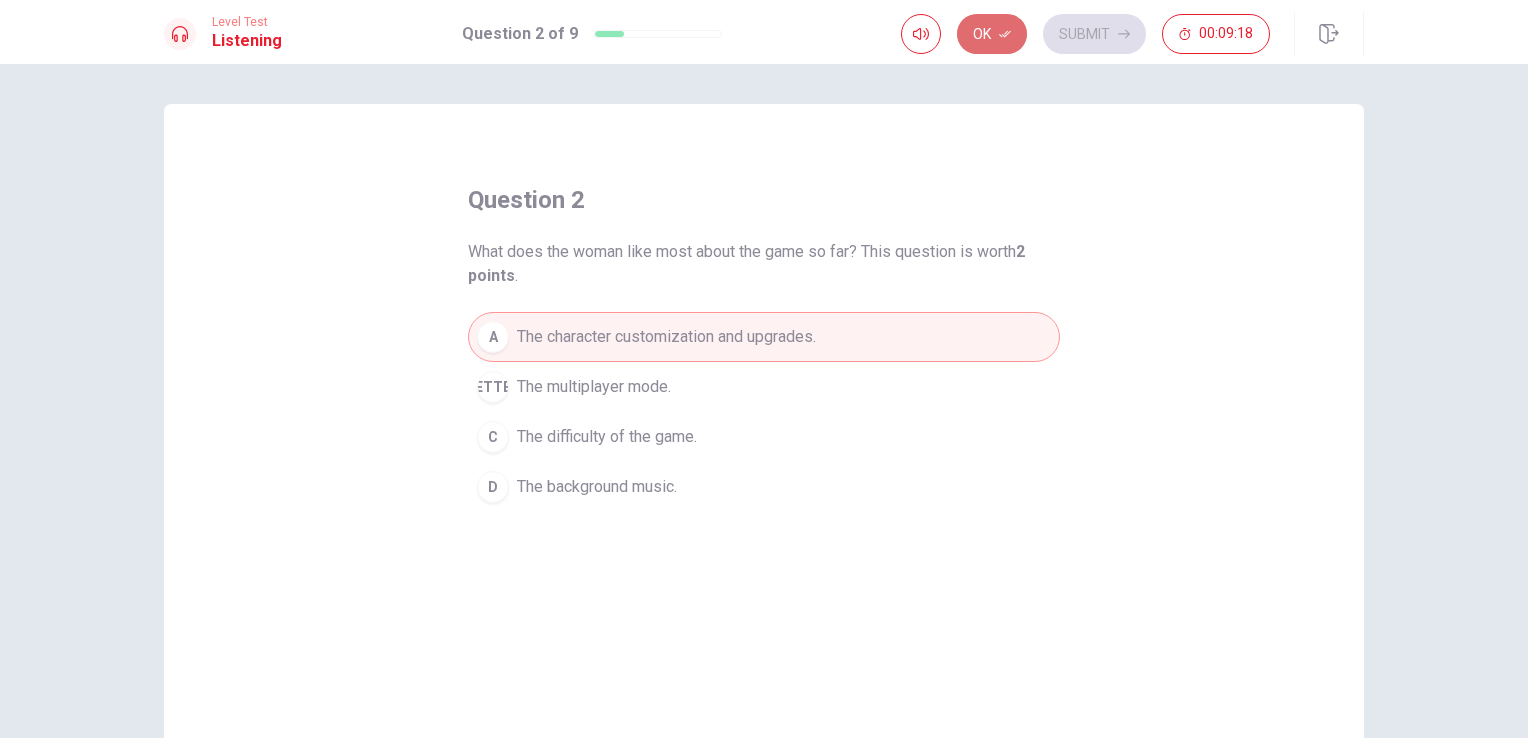 click on "Ok" at bounding box center (992, 34) 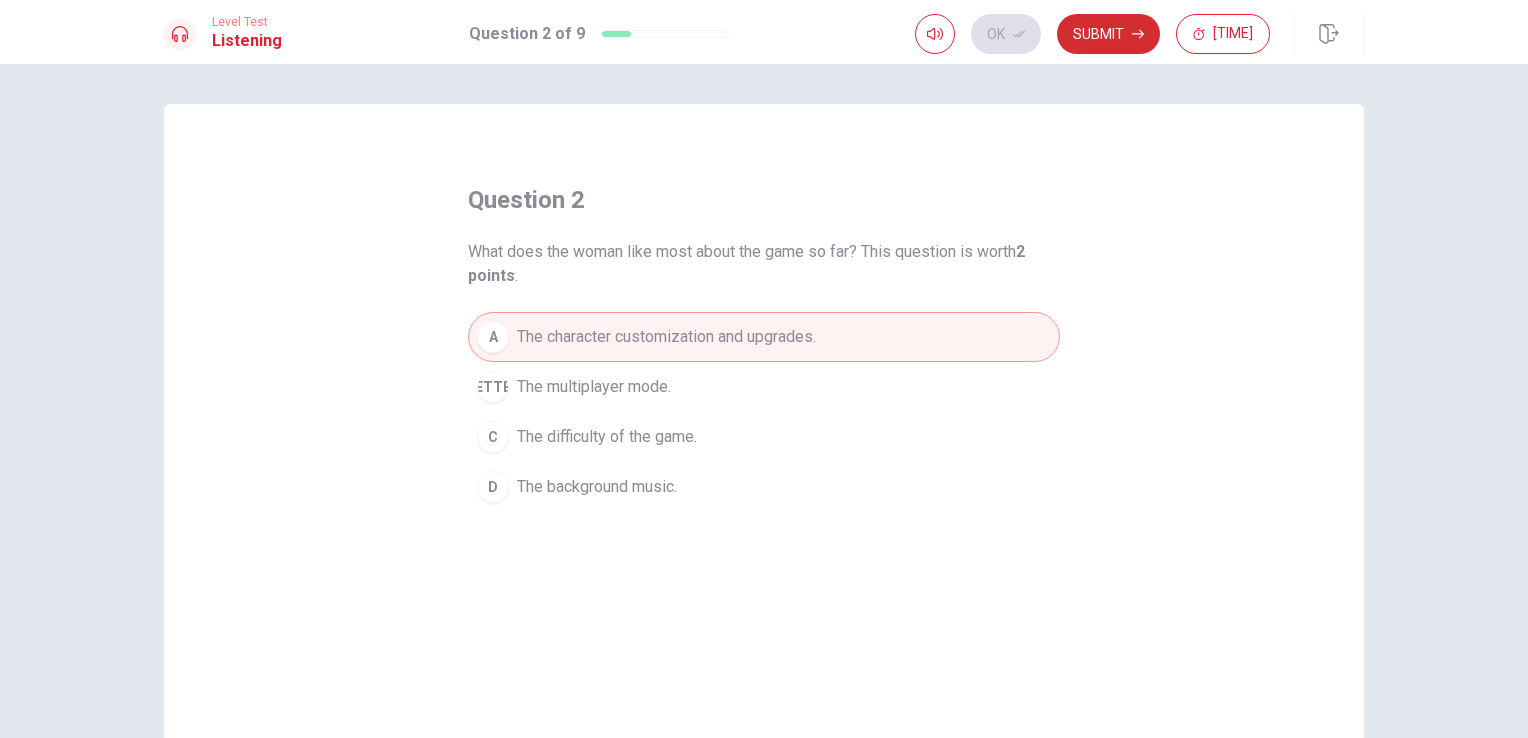 click on "Submit" at bounding box center [1108, 34] 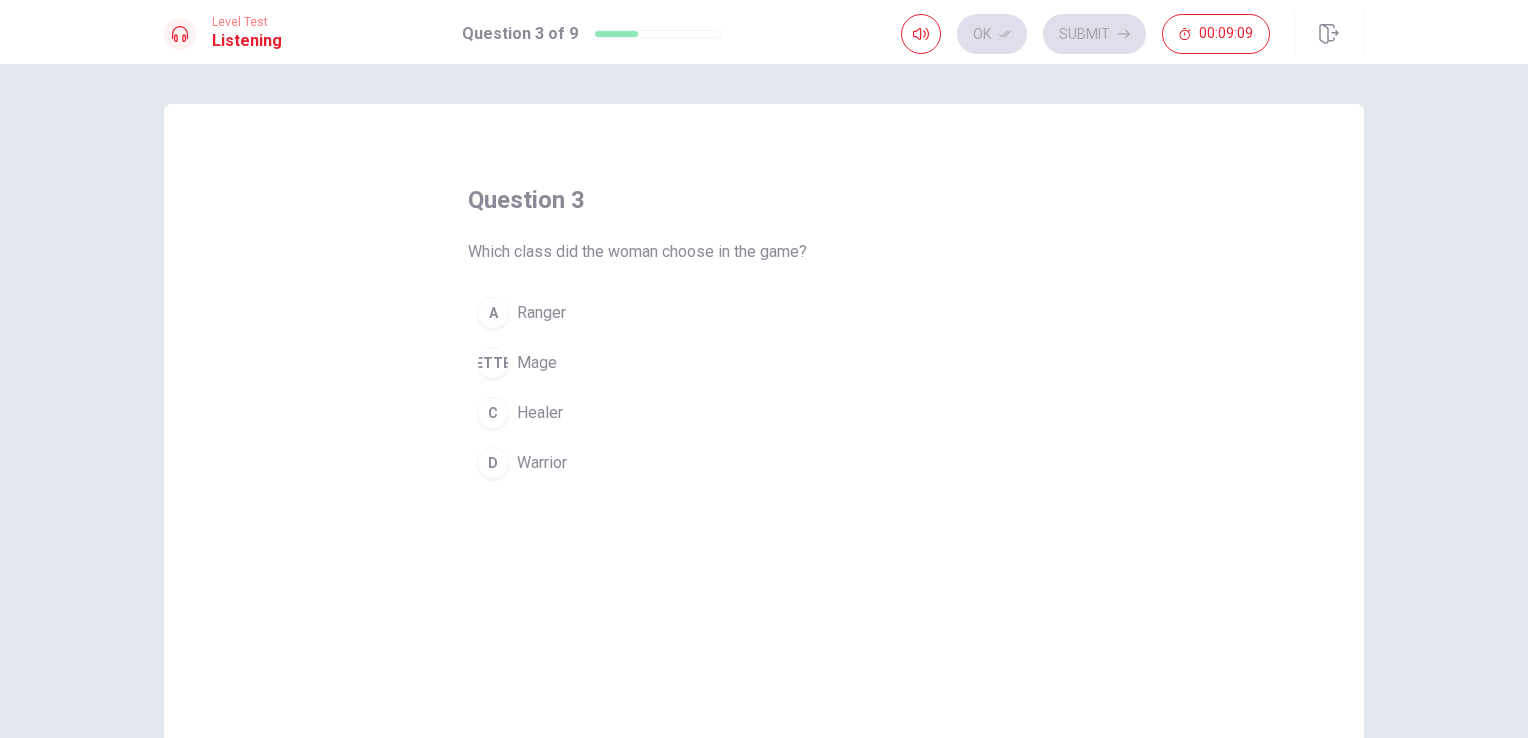 click on "Ranger" at bounding box center [541, 313] 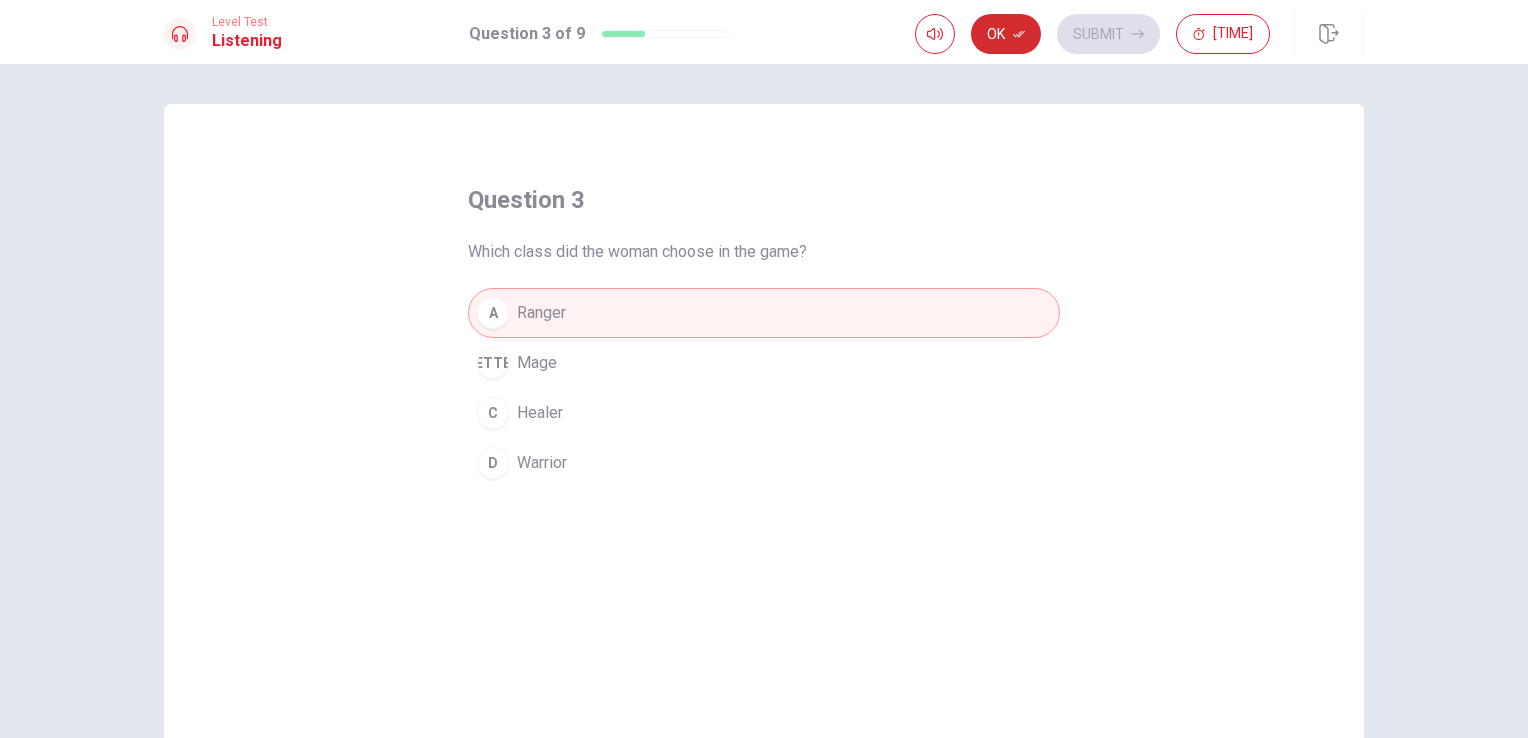 click at bounding box center [1019, 34] 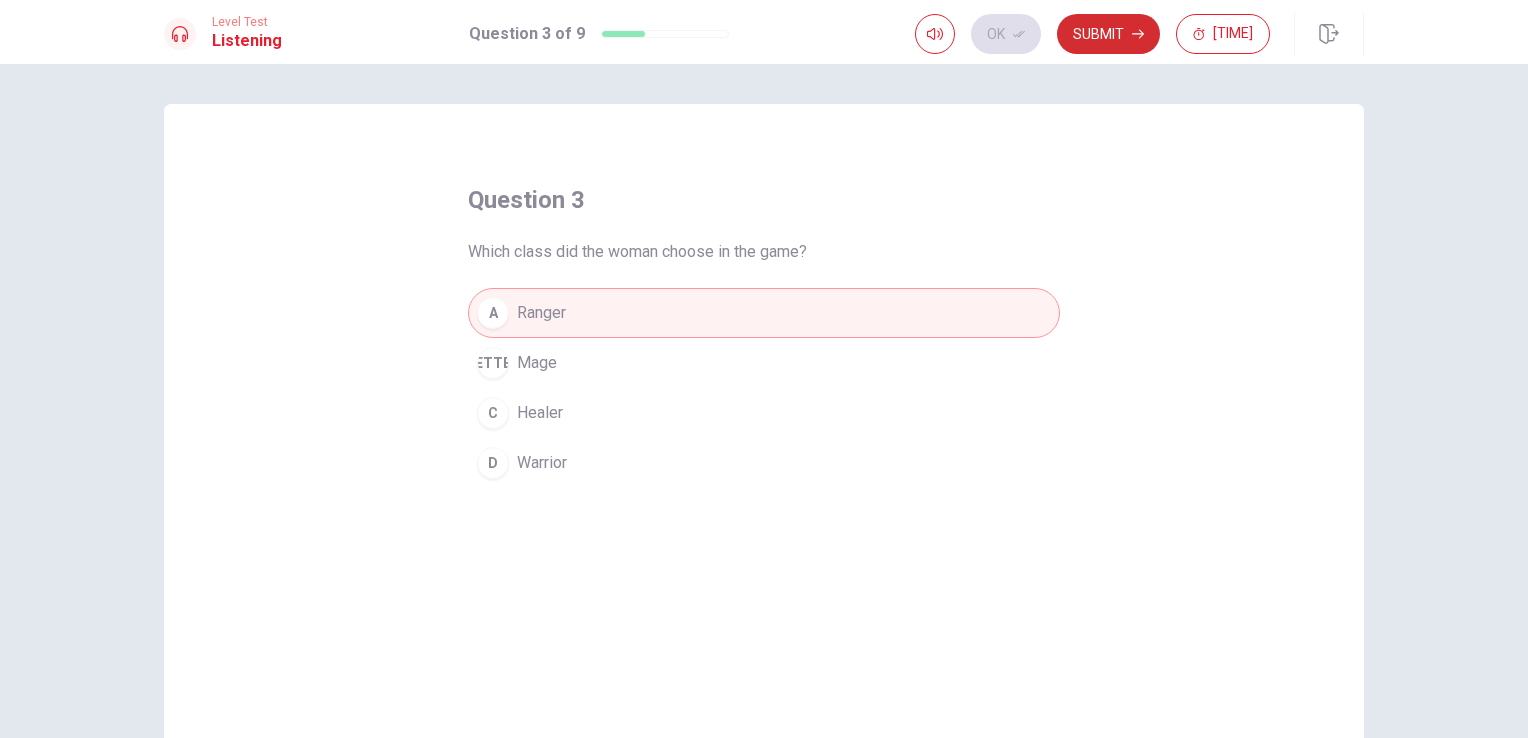 click on "Submit" at bounding box center (1108, 34) 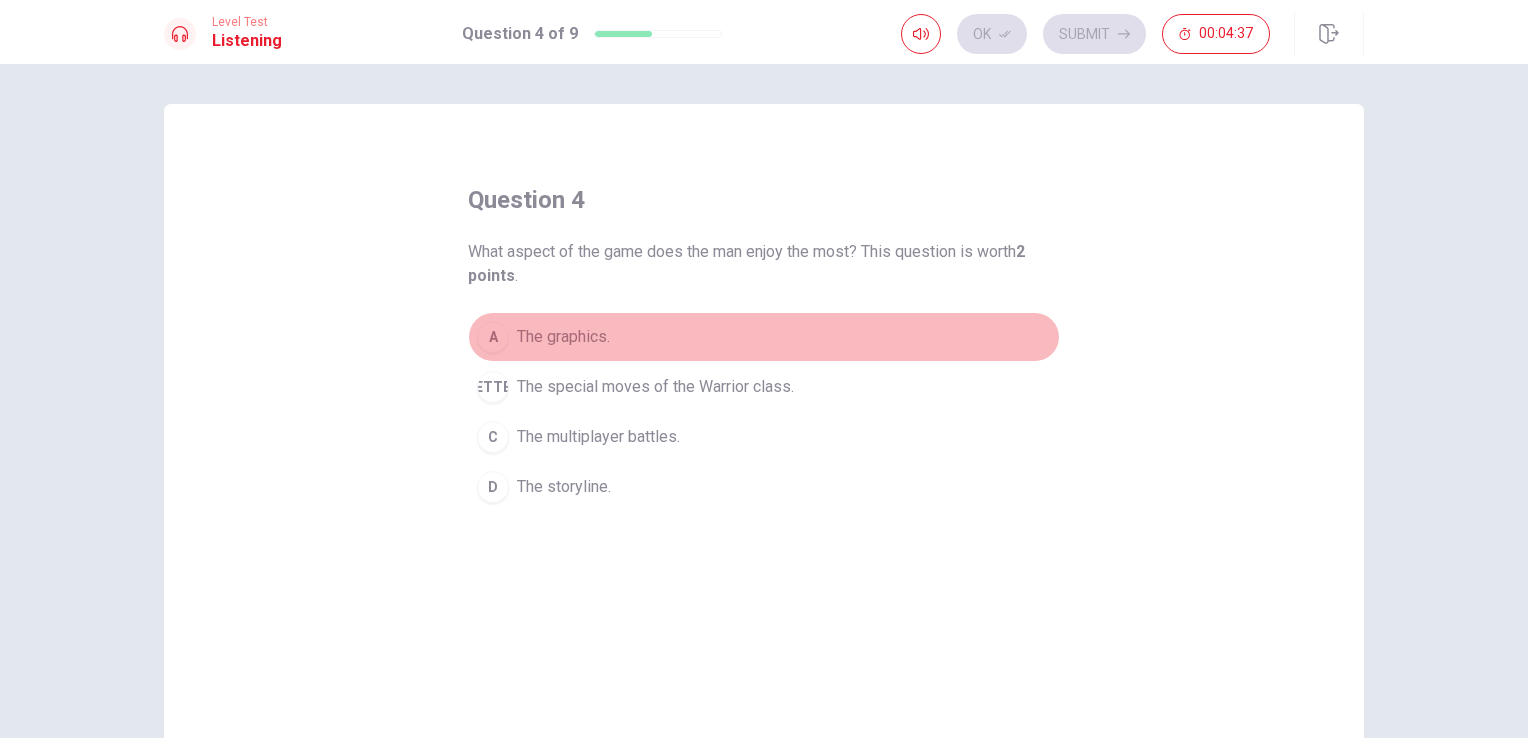 click on "A The graphics." at bounding box center [764, 337] 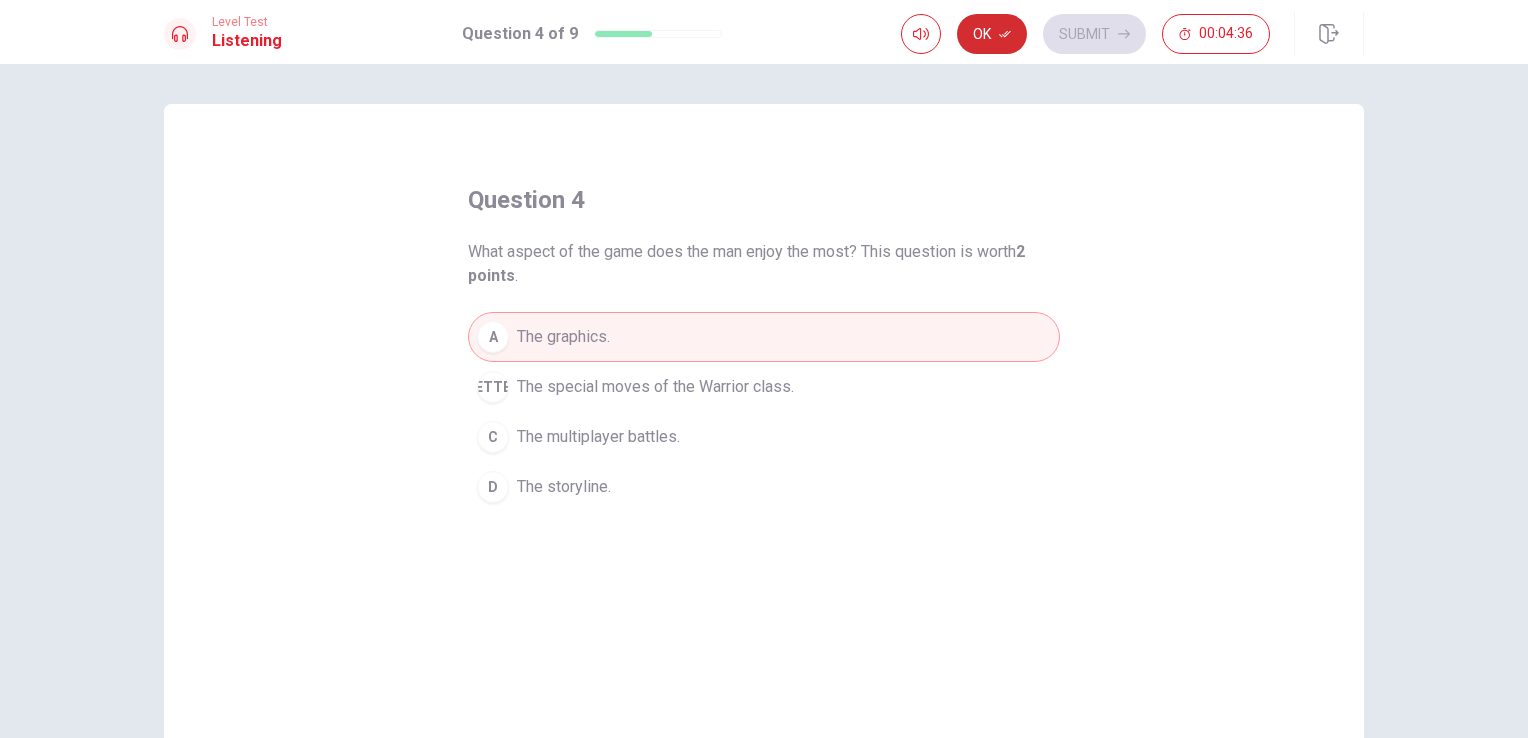 click at bounding box center (1005, 34) 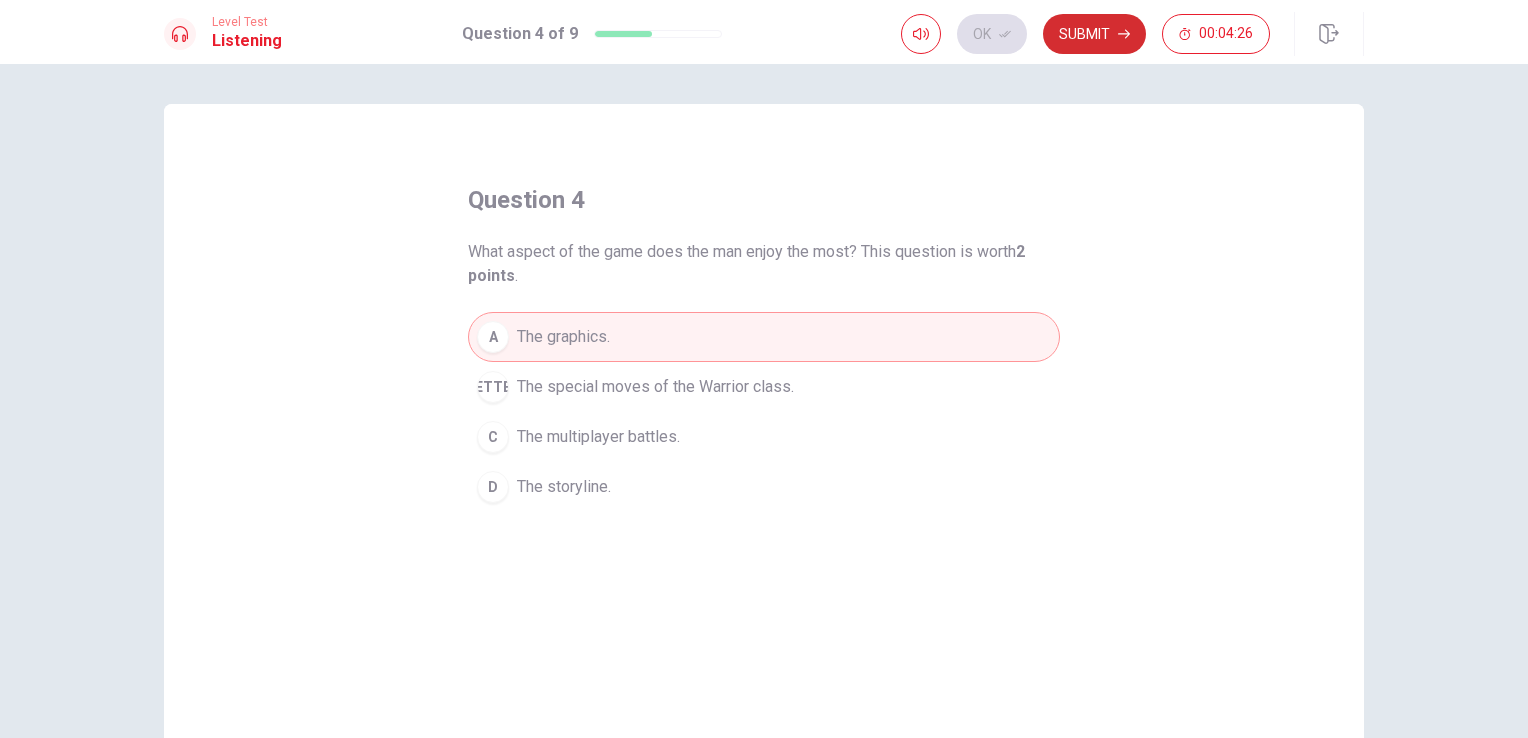 click on "Submit" at bounding box center [1094, 34] 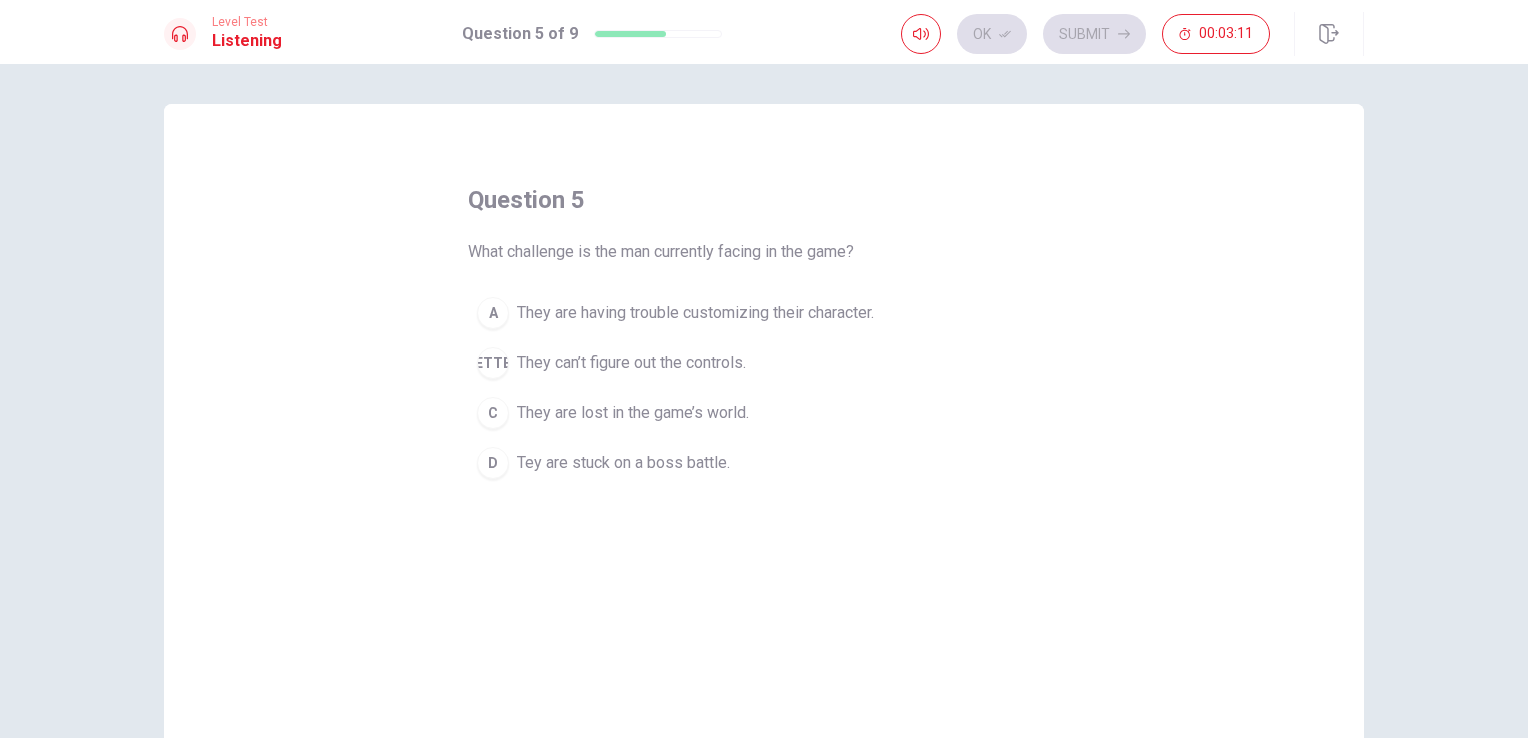 click on "Tey are stuck on a boss battle." at bounding box center [695, 313] 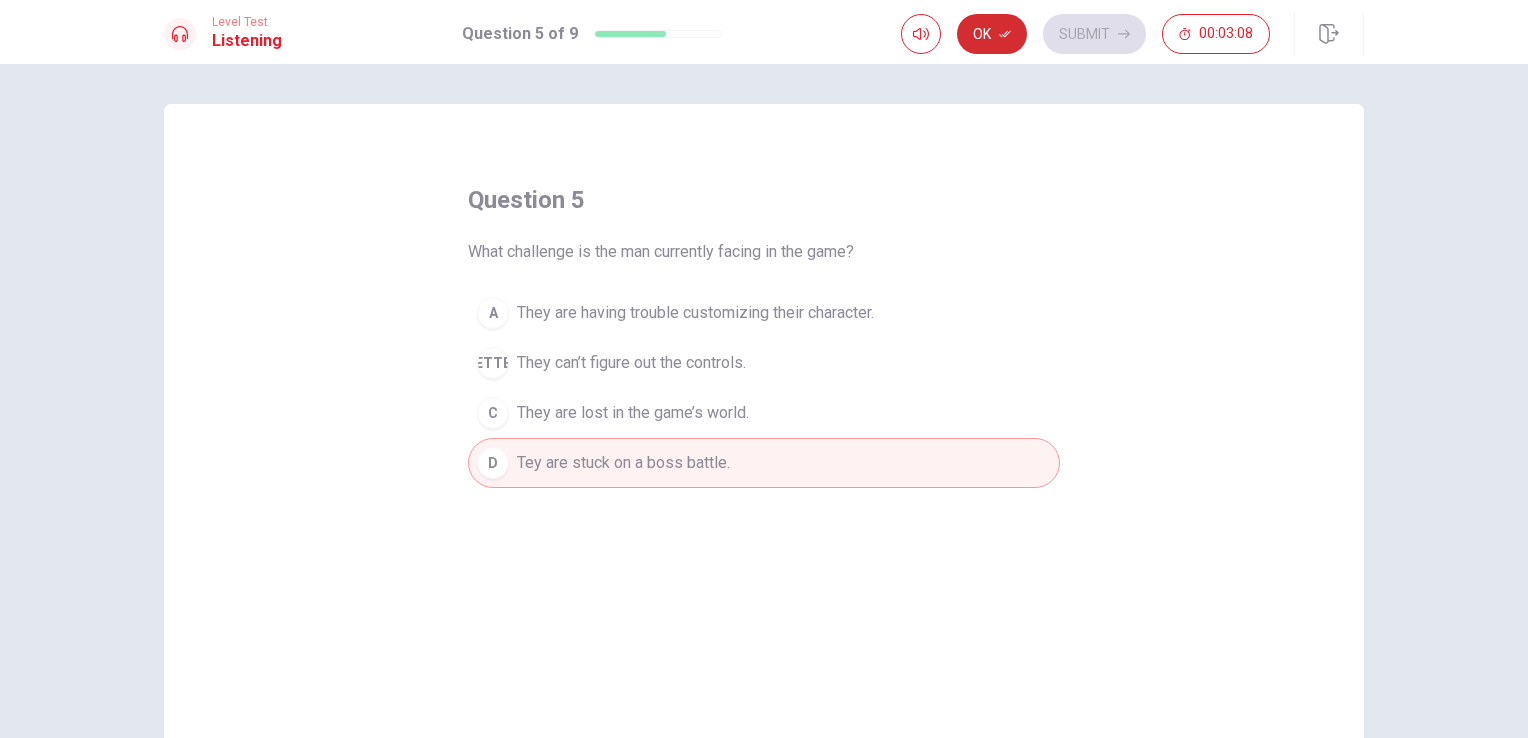 click on "Ok" at bounding box center [992, 34] 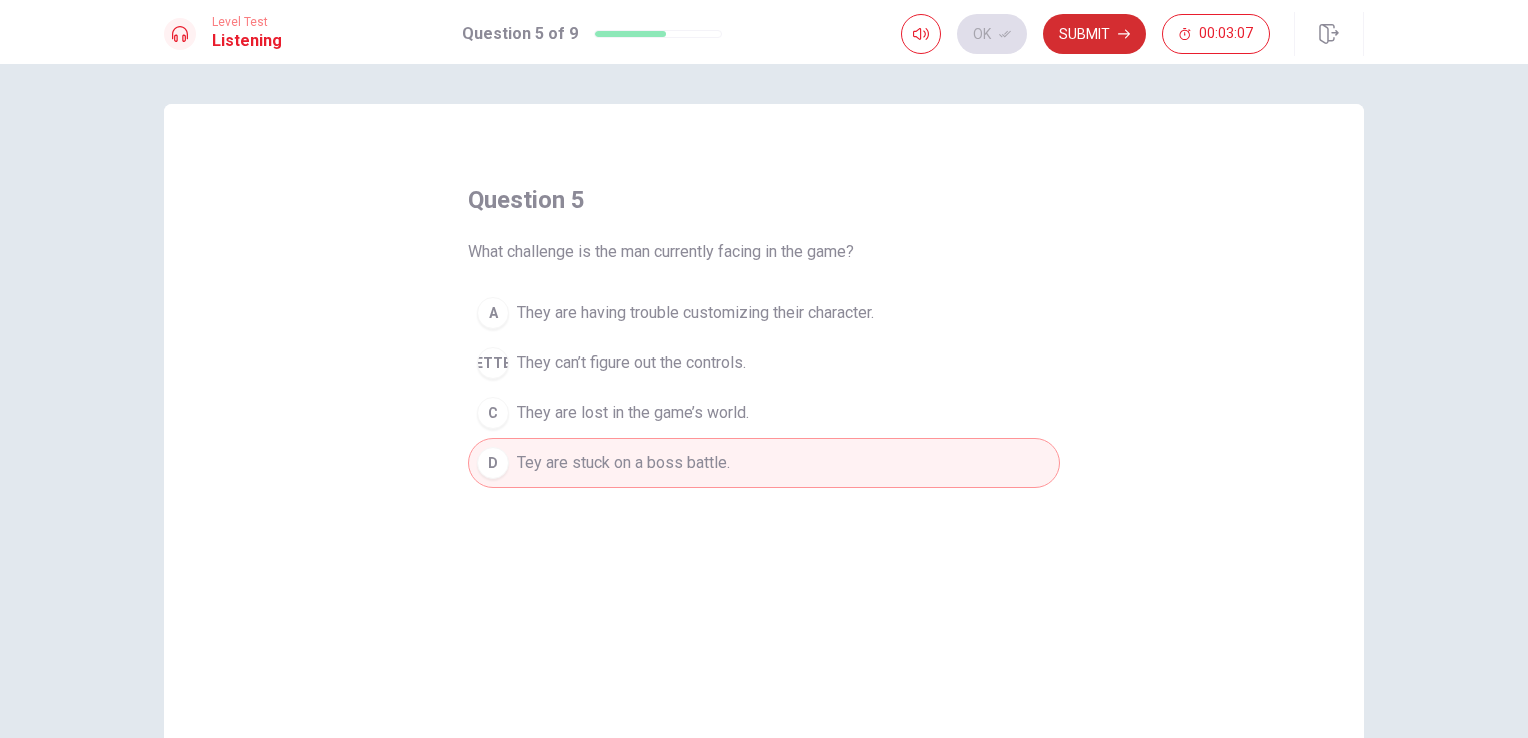 click on "Submit" at bounding box center (1094, 34) 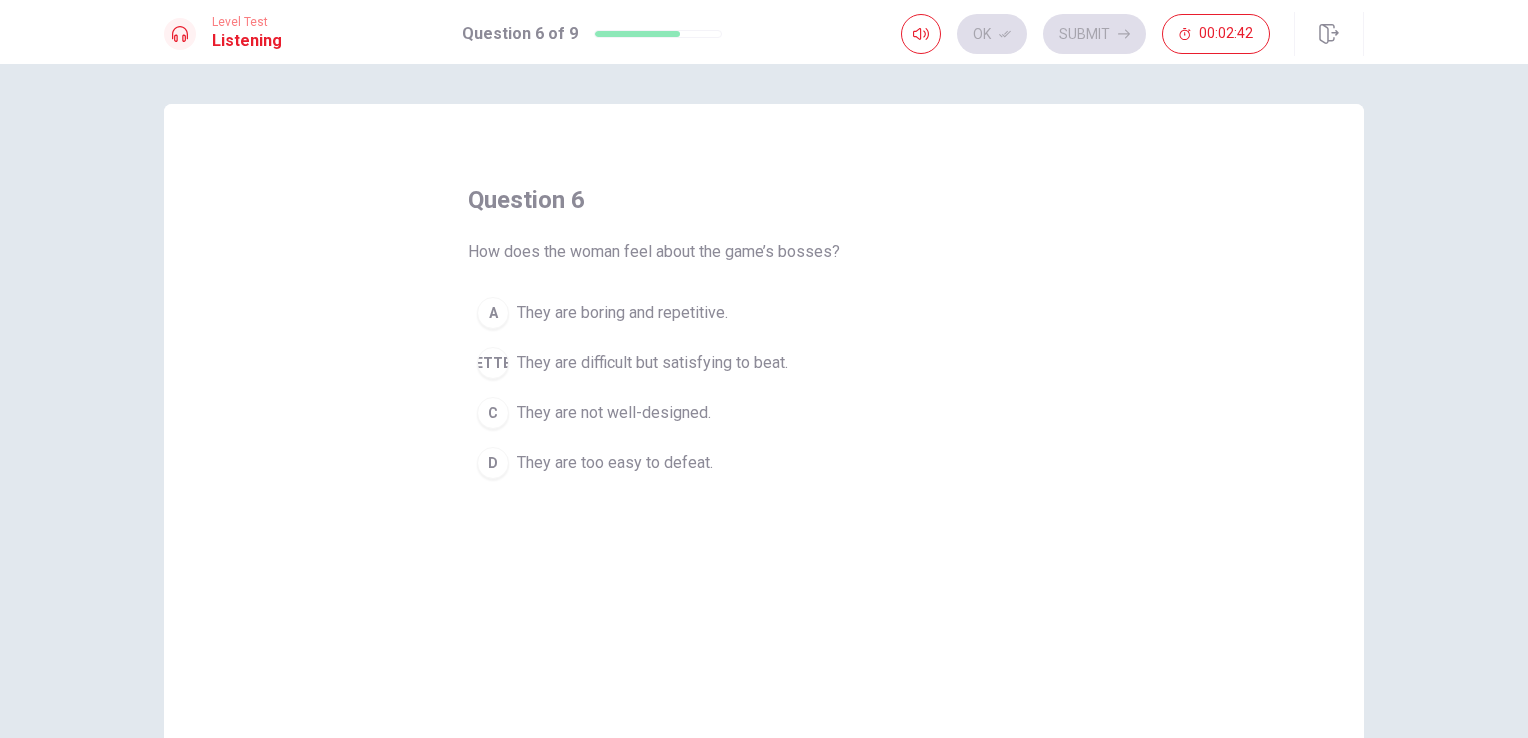 click on "They are difficult but satisfying to beat." at bounding box center (622, 313) 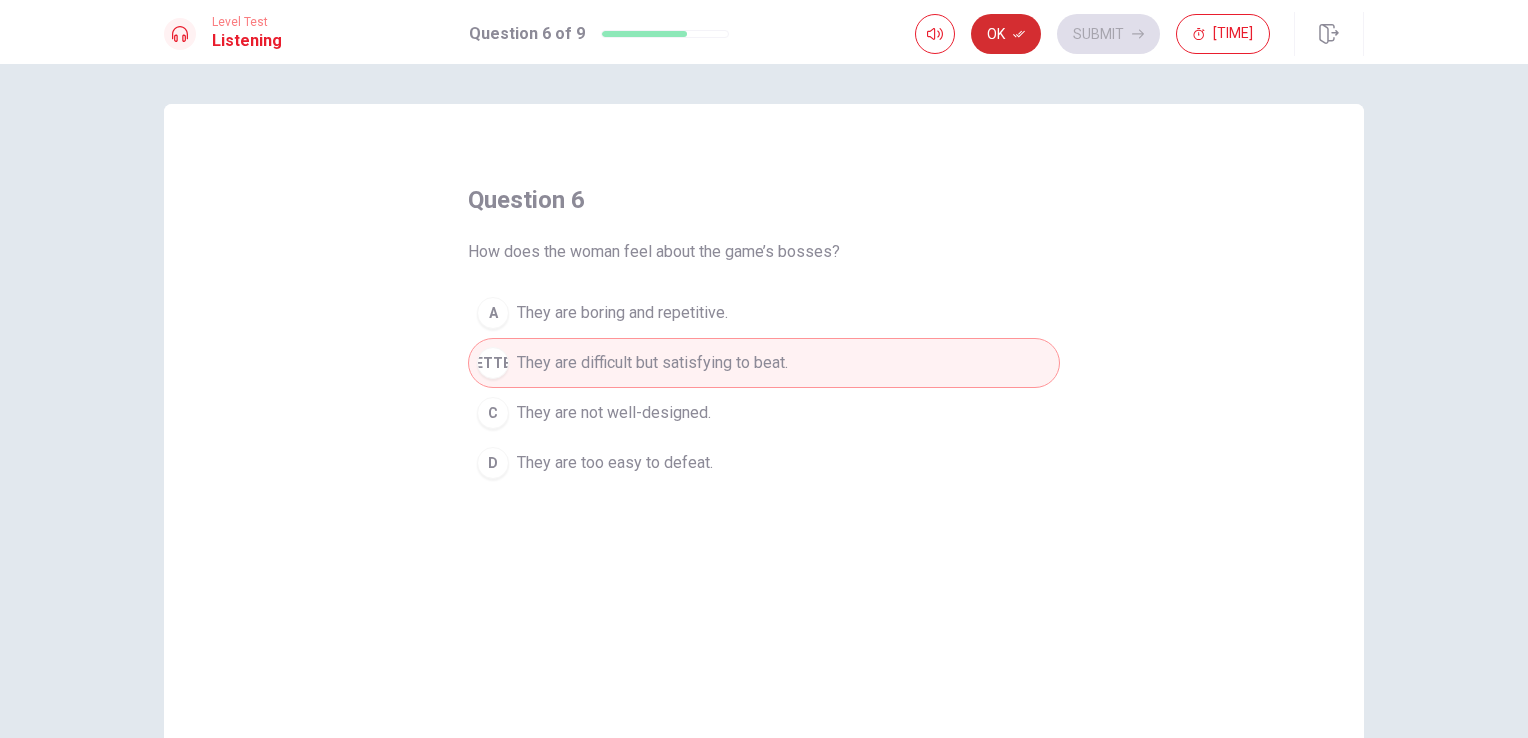 click at bounding box center [1019, 34] 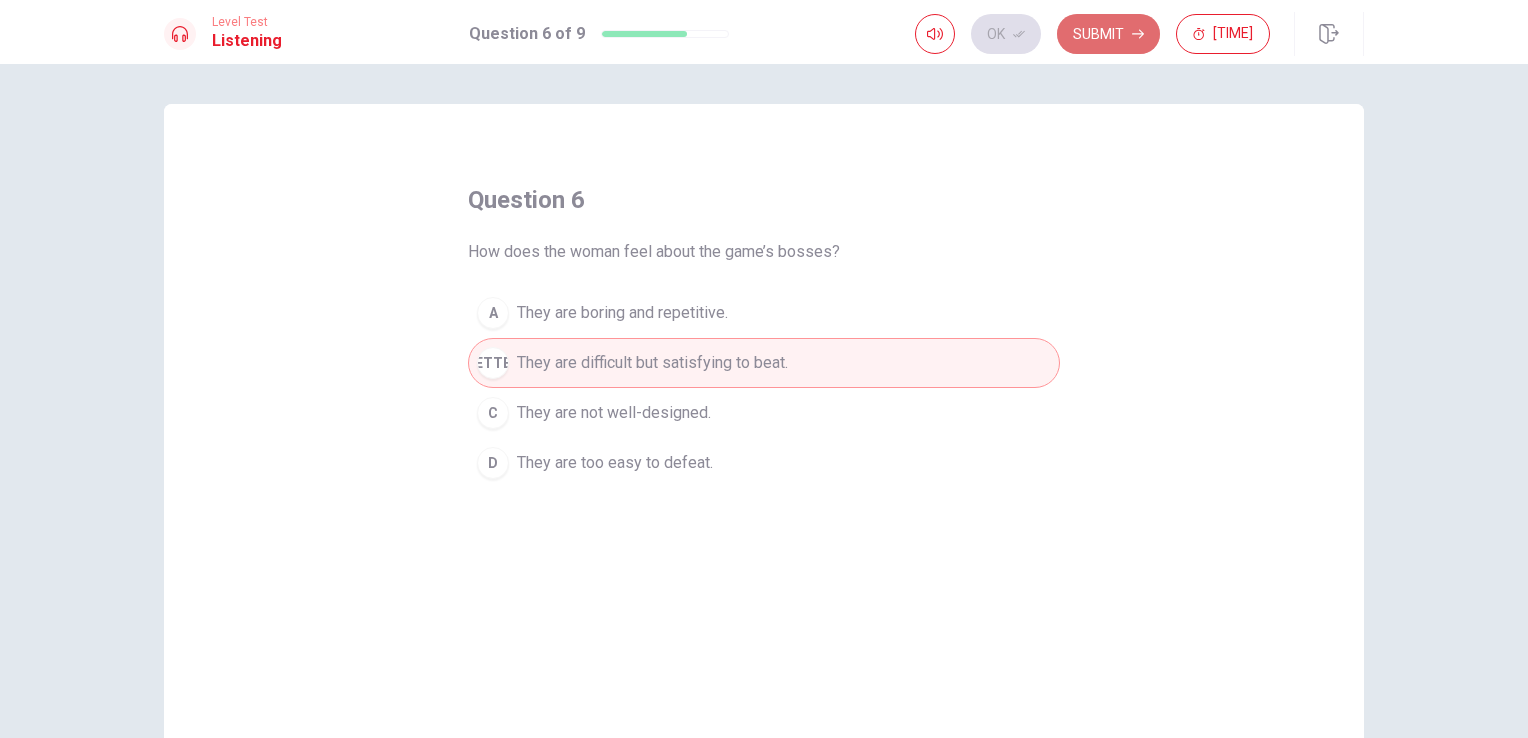 click on "Submit" at bounding box center (1108, 34) 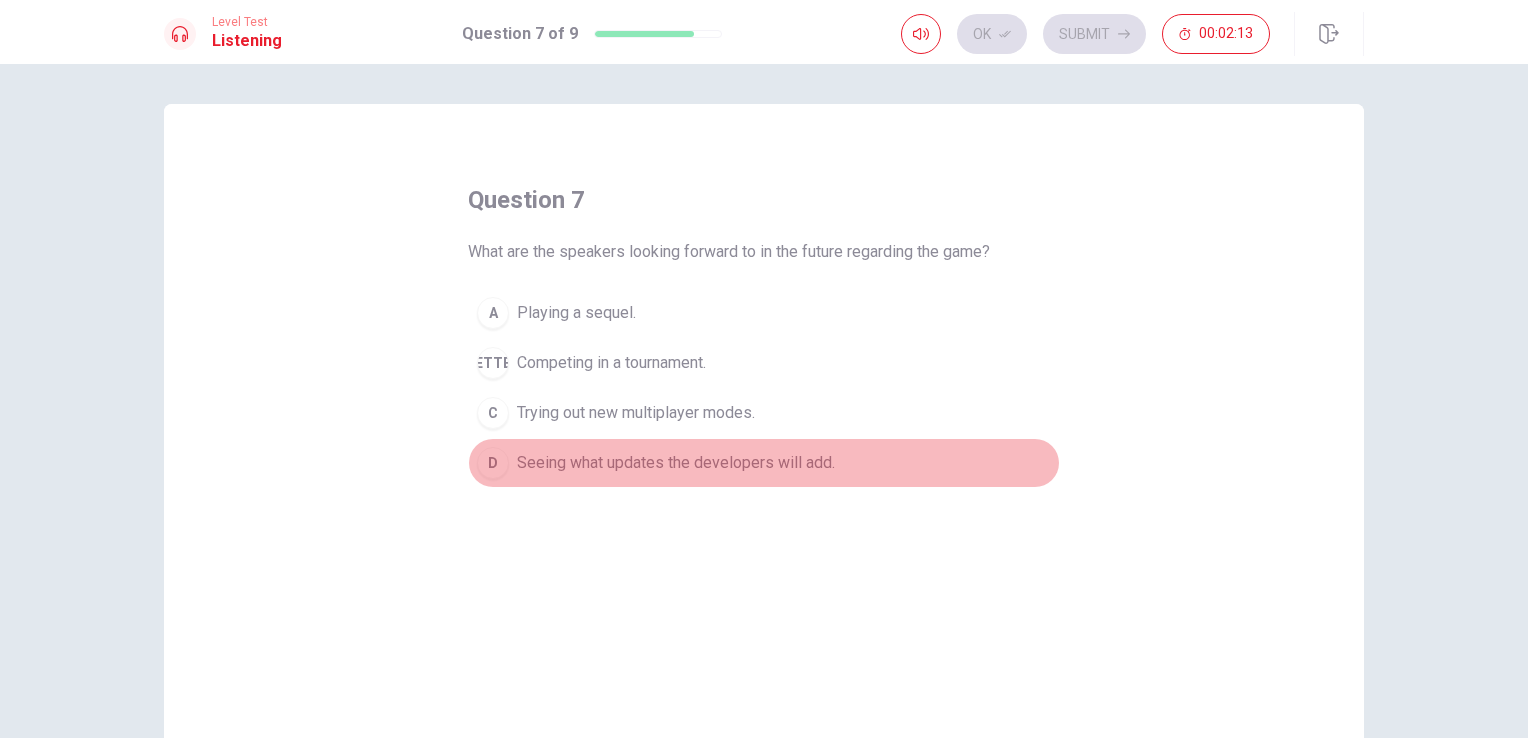 click on "Seeing what updates the developers will add." at bounding box center (576, 313) 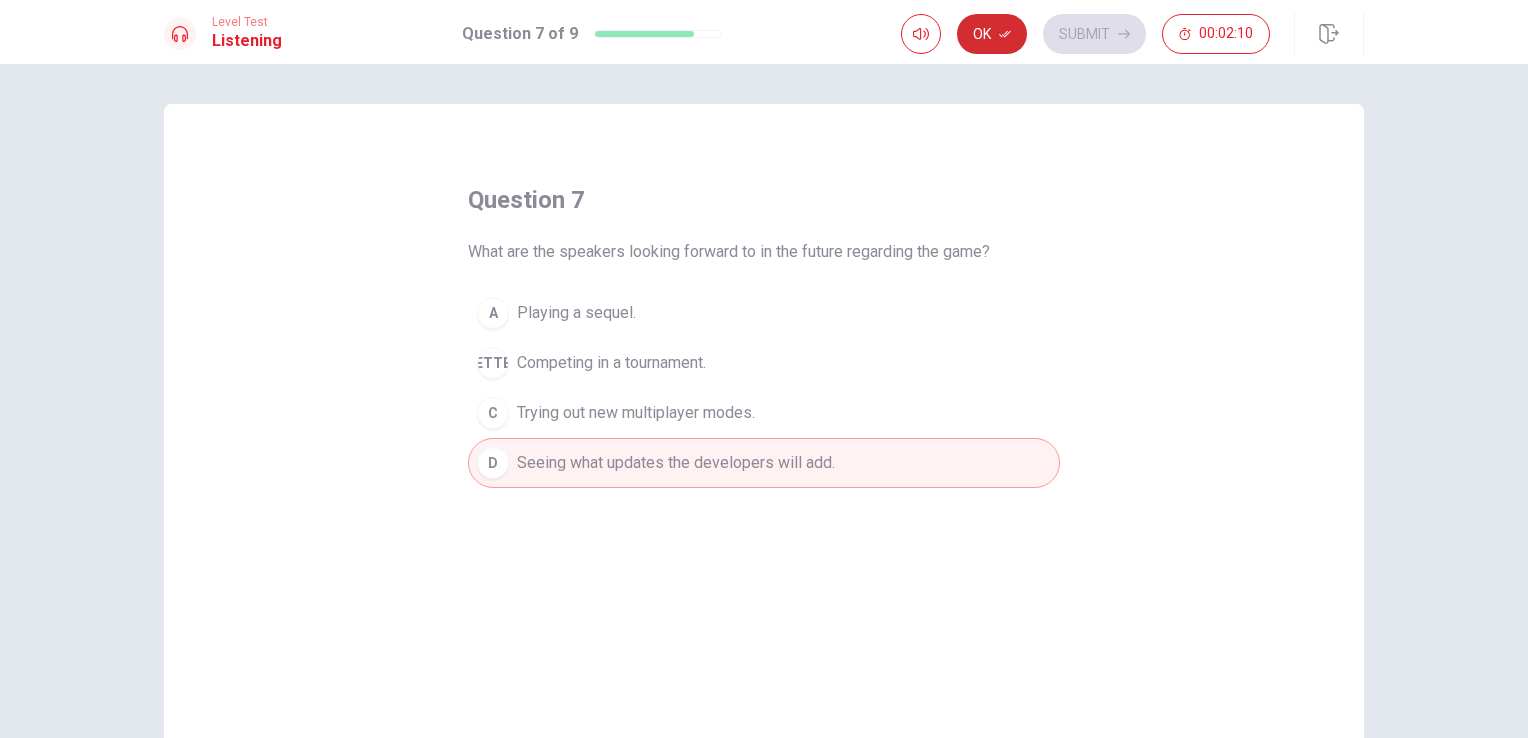 click at bounding box center (1005, 34) 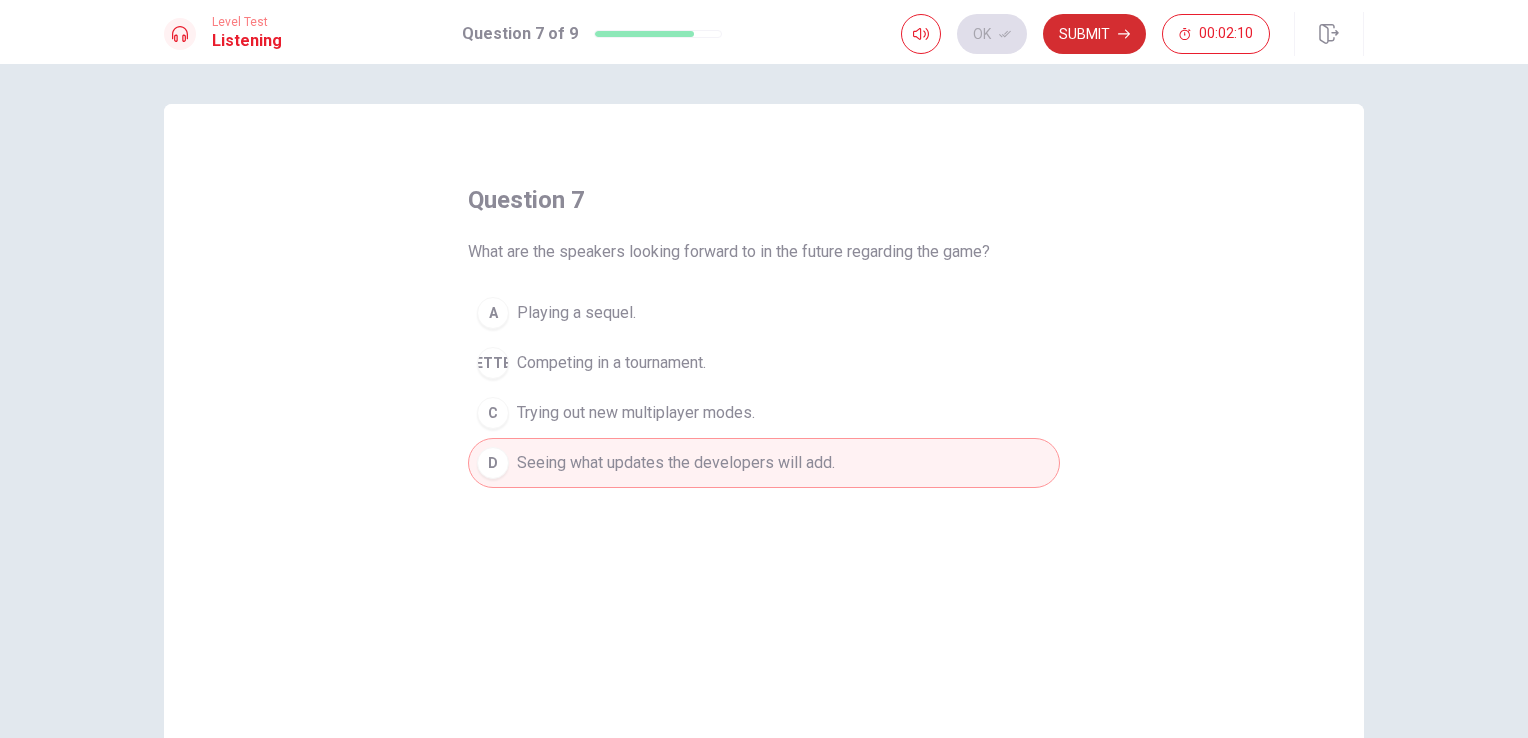 click on "Submit" at bounding box center [1094, 34] 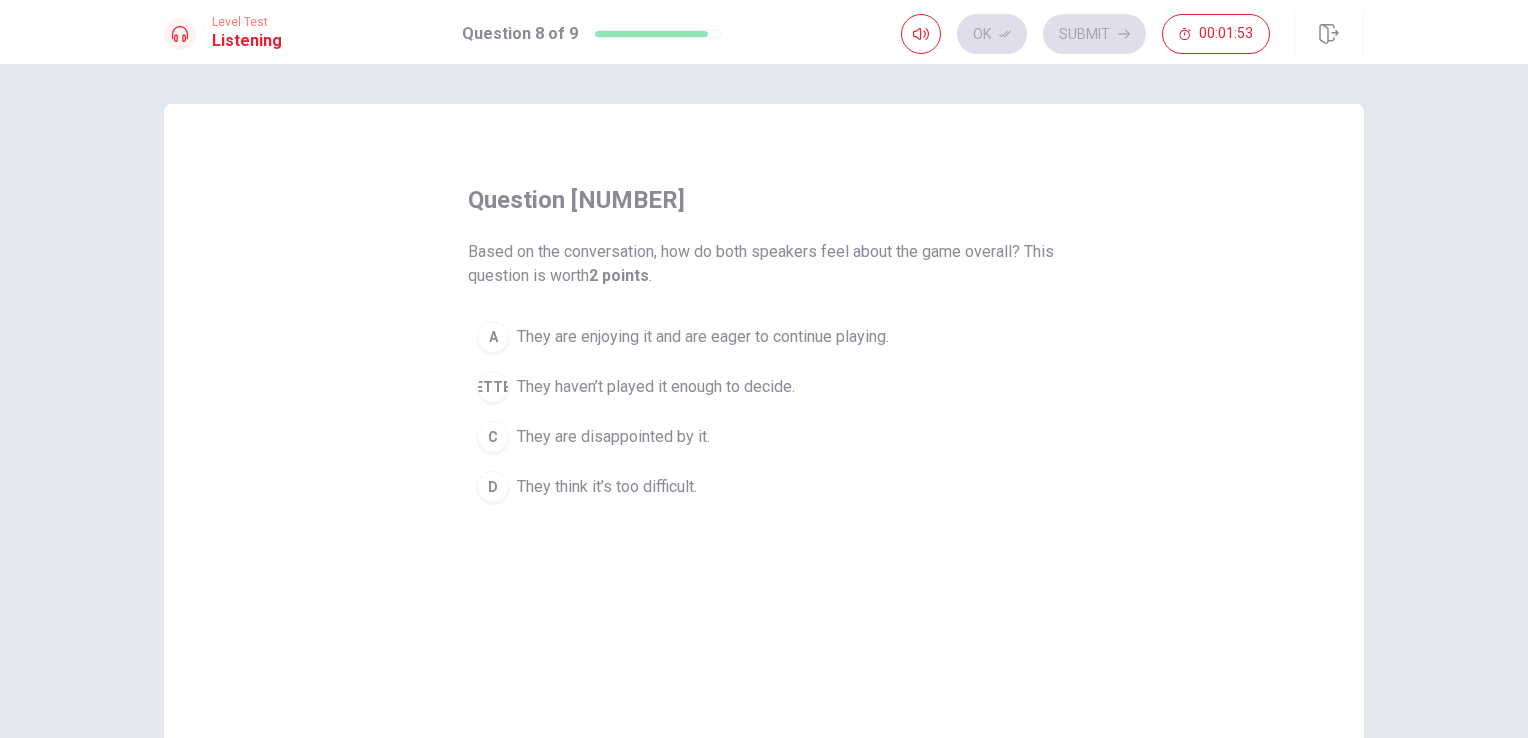 click on "They are enjoying it and are eager to continue playing." at bounding box center [703, 337] 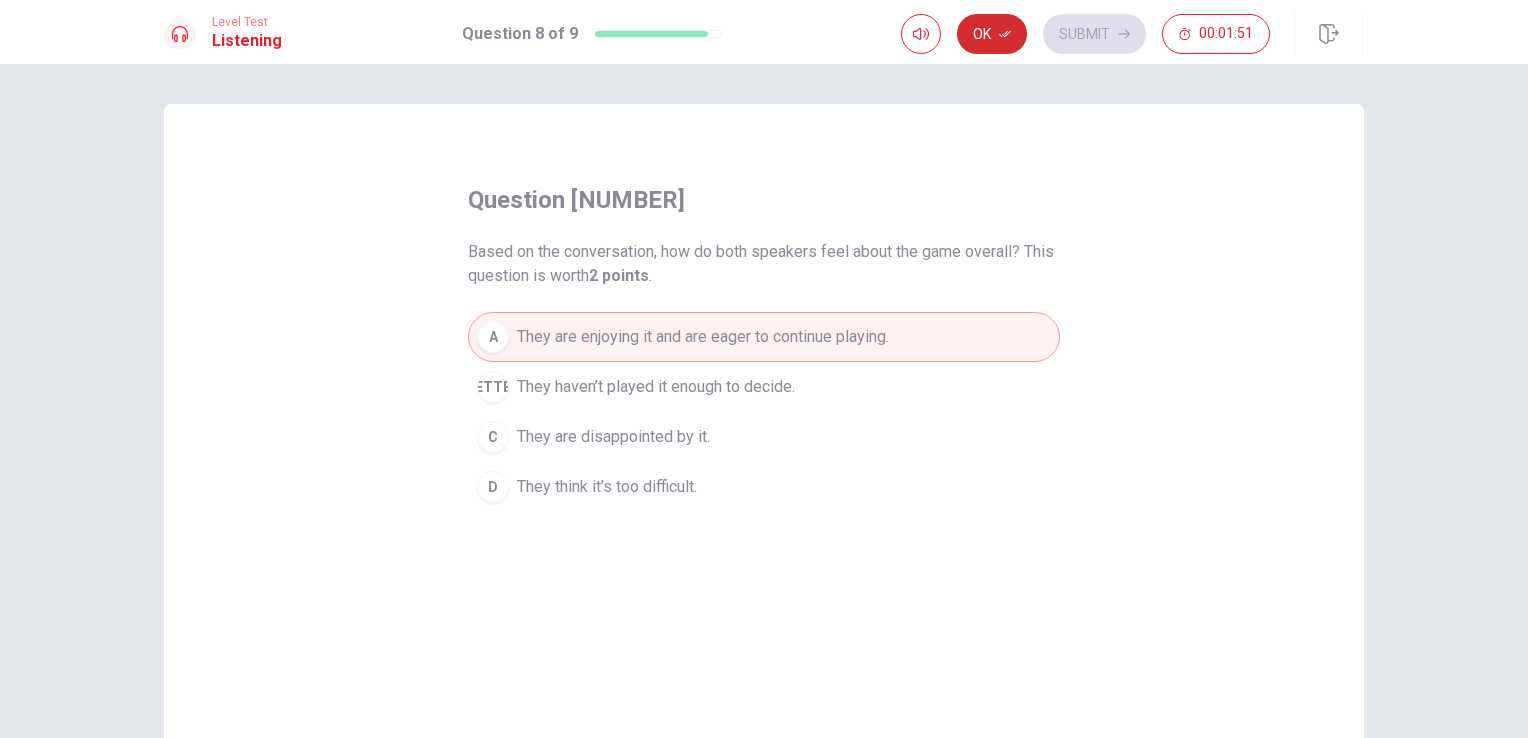 click at bounding box center (1005, 34) 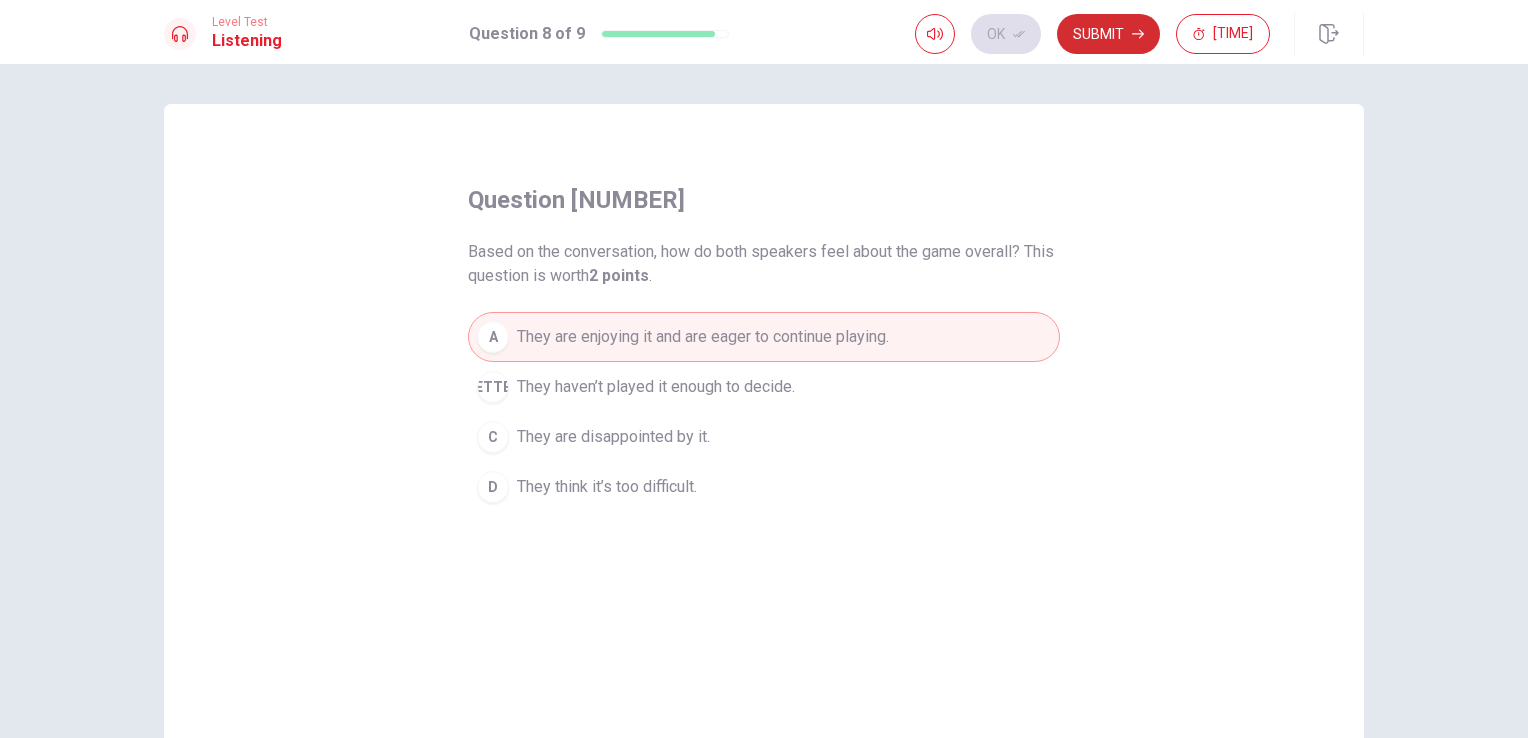 click on "Submit" at bounding box center [1108, 34] 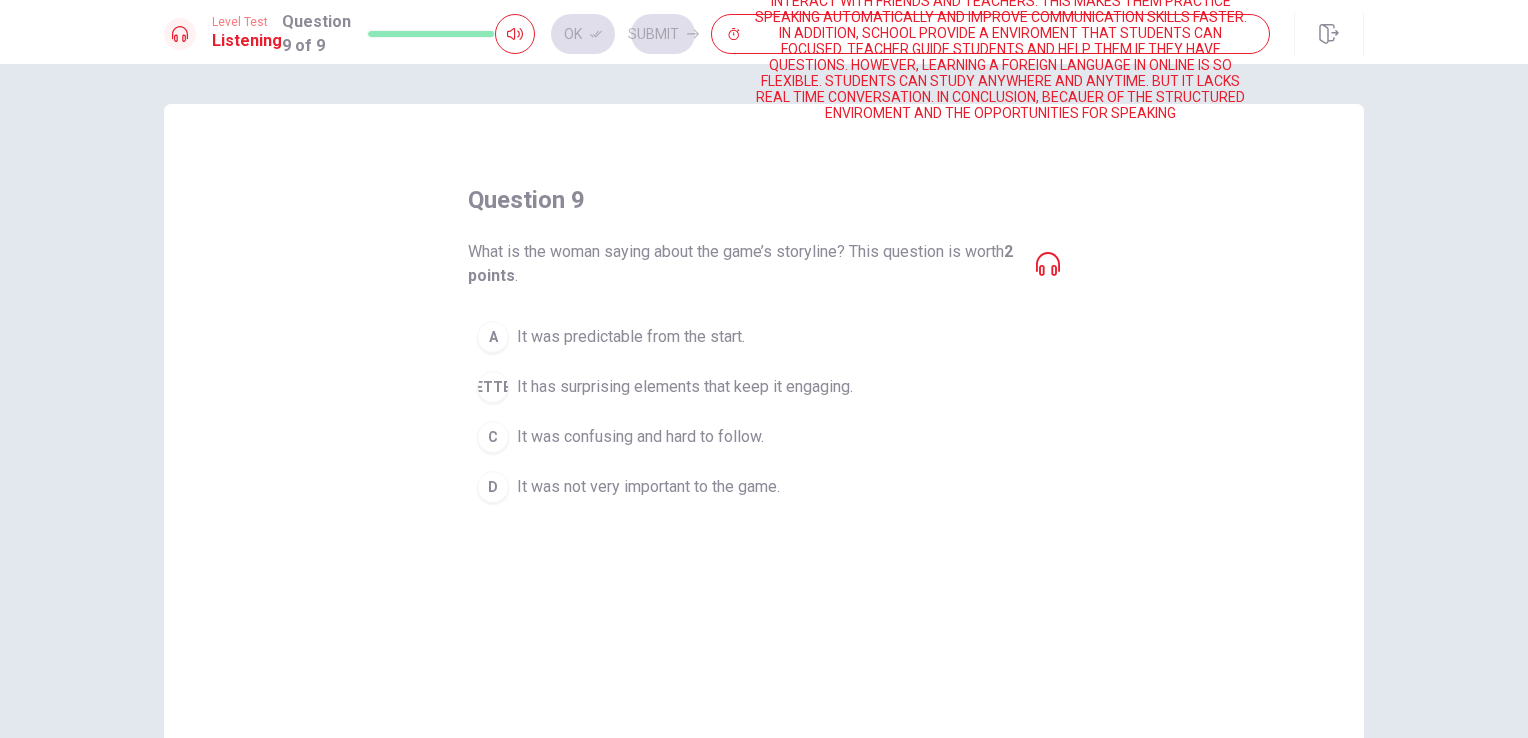 click on "It has surprising elements that keep it engaging." at bounding box center (631, 337) 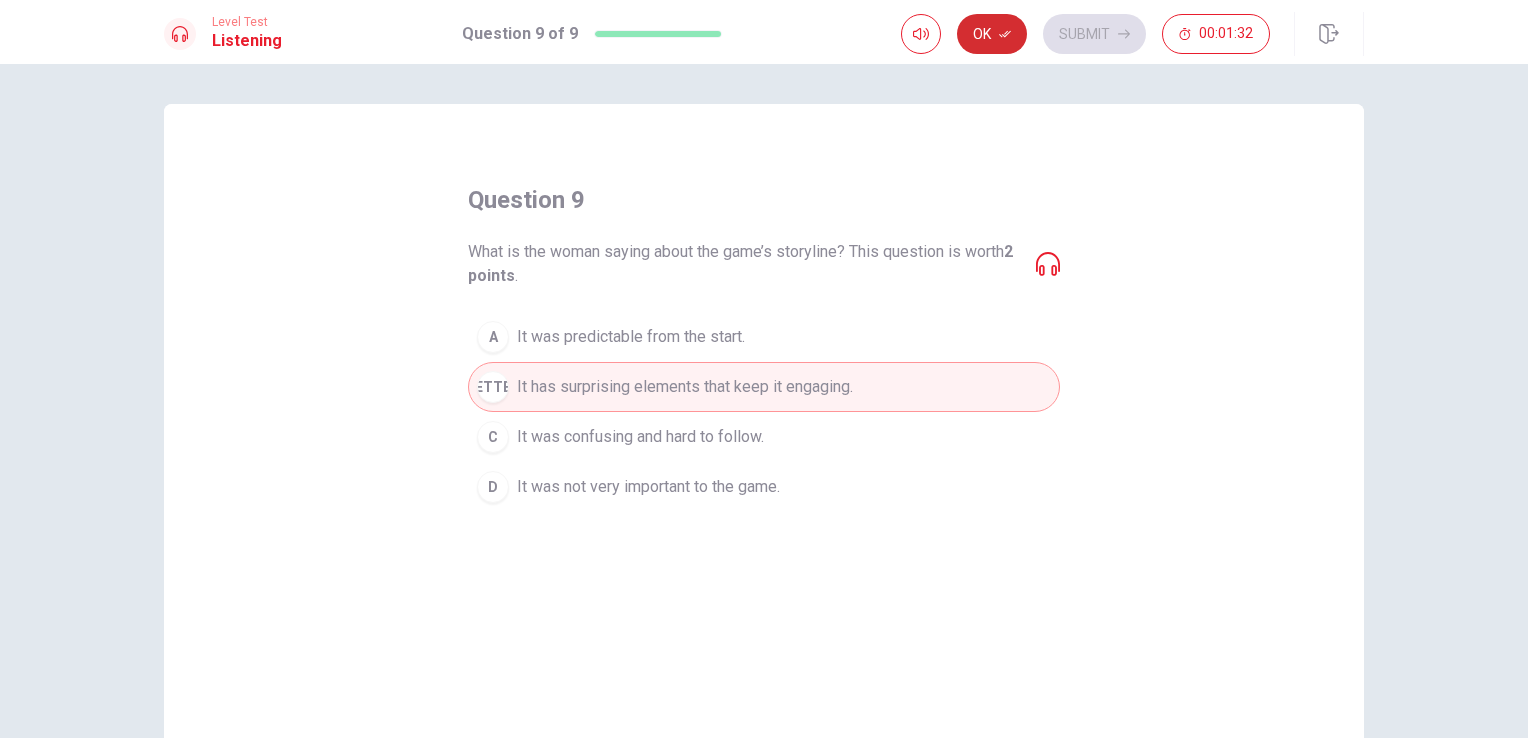 click on "Ok" at bounding box center [992, 34] 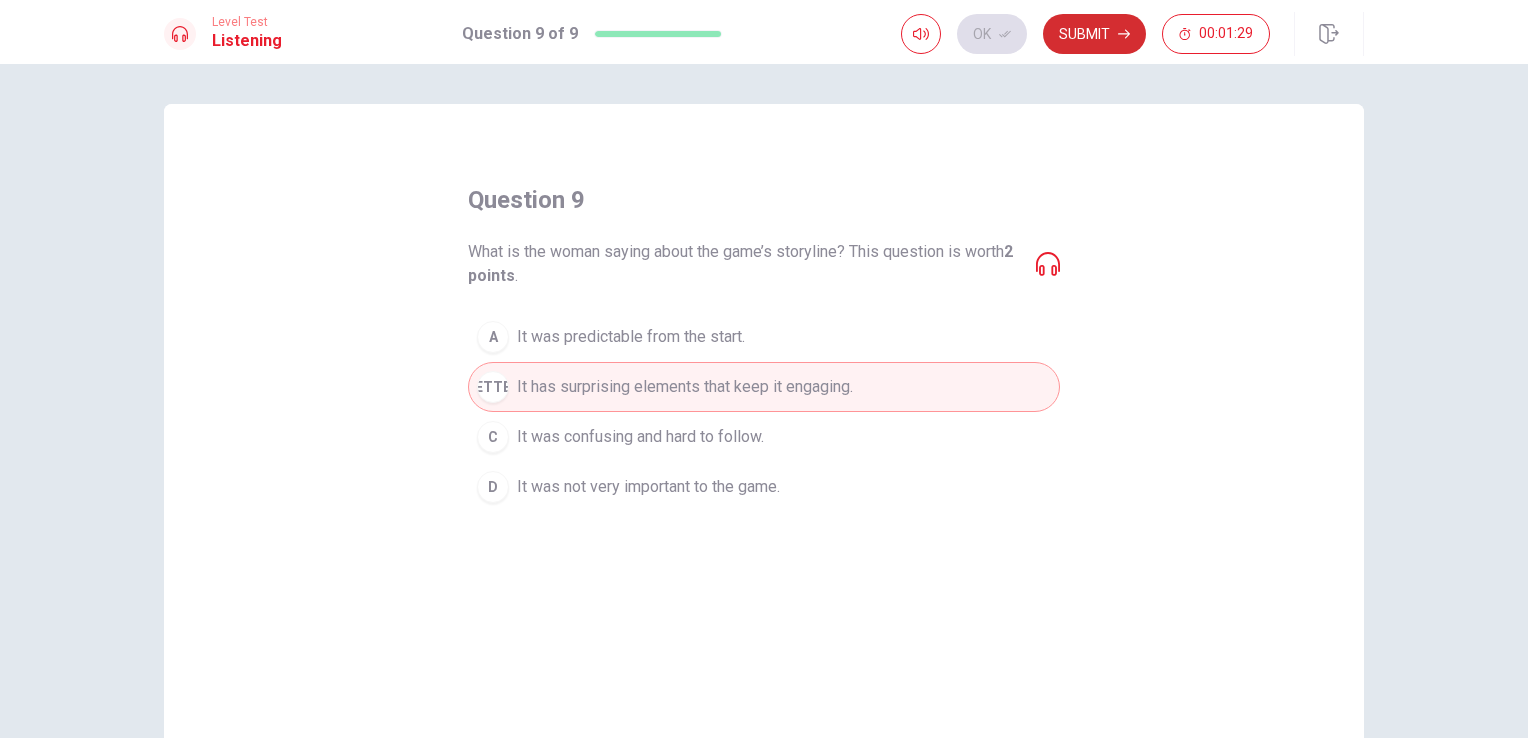 click on "Submit" at bounding box center [1094, 34] 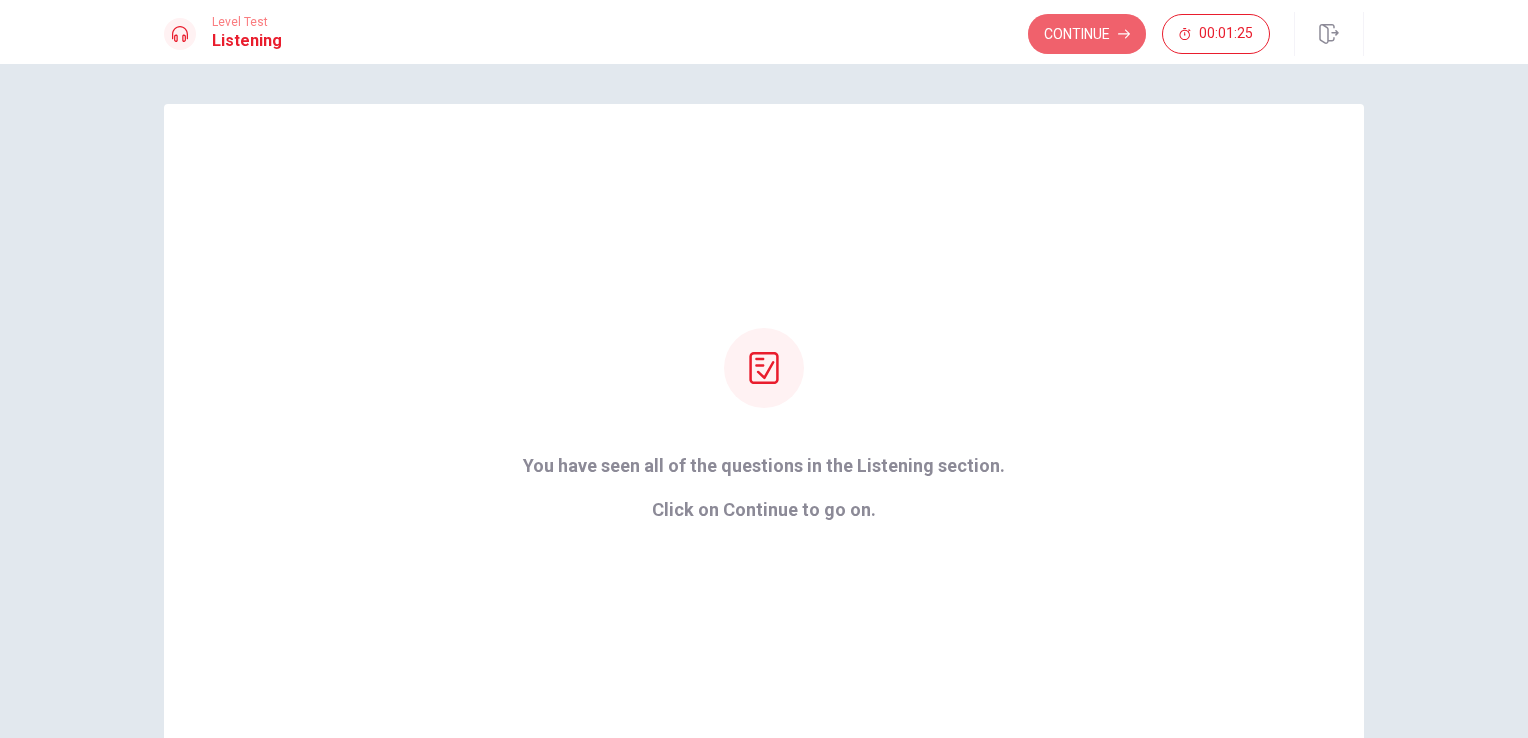 click on "Continue" at bounding box center [1087, 34] 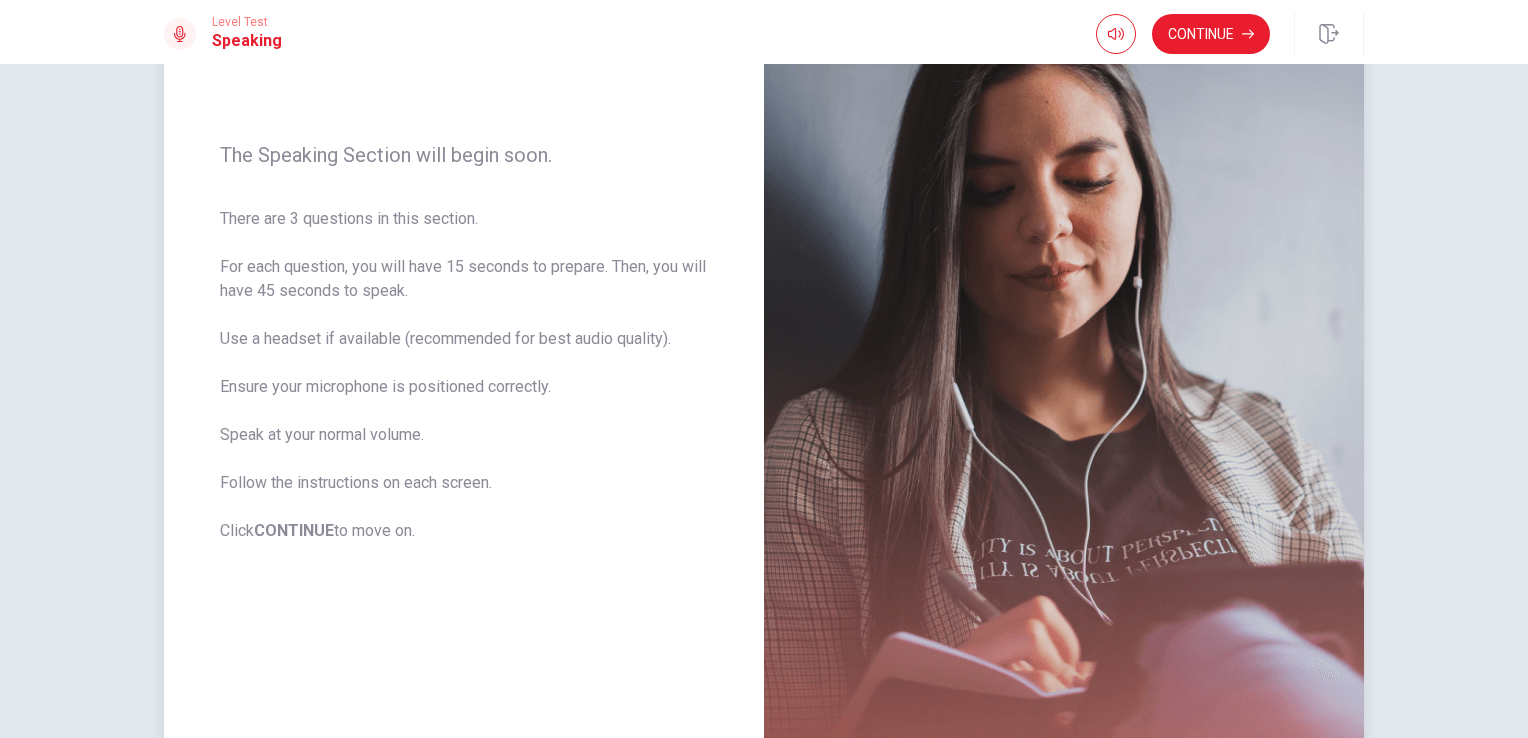 scroll, scrollTop: 200, scrollLeft: 0, axis: vertical 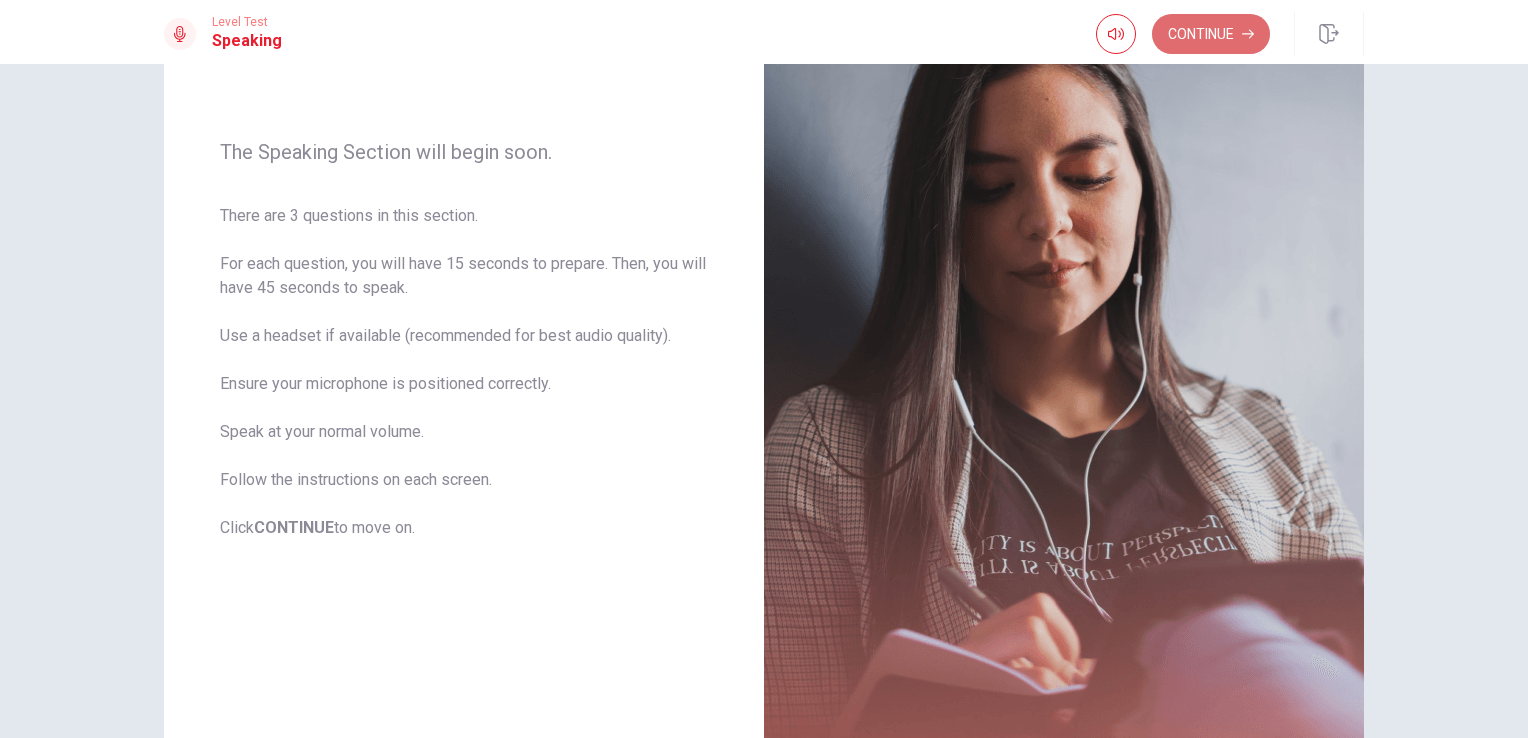 click on "Continue" at bounding box center (1211, 34) 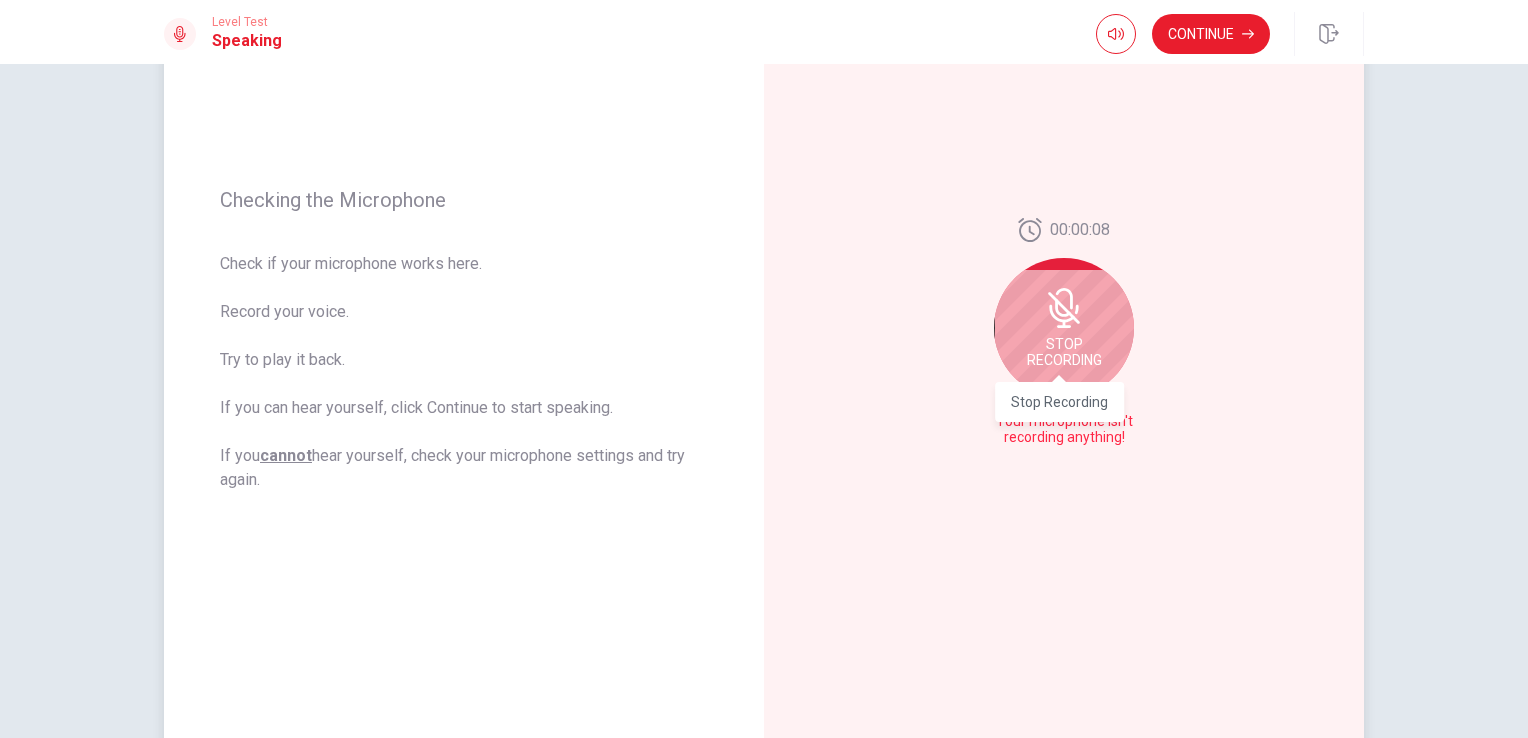 click on "Stop   Recording" at bounding box center [1064, 352] 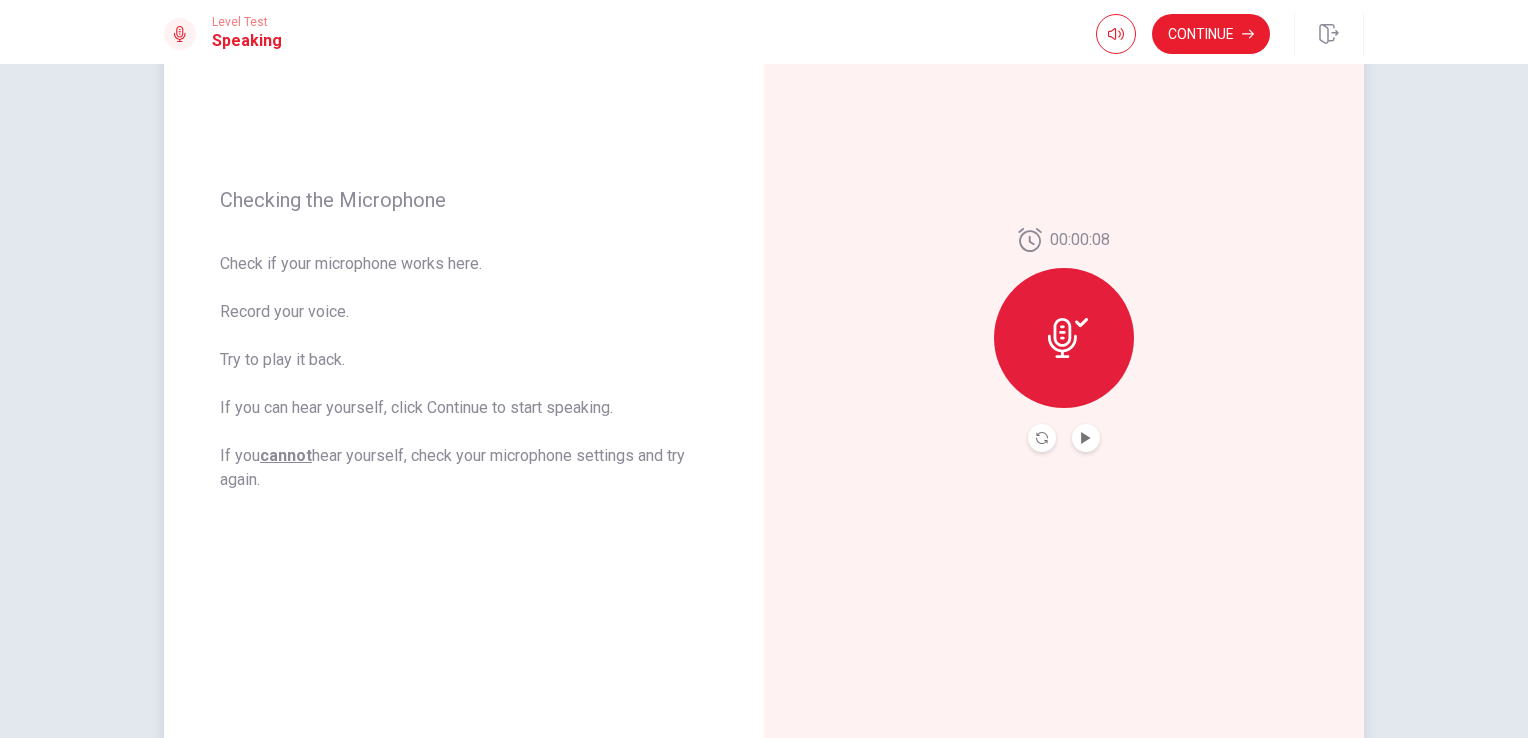 click at bounding box center [1064, 338] 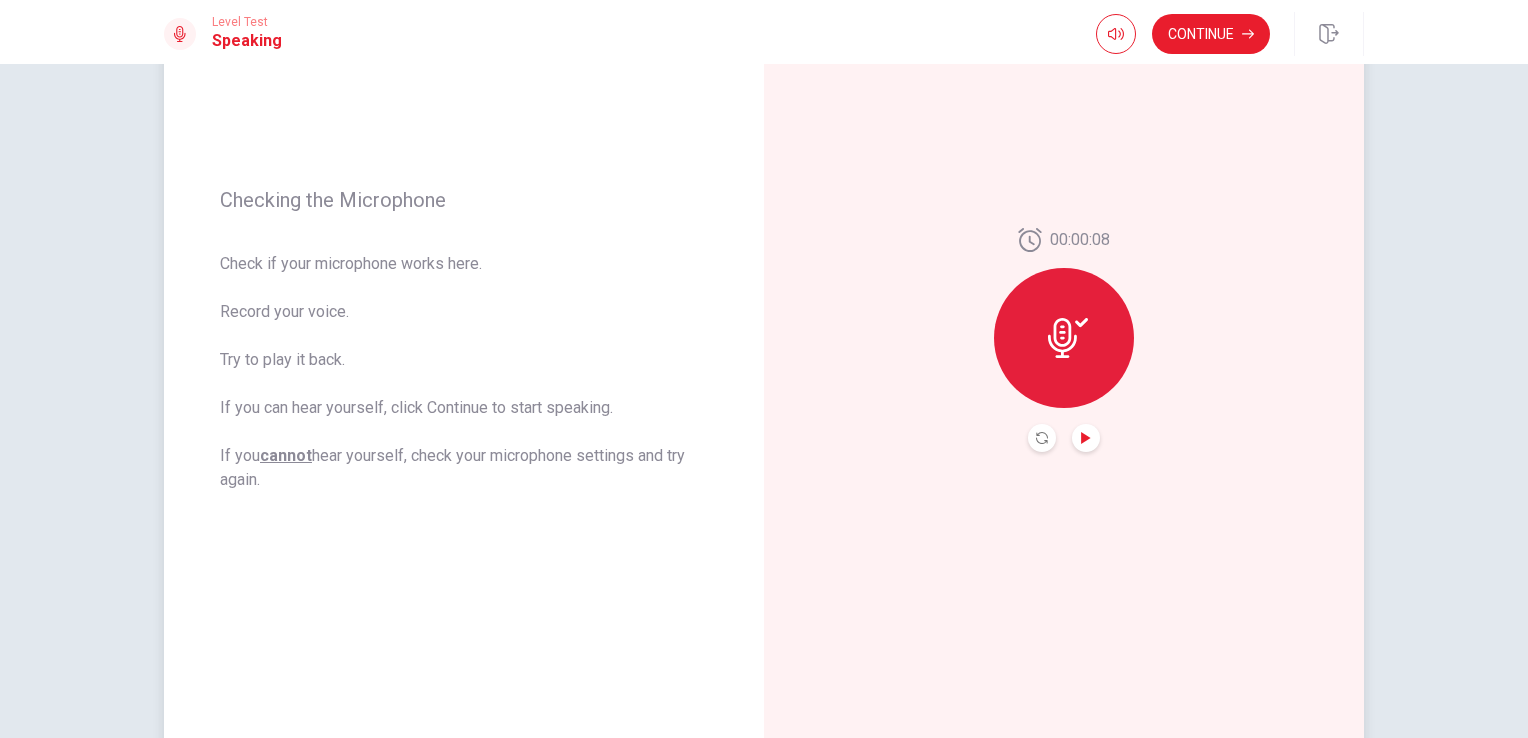 click at bounding box center [1085, 438] 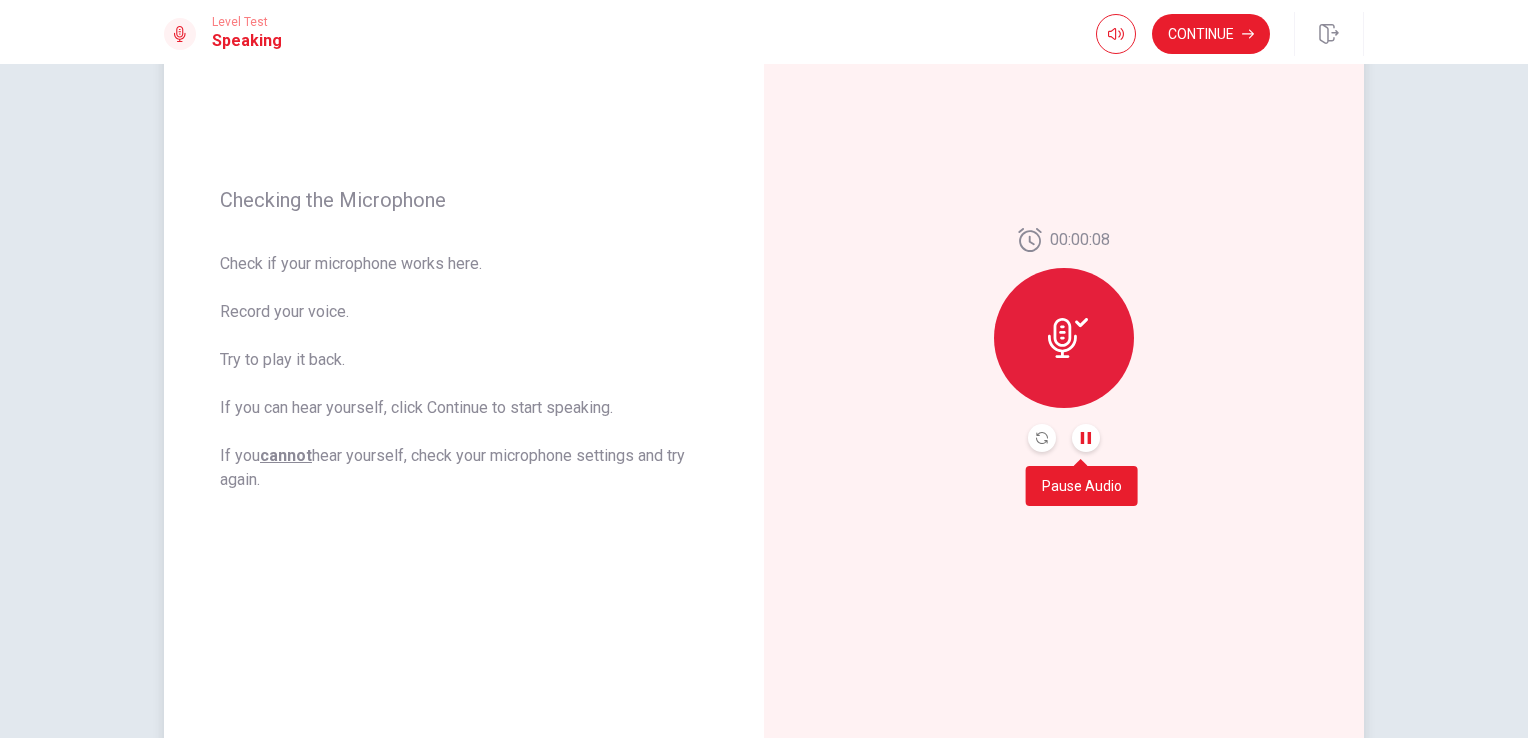 click at bounding box center (1086, 438) 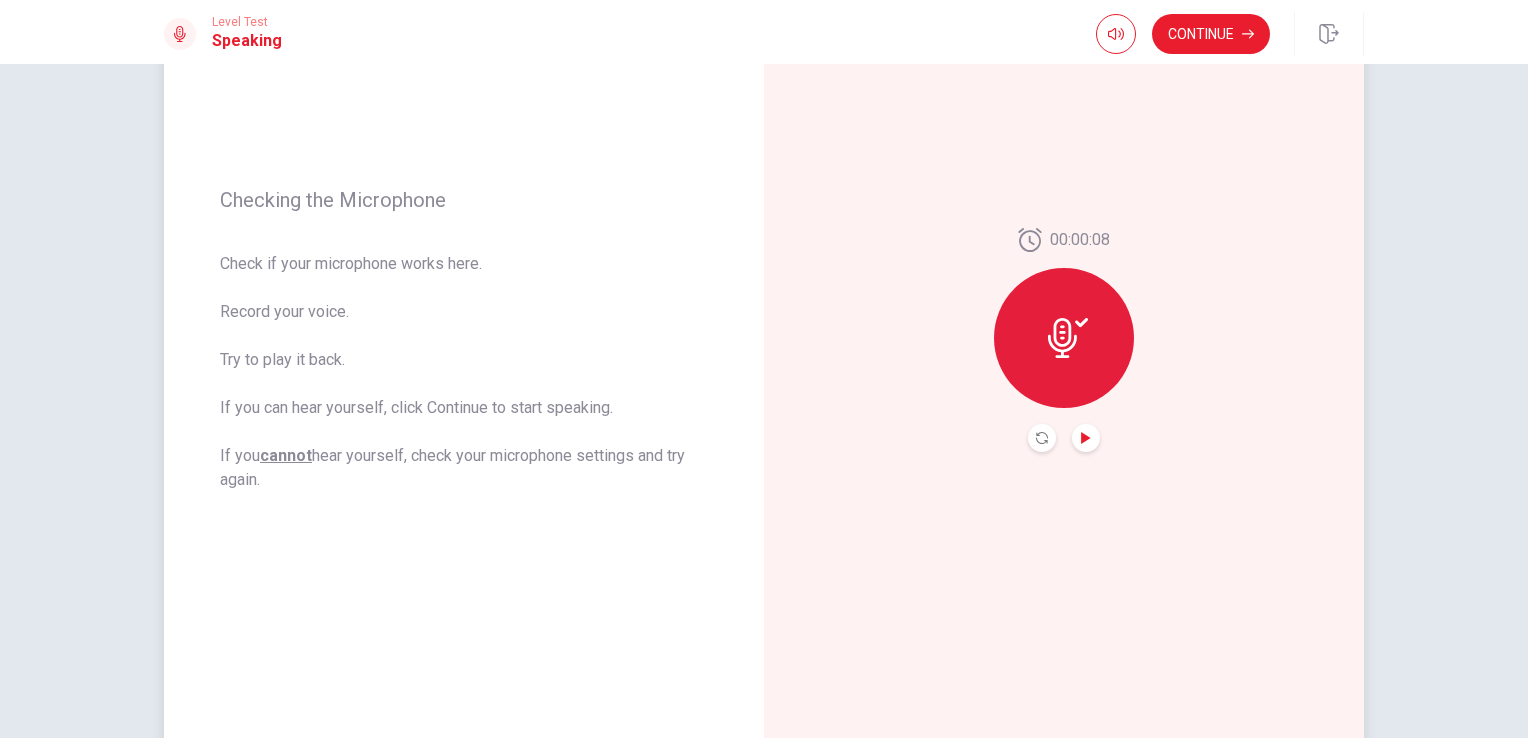 click at bounding box center (1064, 338) 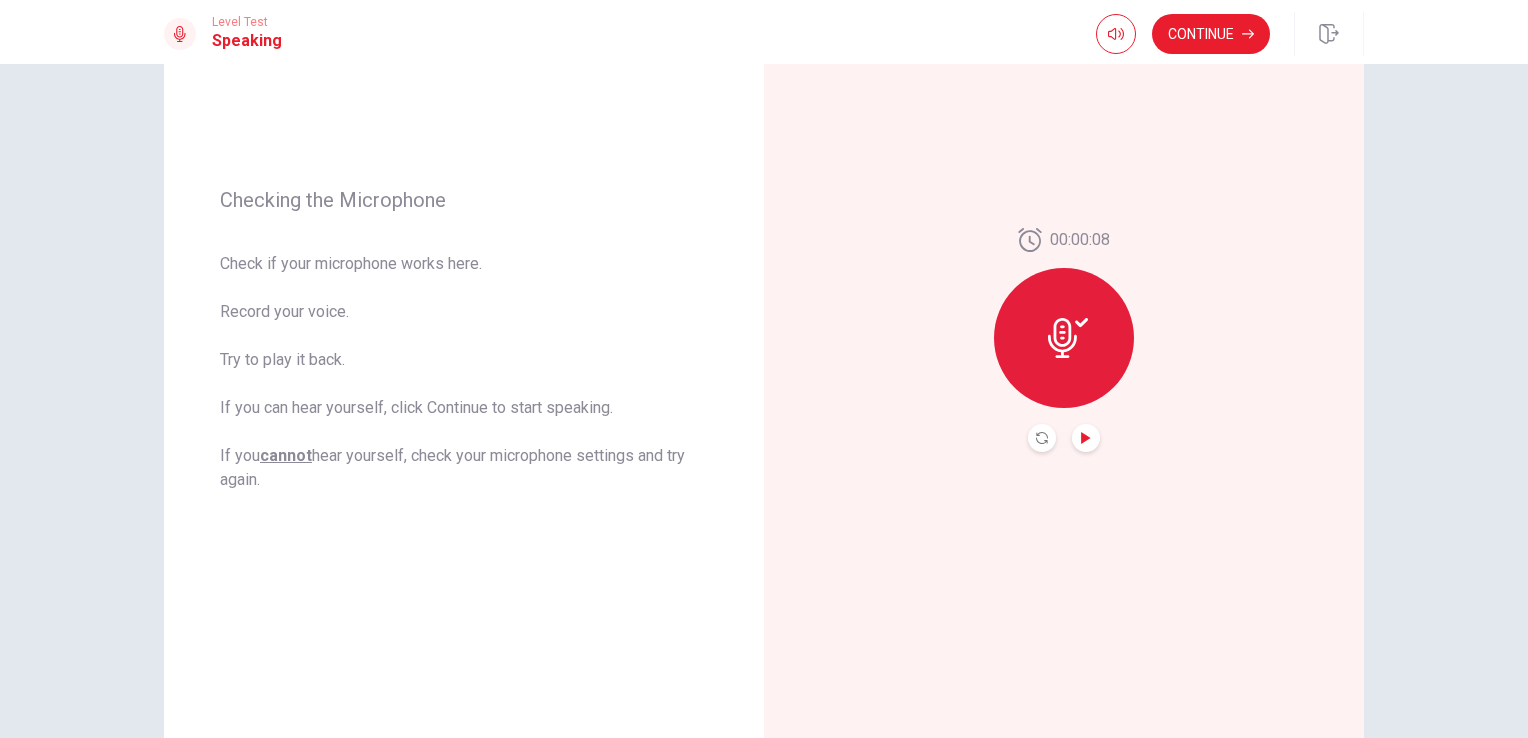 click at bounding box center (1042, 438) 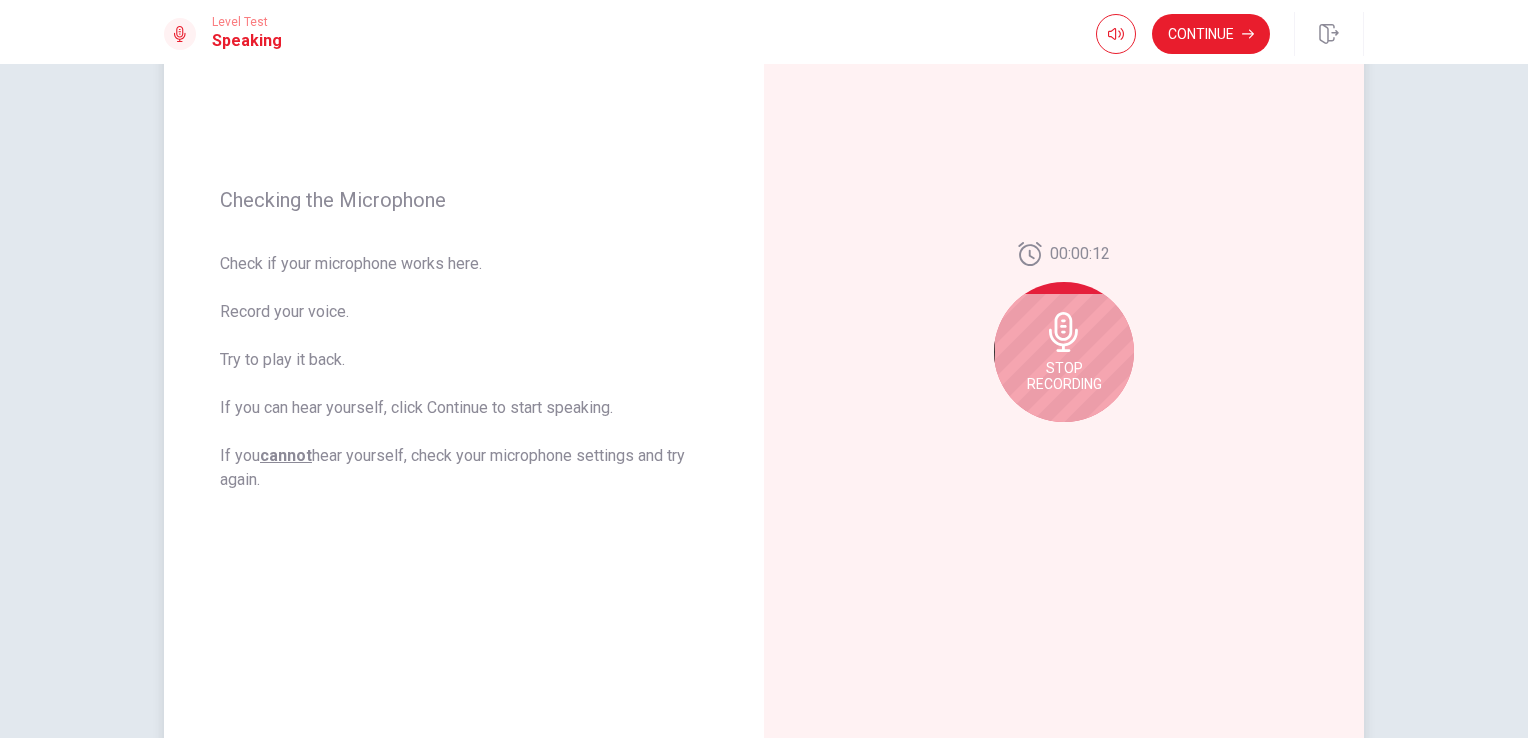 click on "Stop   Recording" at bounding box center [1064, 376] 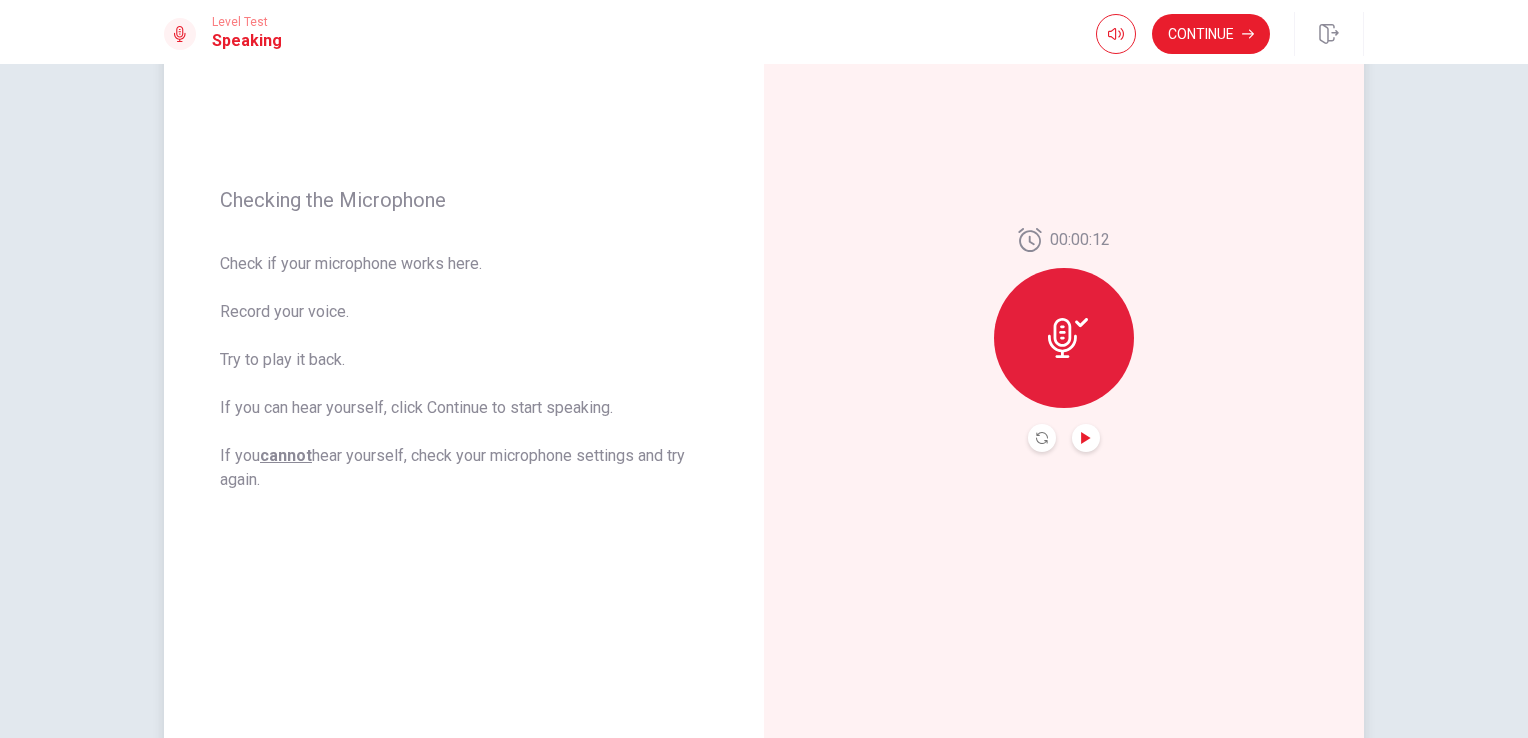 click at bounding box center [1085, 438] 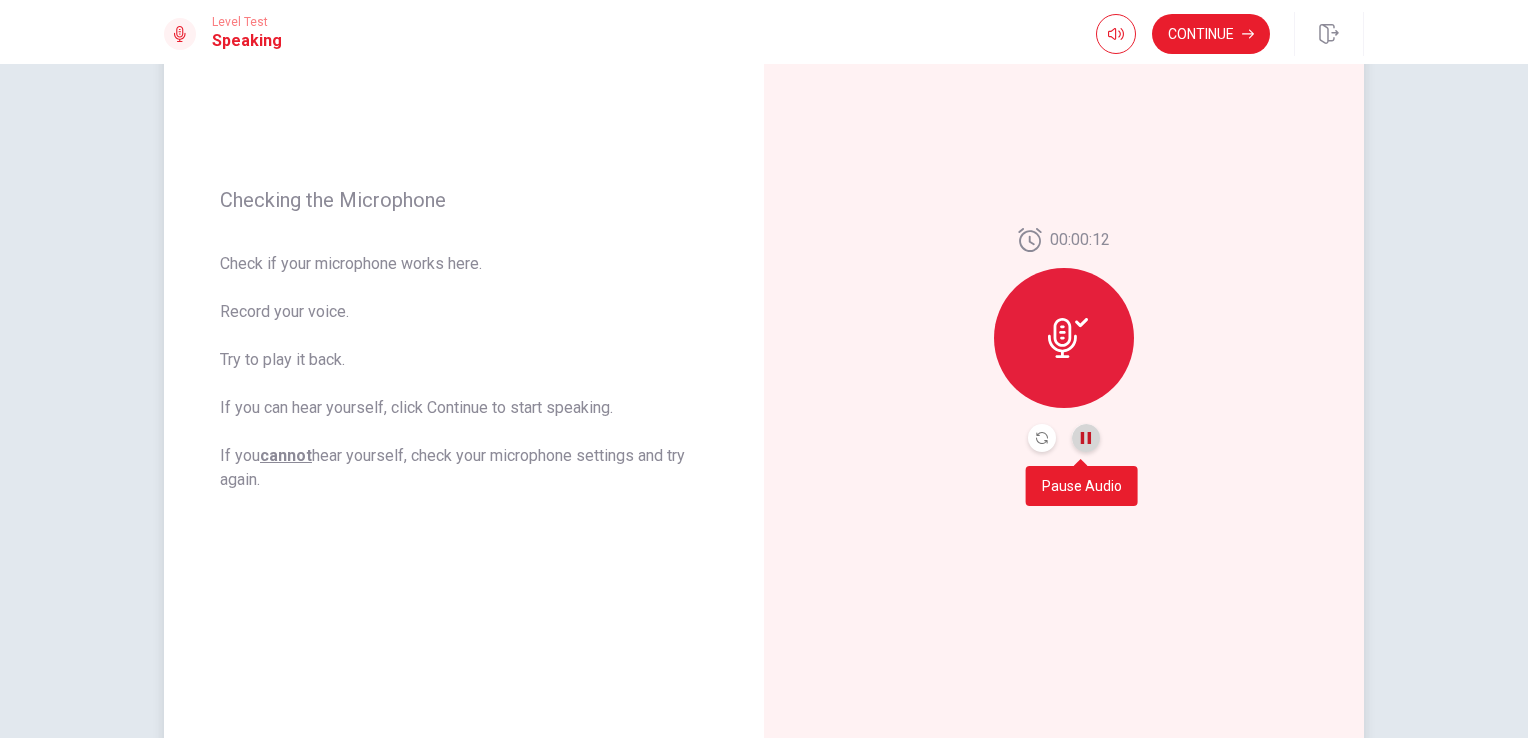 click at bounding box center [1086, 438] 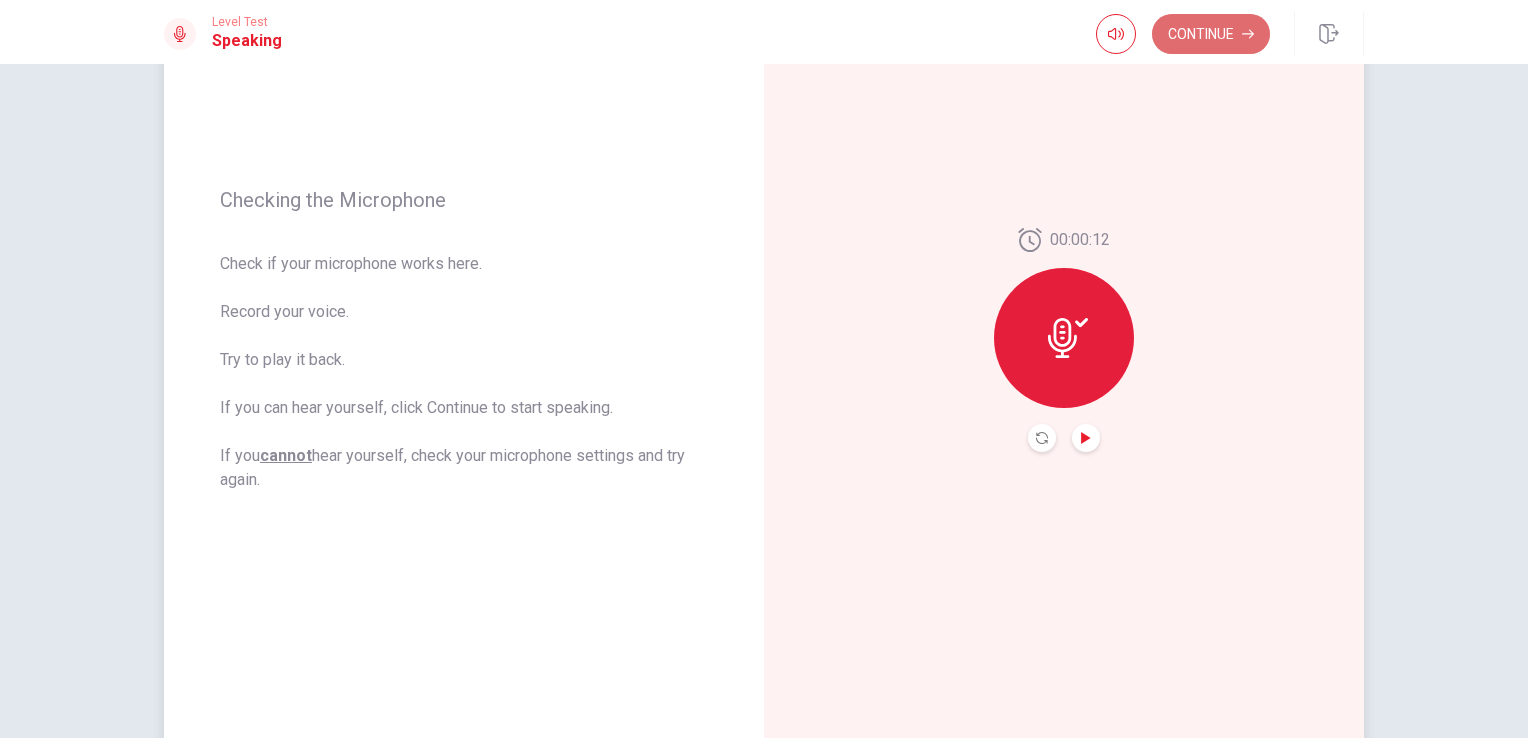 click on "Continue" at bounding box center (1211, 34) 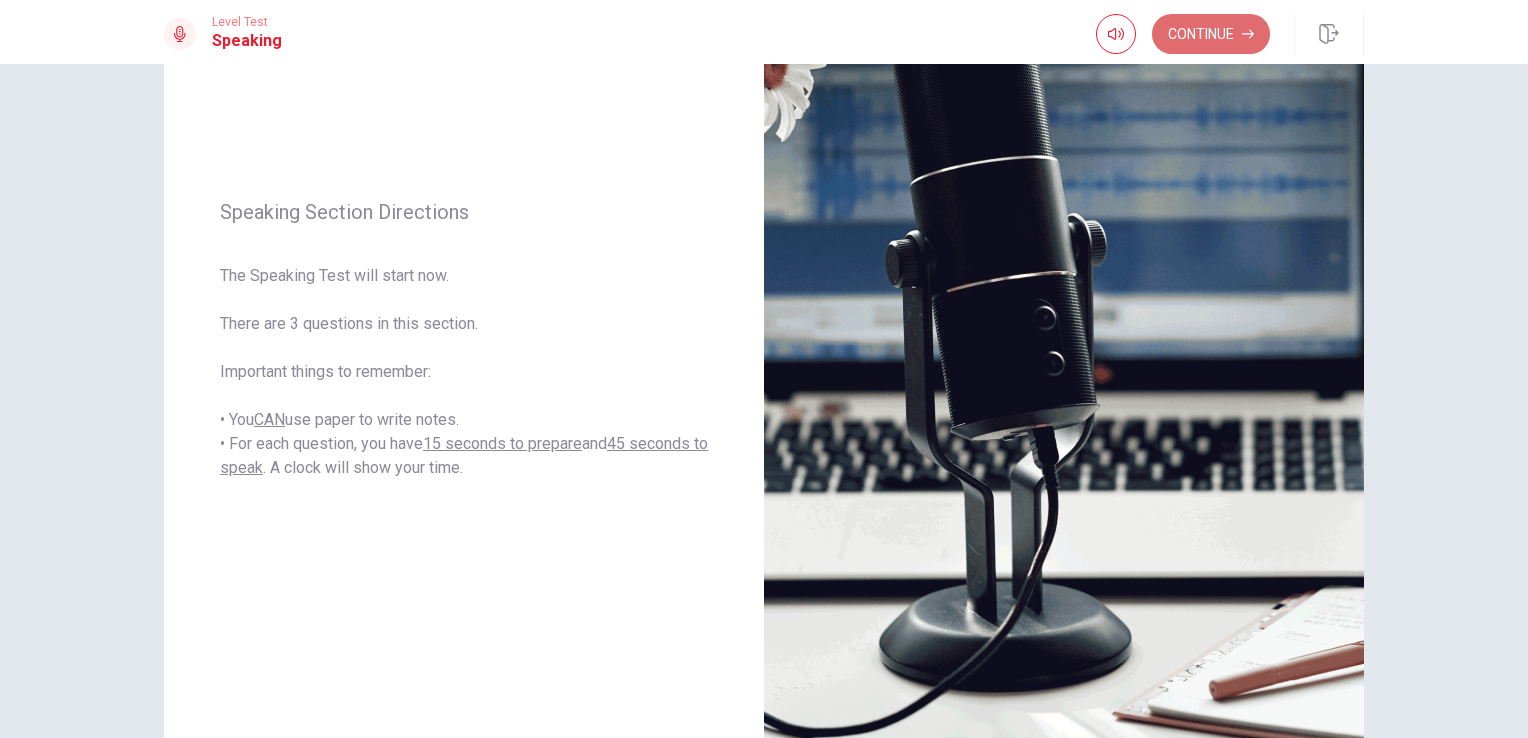 click on "Continue" at bounding box center (1211, 34) 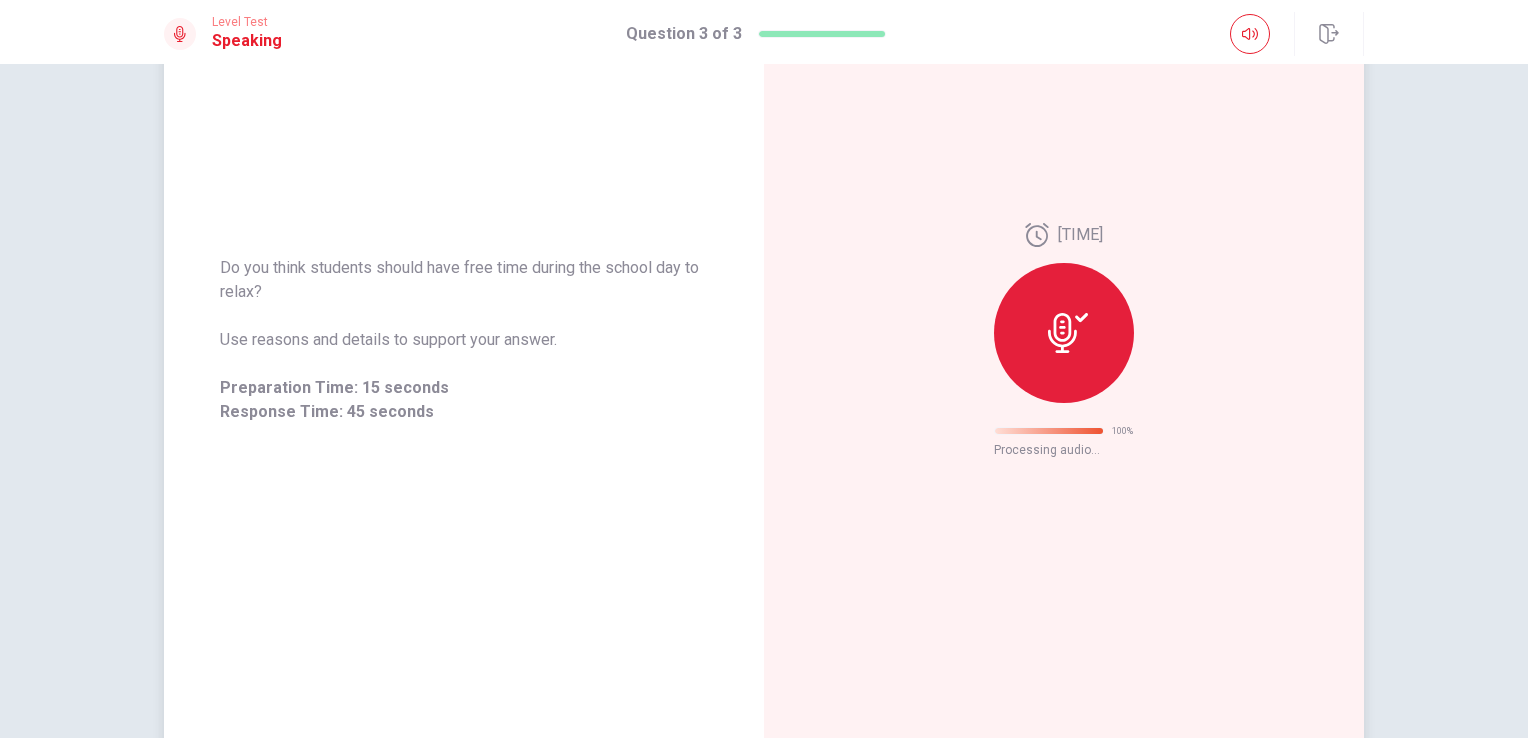 scroll, scrollTop: 0, scrollLeft: 0, axis: both 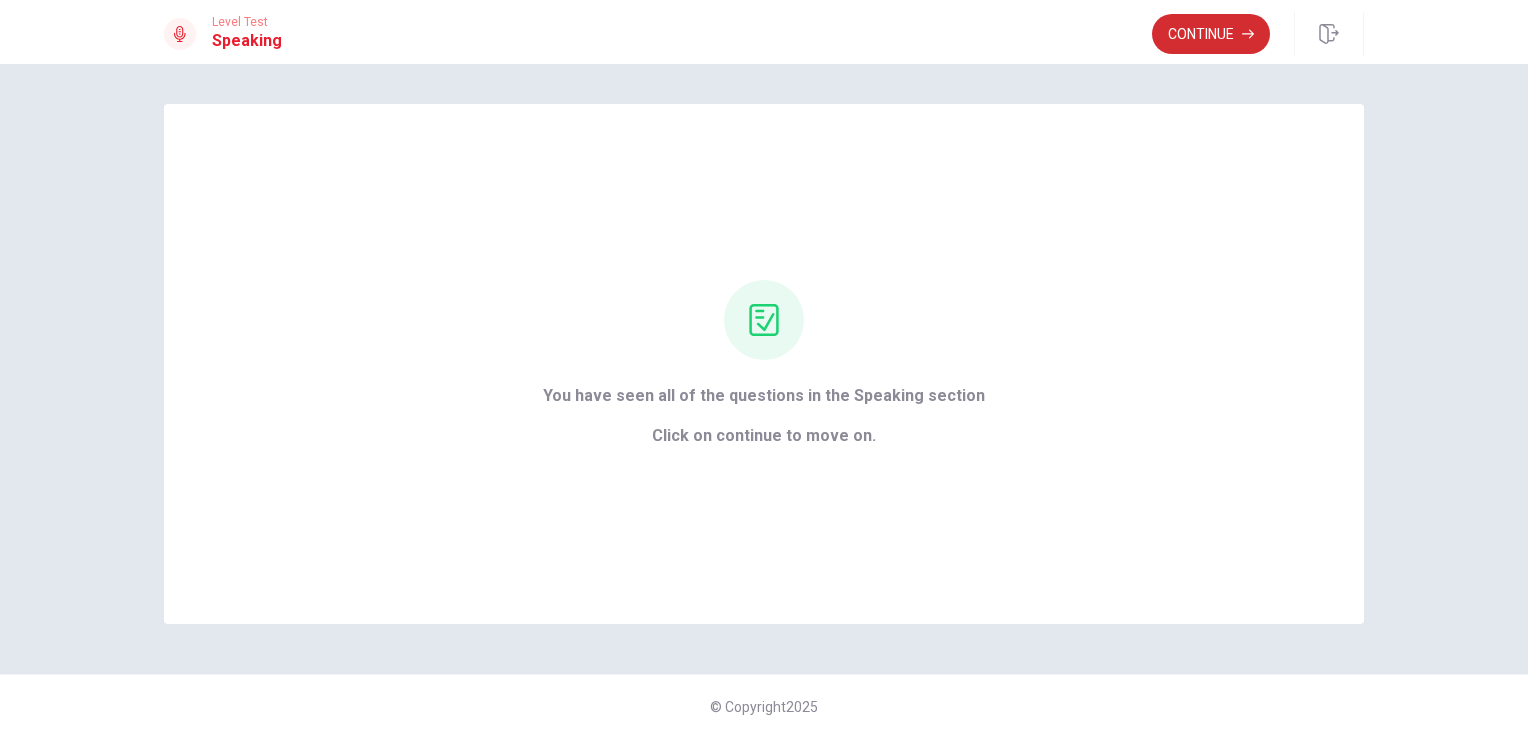 click on "Continue" at bounding box center [1211, 34] 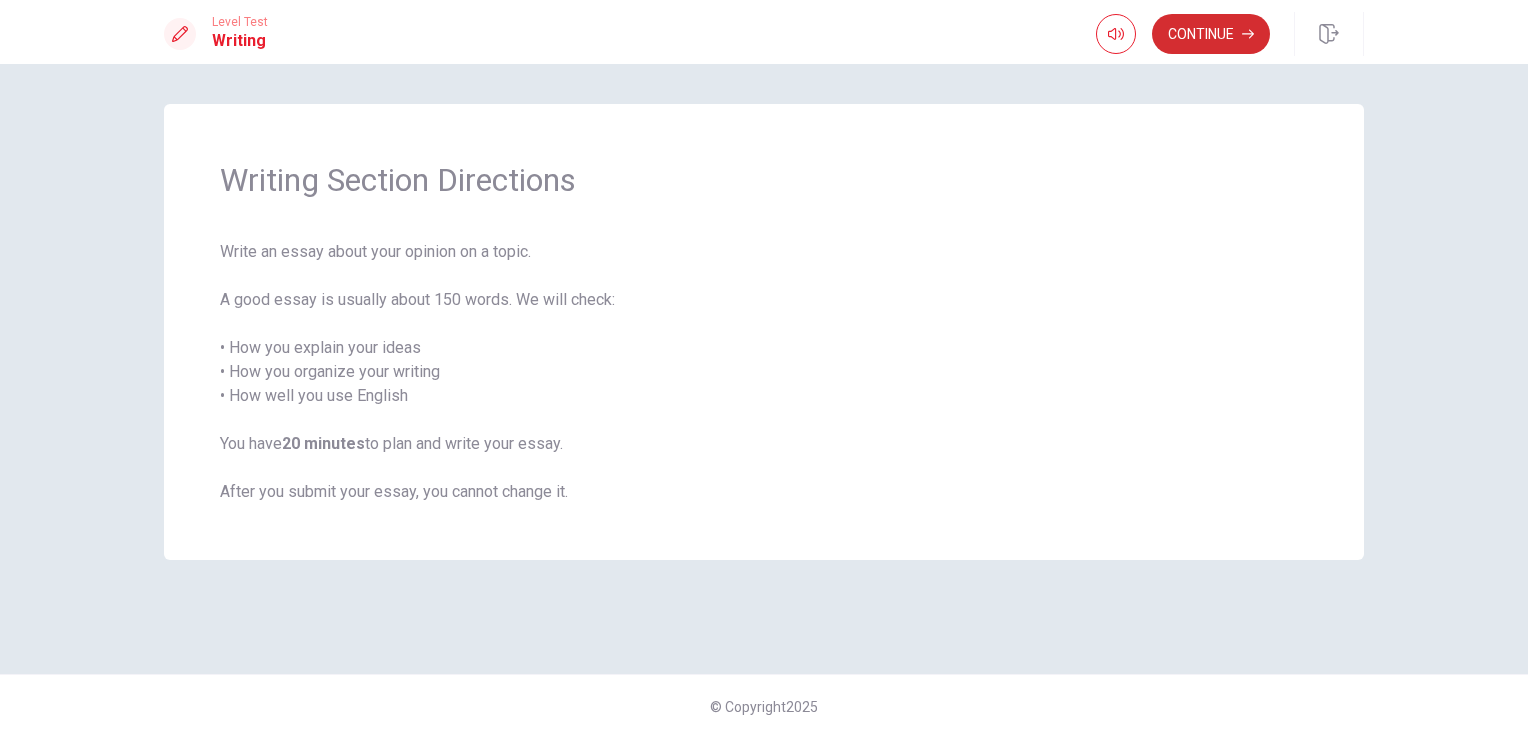 click on "Continue" at bounding box center (1211, 34) 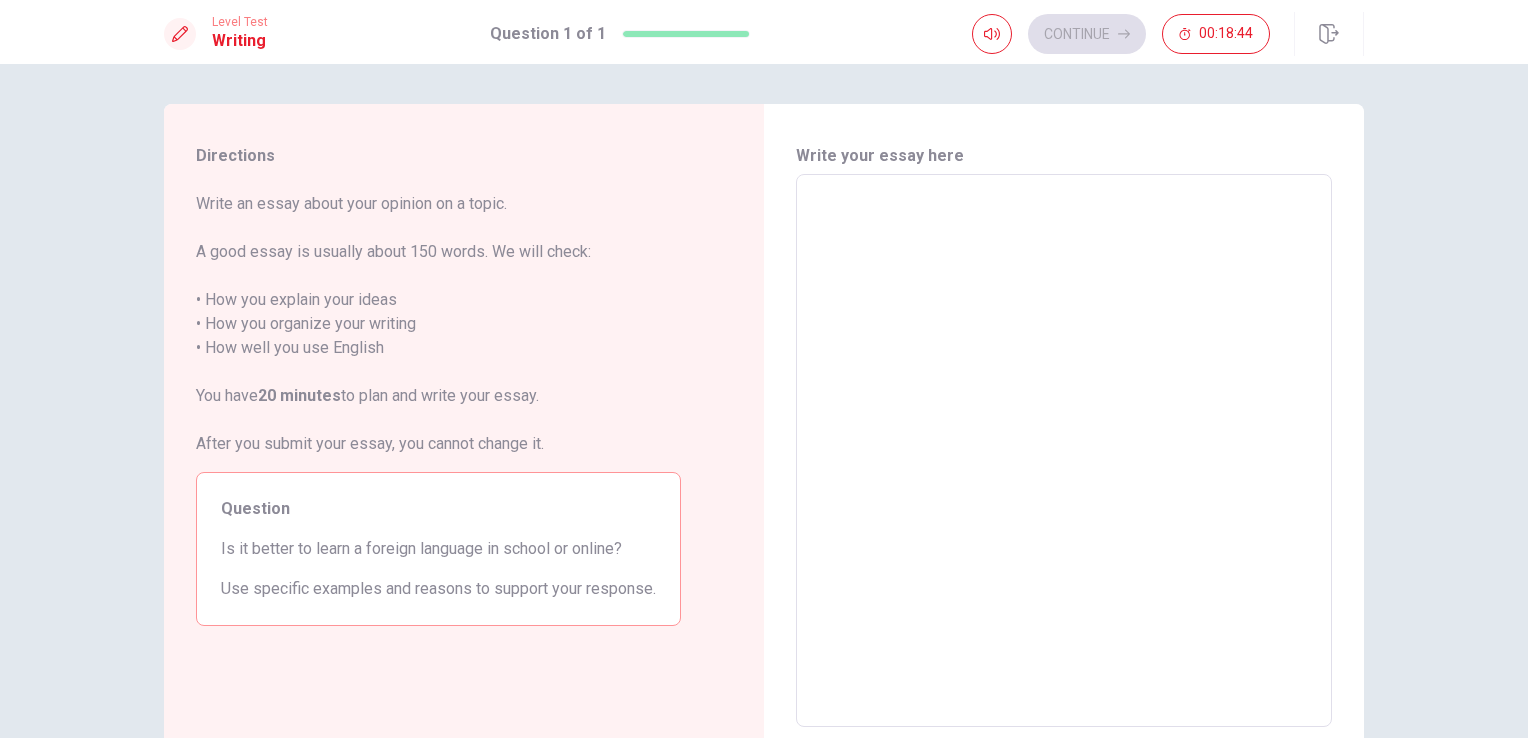 click at bounding box center [1064, 451] 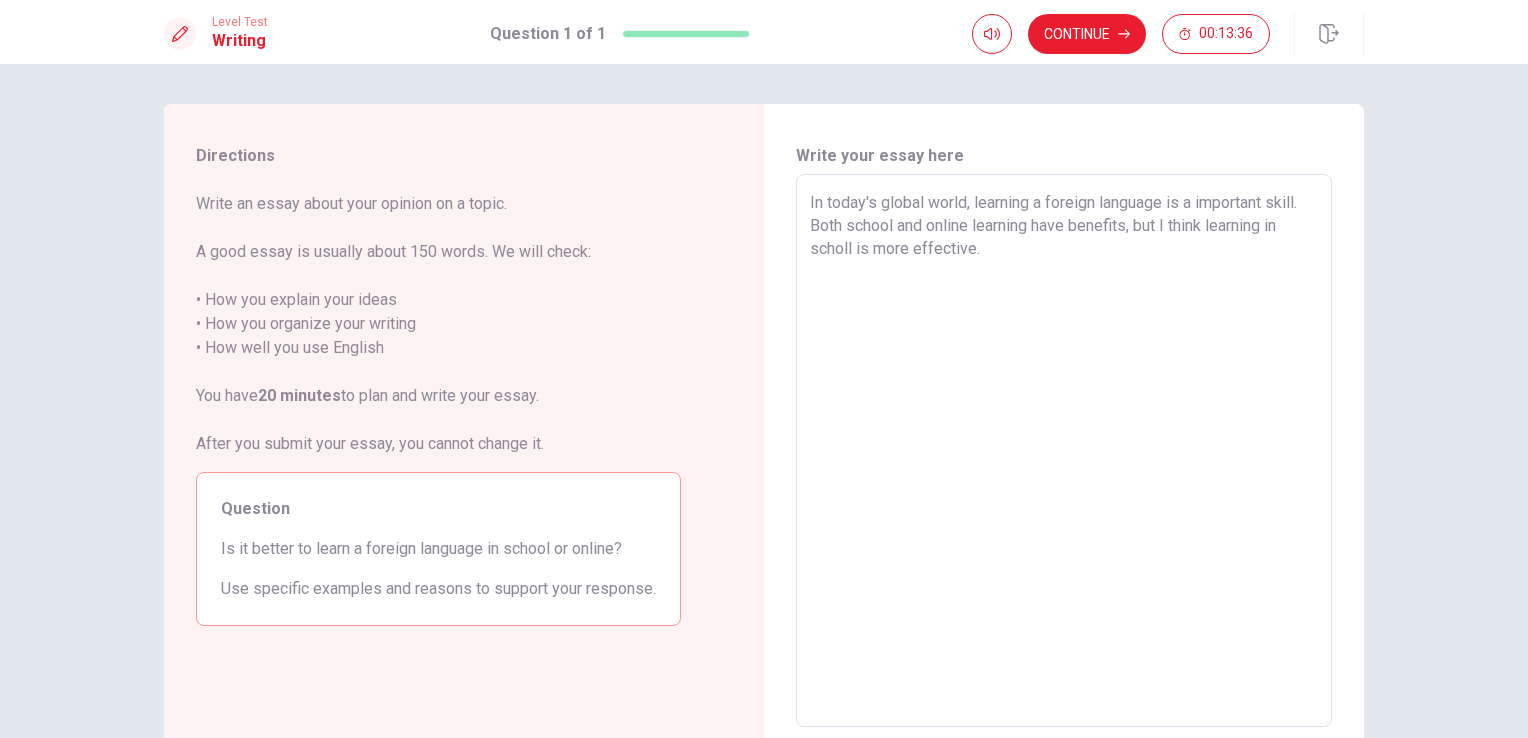 click on "In today's global world, learning a foreign language is a important skill. Both school and online learning have benefits, but I think learning in scholl is more effective." at bounding box center (1064, 451) 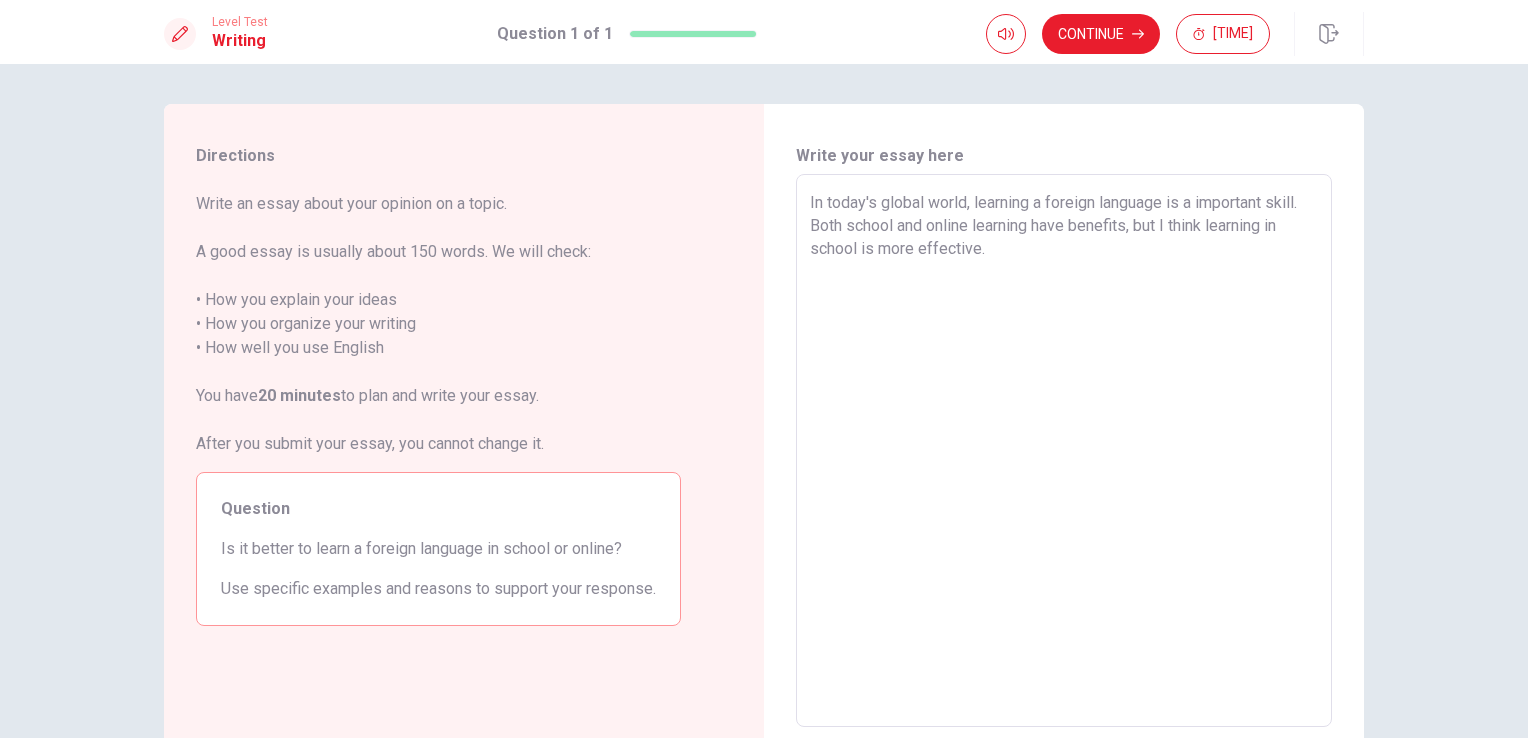 click on "In today's global world, learning a foreign language is a important skill. Both school and online learning have benefits, but I think learning in school is more effective." at bounding box center (1064, 451) 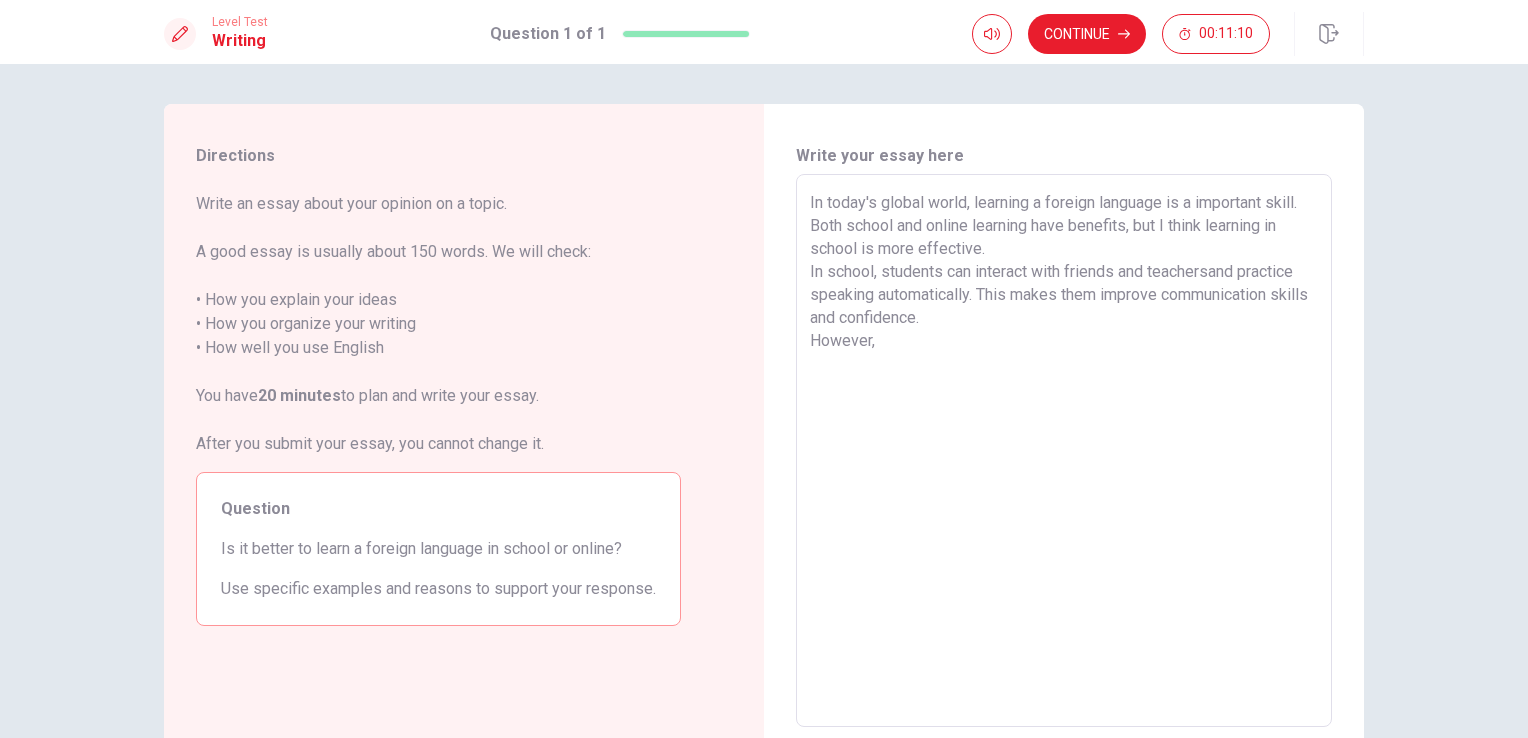click on "In today's global world, learning a foreign language is a important skill. Both school and online learning have benefits, but I think learning in school is more effective.
In school, students can interact with friends and teachersand practice speaking automatically. This makes them improve communication skills and confidence.
However," at bounding box center (1064, 451) 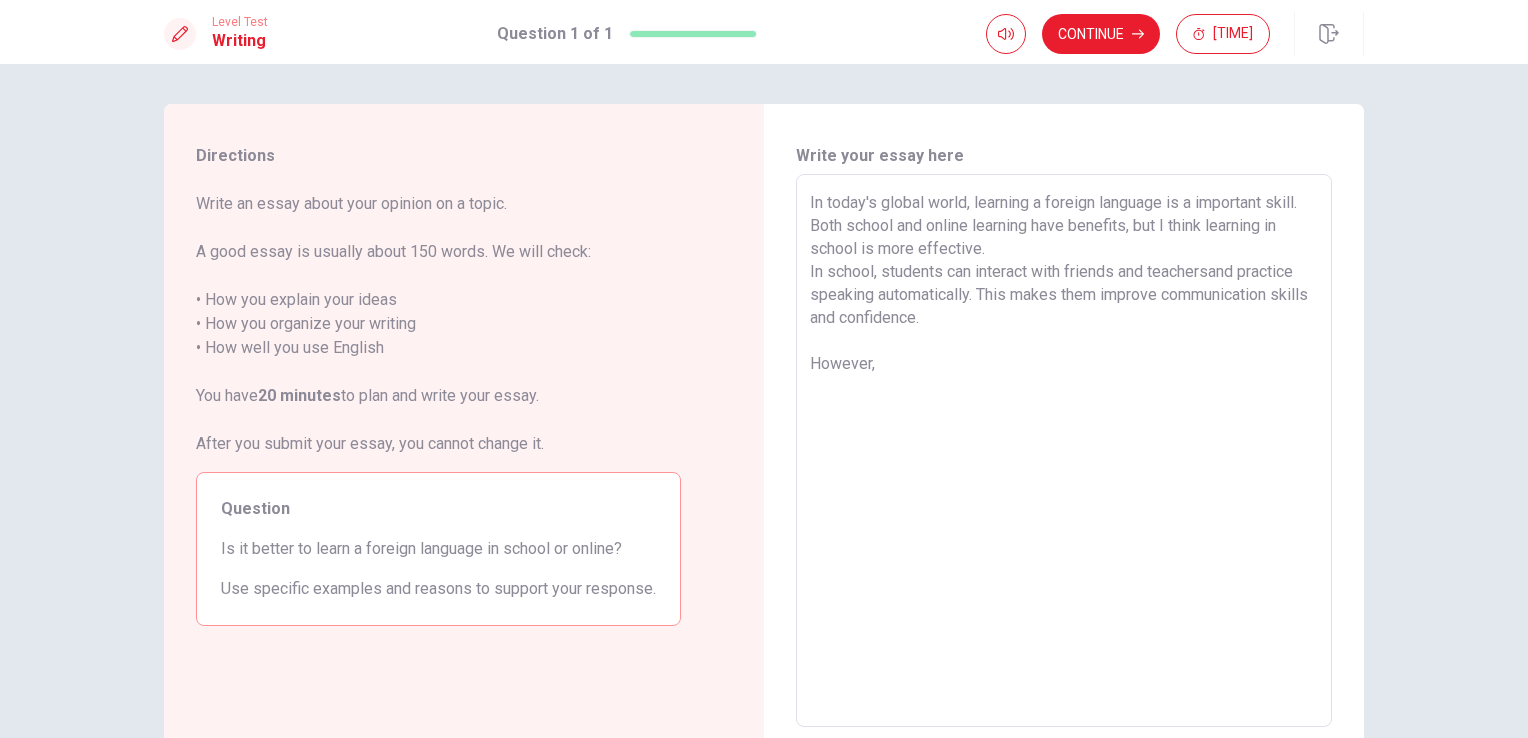 click on "In today's global world, learning a foreign language is a important skill. Both school and online learning have benefits, but I think learning in school is more effective.
In school, students can interact with friends and teachersand practice speaking automatically. This makes them improve communication skills and confidence.
However," at bounding box center [1064, 451] 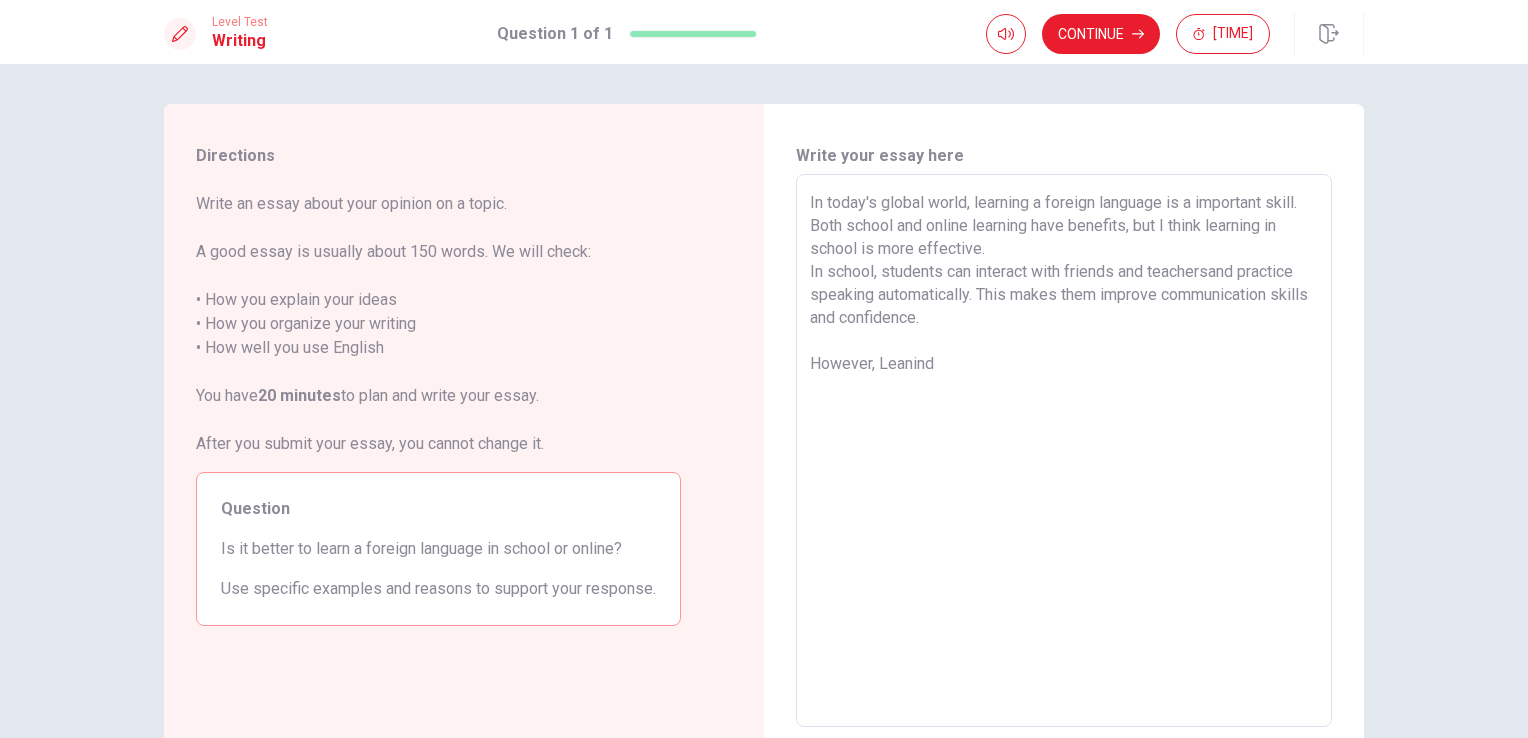 click on "In today's global world, learning a foreign language is a important skill. Both school and online learning have benefits, but I think learning in school is more effective.
In school, students can interact with friends and teachersand practice speaking automatically. This makes them improve communication skills and confidence.
However, Leanind" at bounding box center (1064, 451) 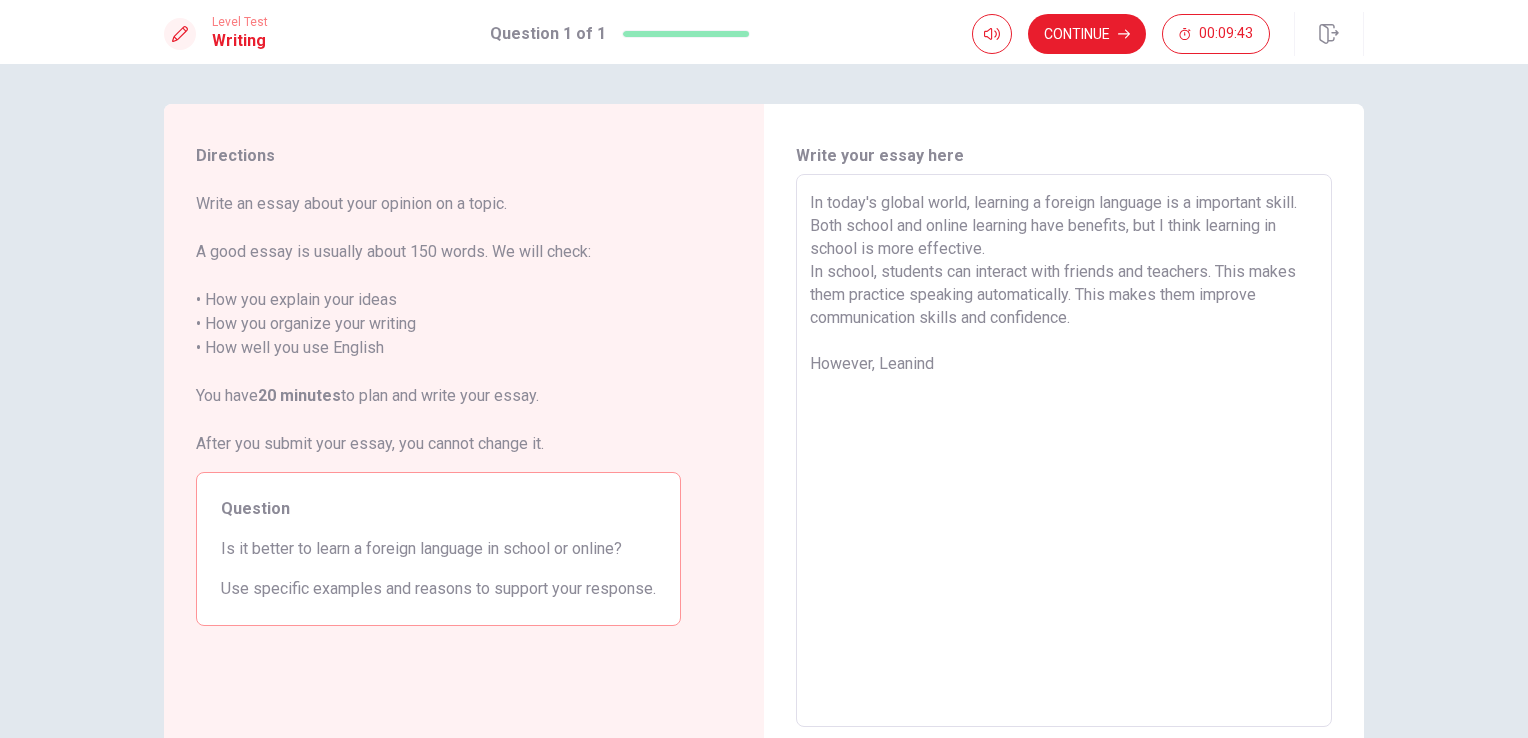 drag, startPoint x: 1199, startPoint y: 297, endPoint x: 1069, endPoint y: 302, distance: 130.09612 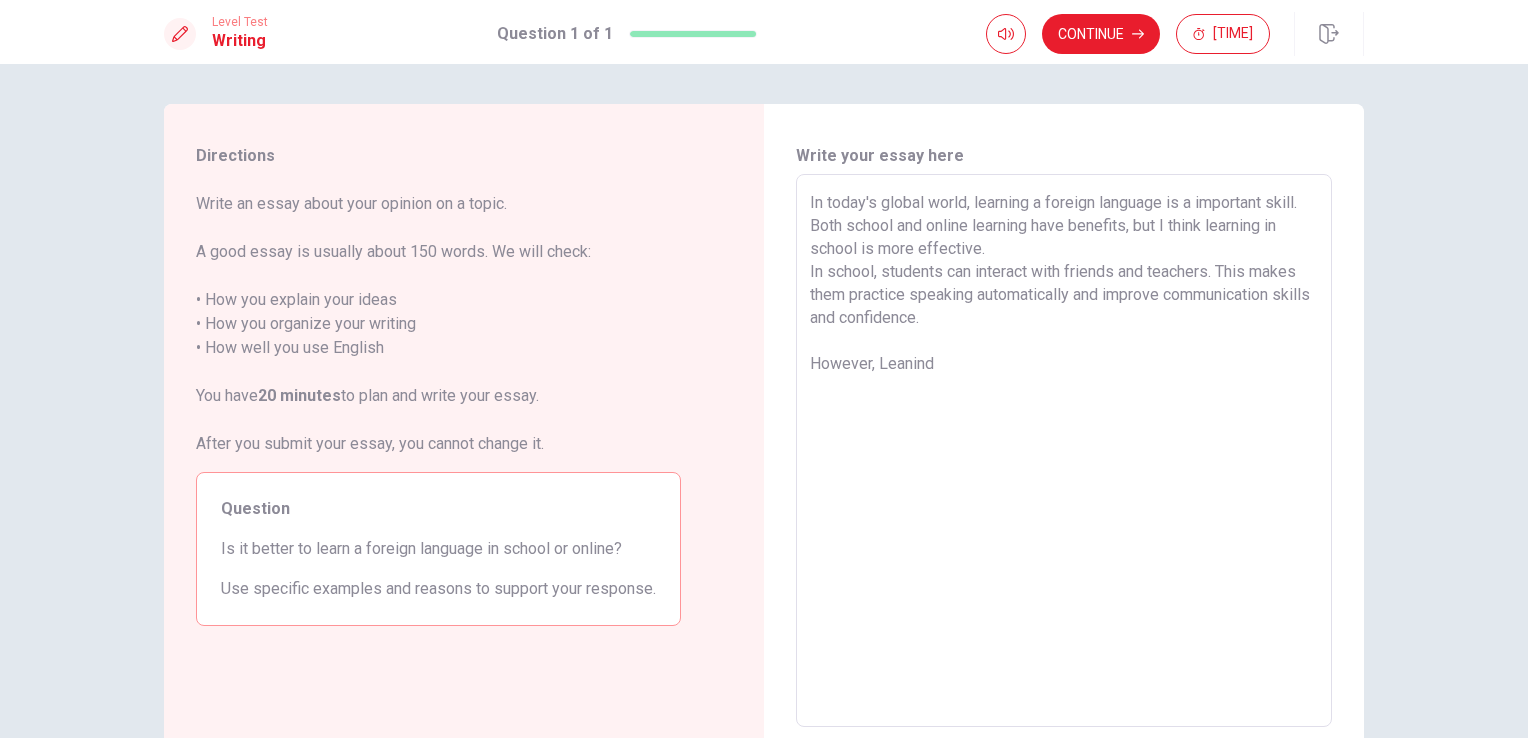click on "In today's global world, learning a foreign language is a important skill. Both school and online learning have benefits, but I think learning in school is more effective.
In school, students can interact with friends and teachers. This makes them practice speaking automatically and improve communication skills and confidence.
However, Leanind" at bounding box center (1064, 451) 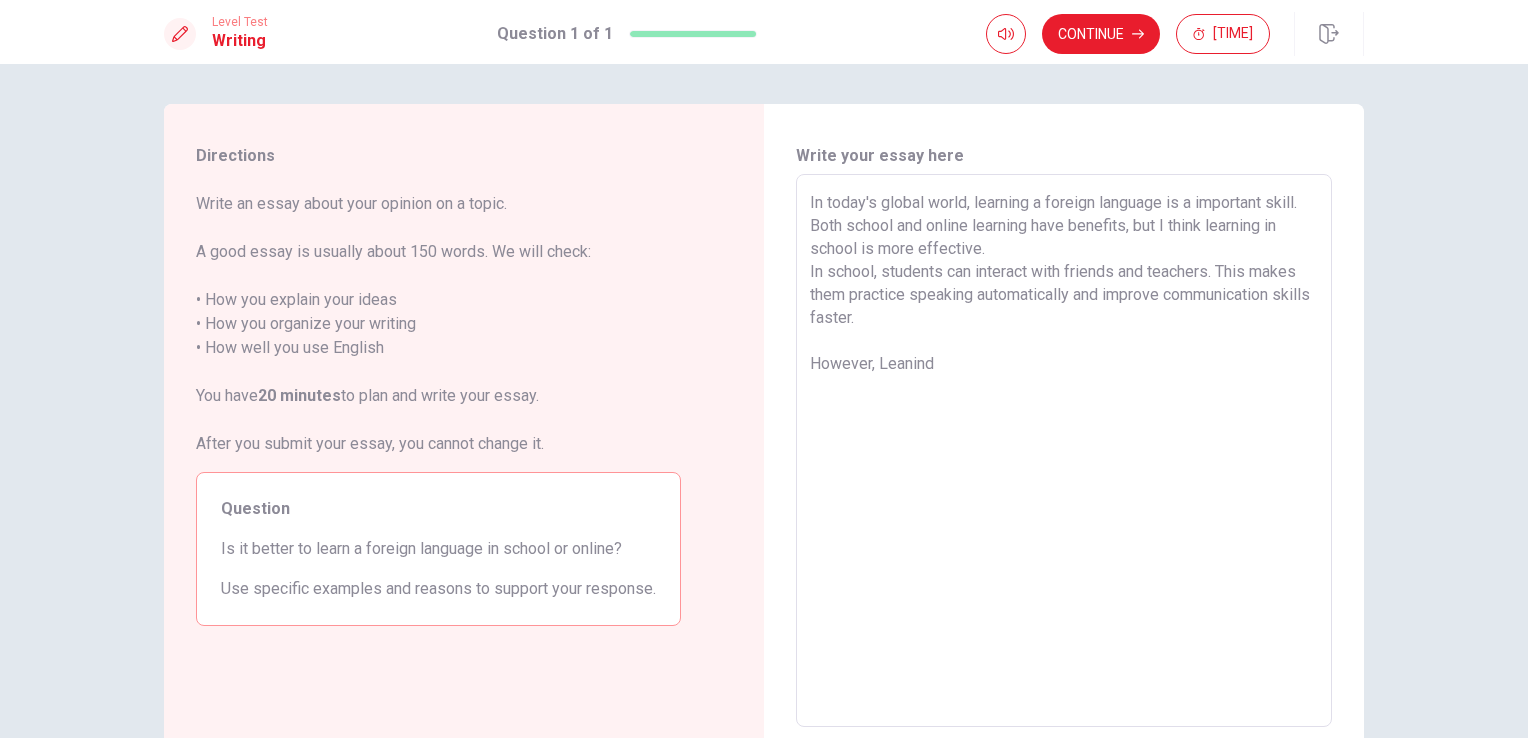 drag, startPoint x: 880, startPoint y: 370, endPoint x: 795, endPoint y: 363, distance: 85.28775 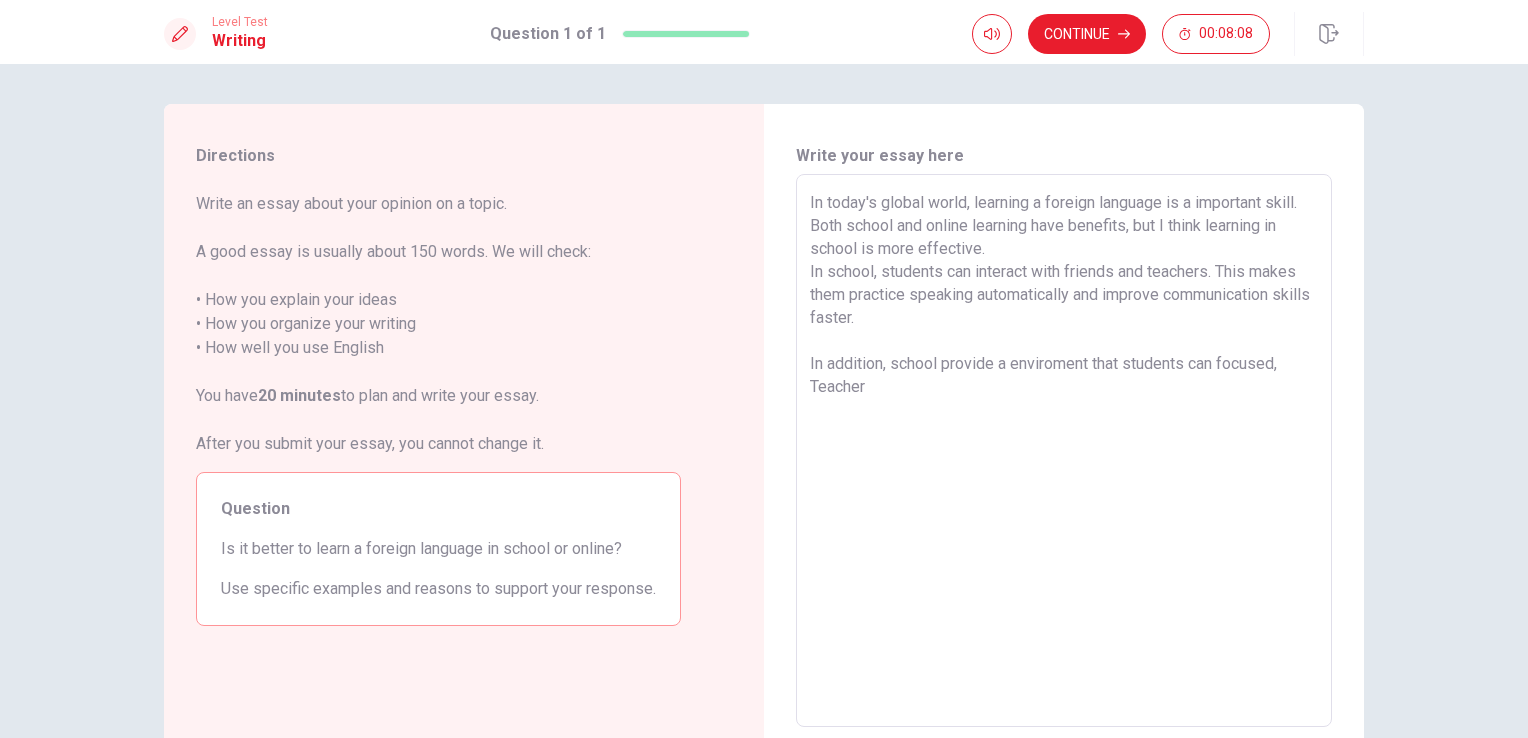 click on "In today's global world, learning a foreign language is a important skill. Both school and online learning have benefits, but I think learning in school is more effective.
In school, students can interact with friends and teachers. This makes them practice speaking automatically and improve communication skills faster.
In addition, school provide a enviroment that students can focused, Teacher" at bounding box center (1064, 451) 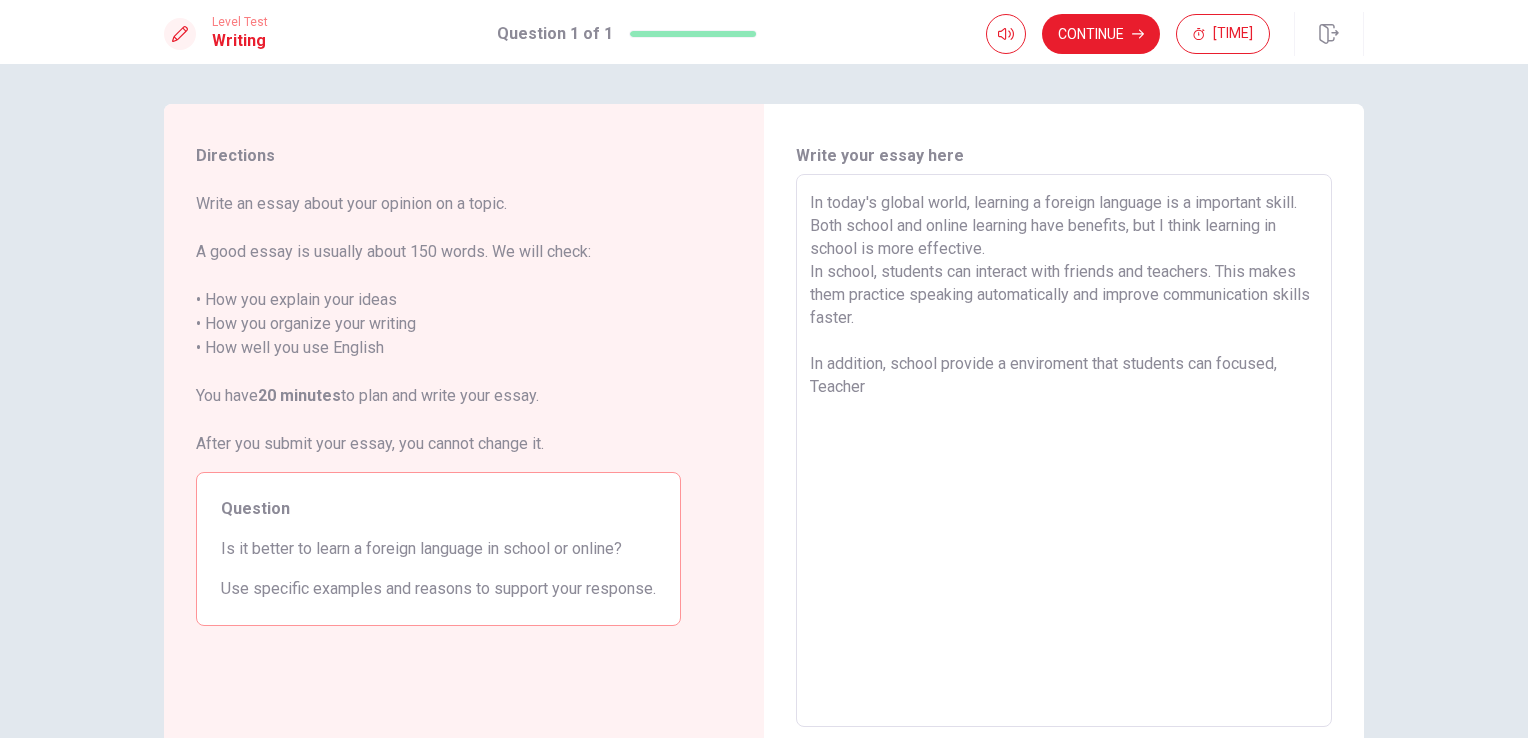 click on "In today's global world, learning a foreign language is a important skill. Both school and online learning have benefits, but I think learning in school is more effective.
In school, students can interact with friends and teachers. This makes them practice speaking automatically and improve communication skills faster.
In addition, school provide a enviroment that students can focused, Teacher" at bounding box center [1064, 451] 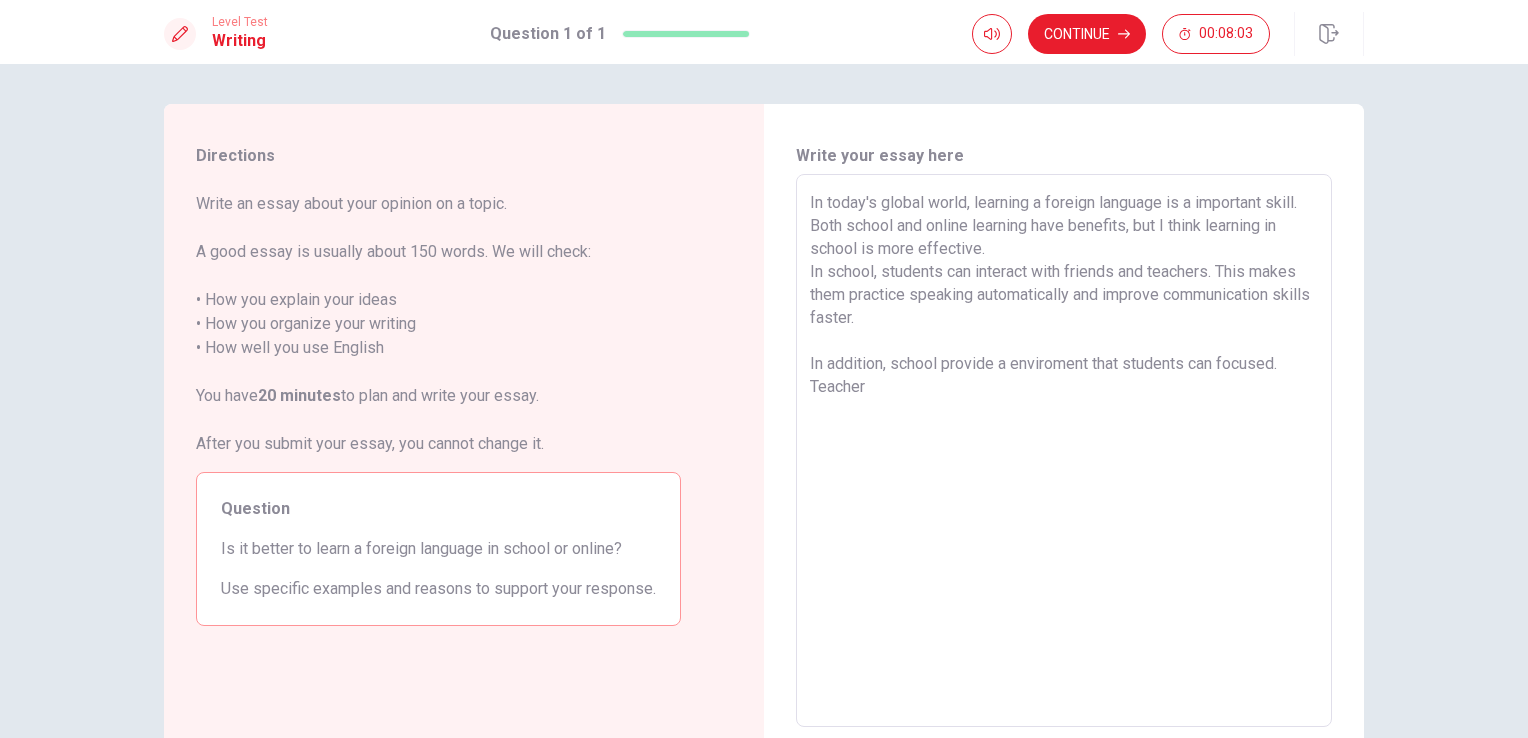 click on "In today's global world, learning a foreign language is a important skill. Both school and online learning have benefits, but I think learning in school is more effective.
In school, students can interact with friends and teachers. This makes them practice speaking automatically and improve communication skills faster.
In addition, school provide a enviroment that students can focused. Teacher" at bounding box center (1064, 451) 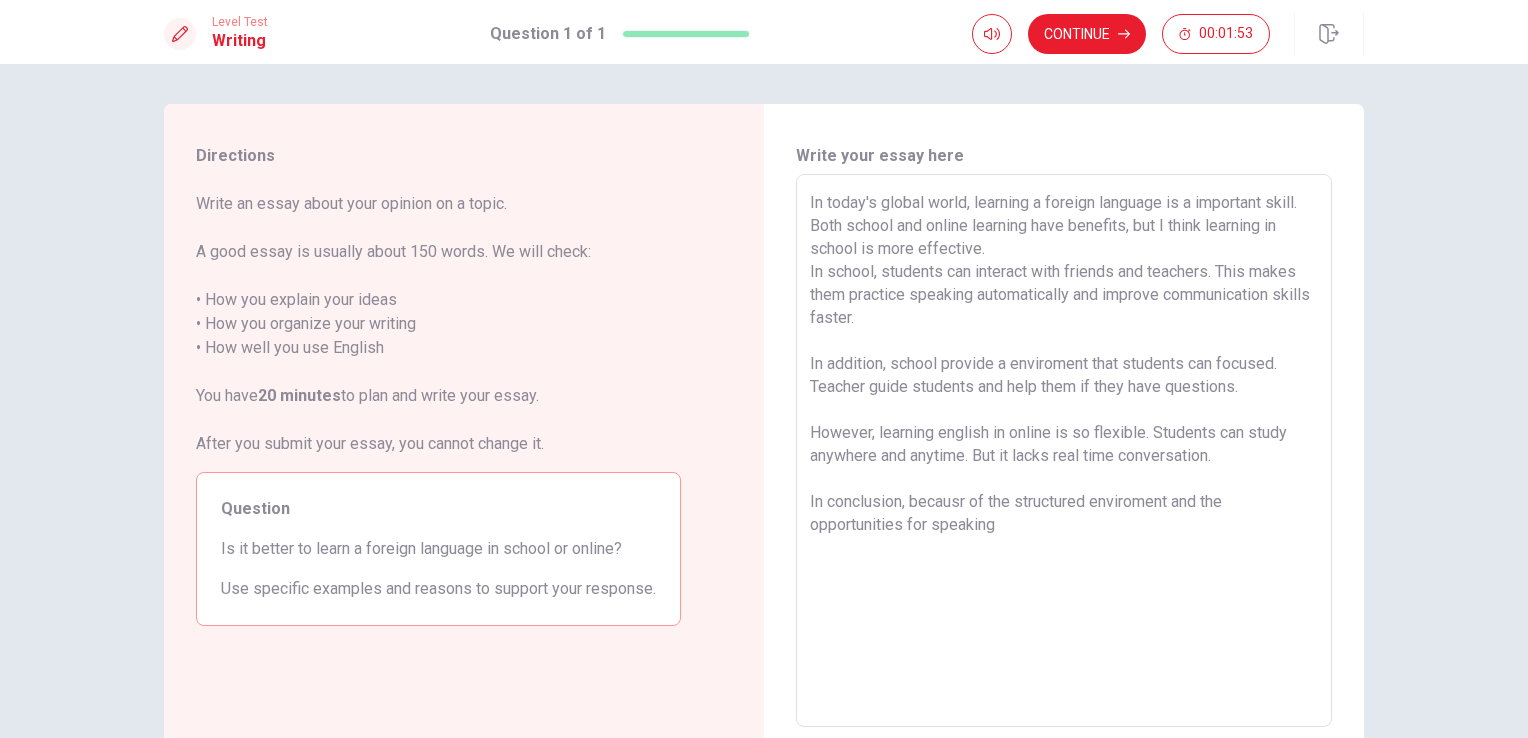 drag, startPoint x: 983, startPoint y: 435, endPoint x: 938, endPoint y: 436, distance: 45.01111 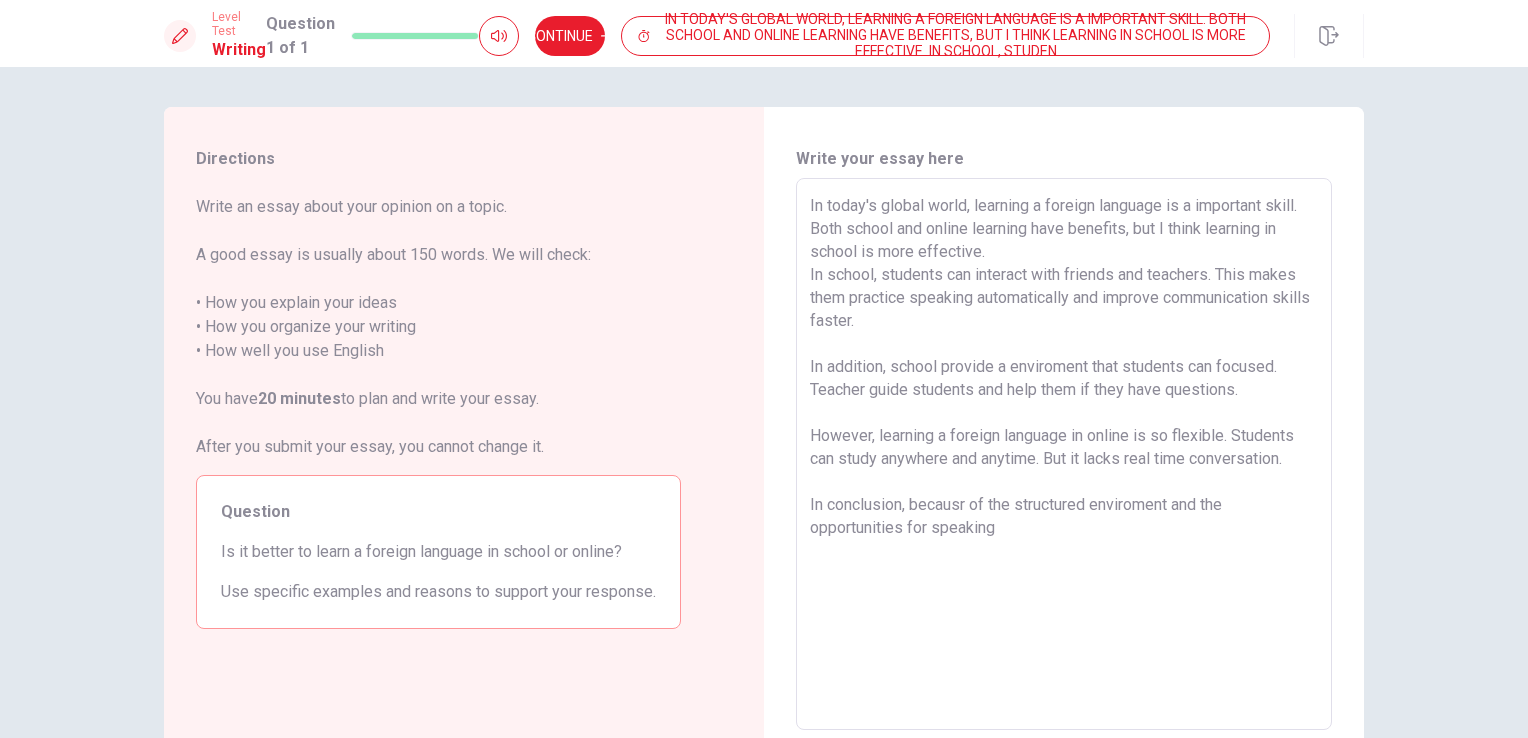 click on "In today's global world, learning a foreign language is a important skill. Both school and online learning have benefits, but I think learning in school is more effective.
In school, students can interact with friends and teachers. This makes them practice speaking automatically and improve communication skills faster.
In addition, school provide a enviroment that students can focused. Teacher guide students and help them if they have questions.
However, learning a foreign language in online is so flexible. Students can study anywhere and anytime. But it lacks real time conversation.
In conclusion, becausr of the structured enviroment and the opportunities for speaking" at bounding box center (1064, 454) 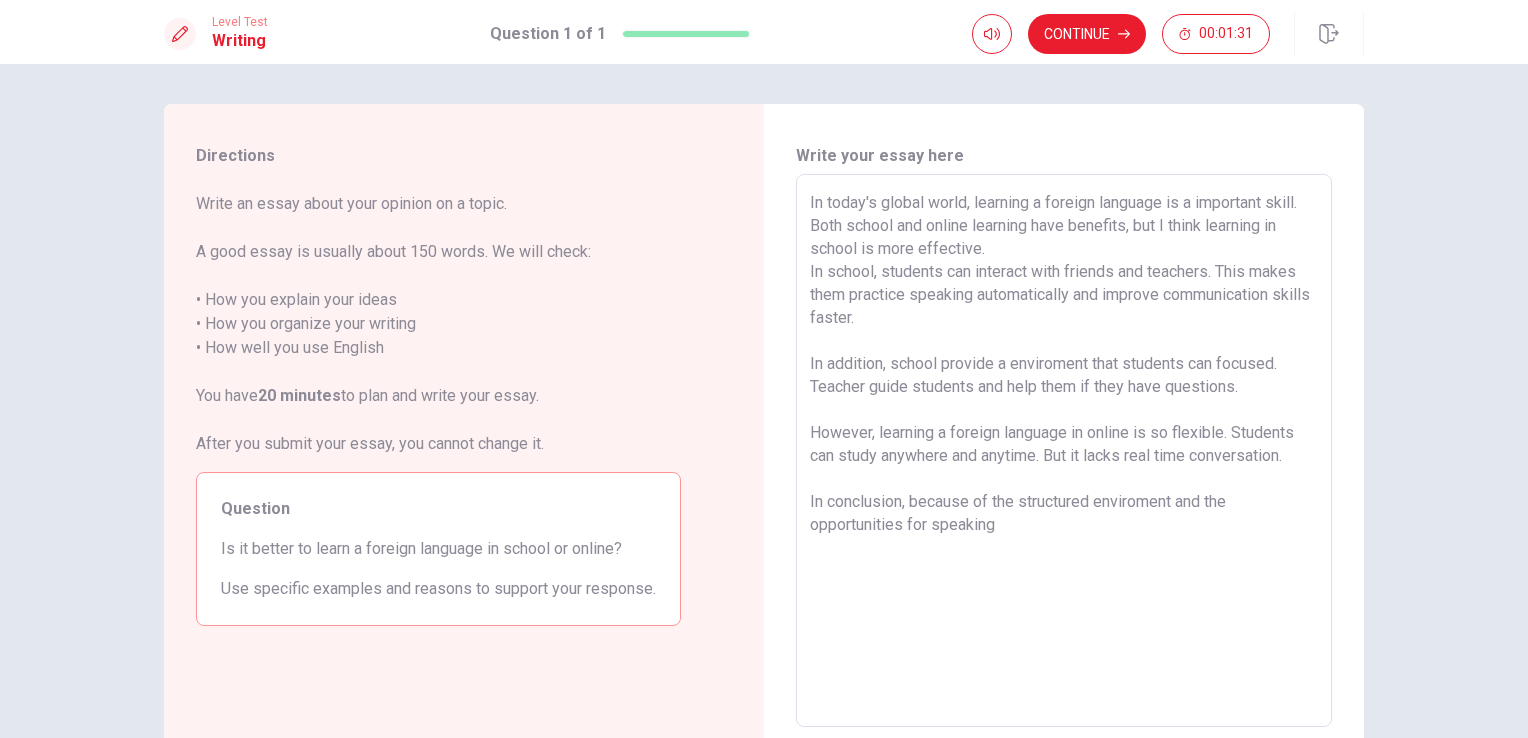 click on "In today's global world, learning a foreign language is a important skill. Both school and online learning have benefits, but I think learning in school is more effective.
In school, students can interact with friends and teachers. This makes them practice speaking automatically and improve communication skills faster.
In addition, school provide a enviroment that students can focused. Teacher guide students and help them if they have questions.
However, learning a foreign language in online is so flexible. Students can study anywhere and anytime. But it lacks real time conversation.
In conclusion, because of the structured enviroment and the opportunities for speaking" at bounding box center [1064, 451] 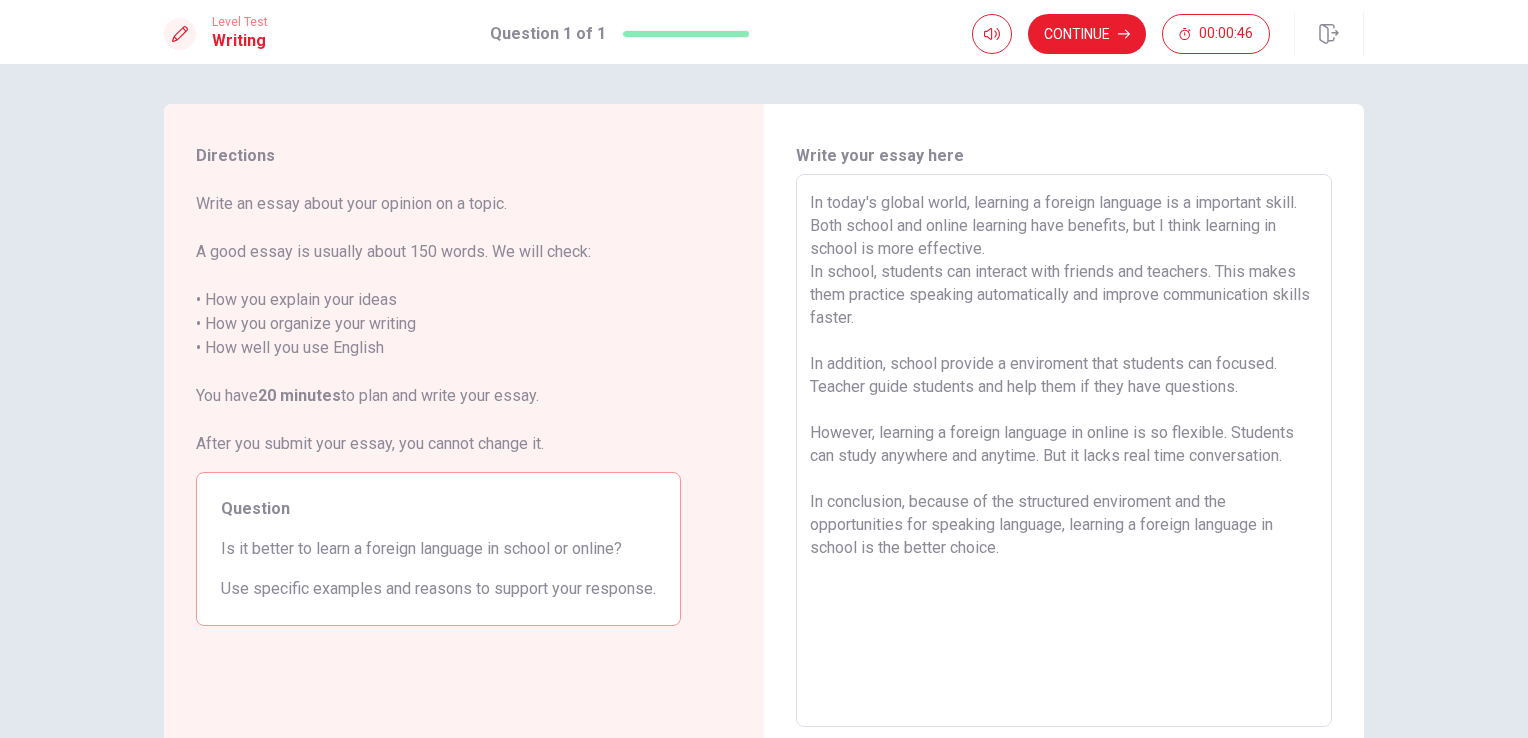 click on "In today's global world, learning a foreign language is a important skill. Both school and online learning have benefits, but I think learning in school is more effective.
In school, students can interact with friends and teachers. This makes them practice speaking automatically and improve communication skills faster.
In addition, school provide a enviroment that students can focused. Teacher guide students and help them if they have questions.
However, learning a foreign language in online is so flexible. Students can study anywhere and anytime. But it lacks real time conversation.
In conclusion, because of the structured enviroment and the opportunities for speaking language, learning a foreign language in school is the better choice." at bounding box center [1064, 451] 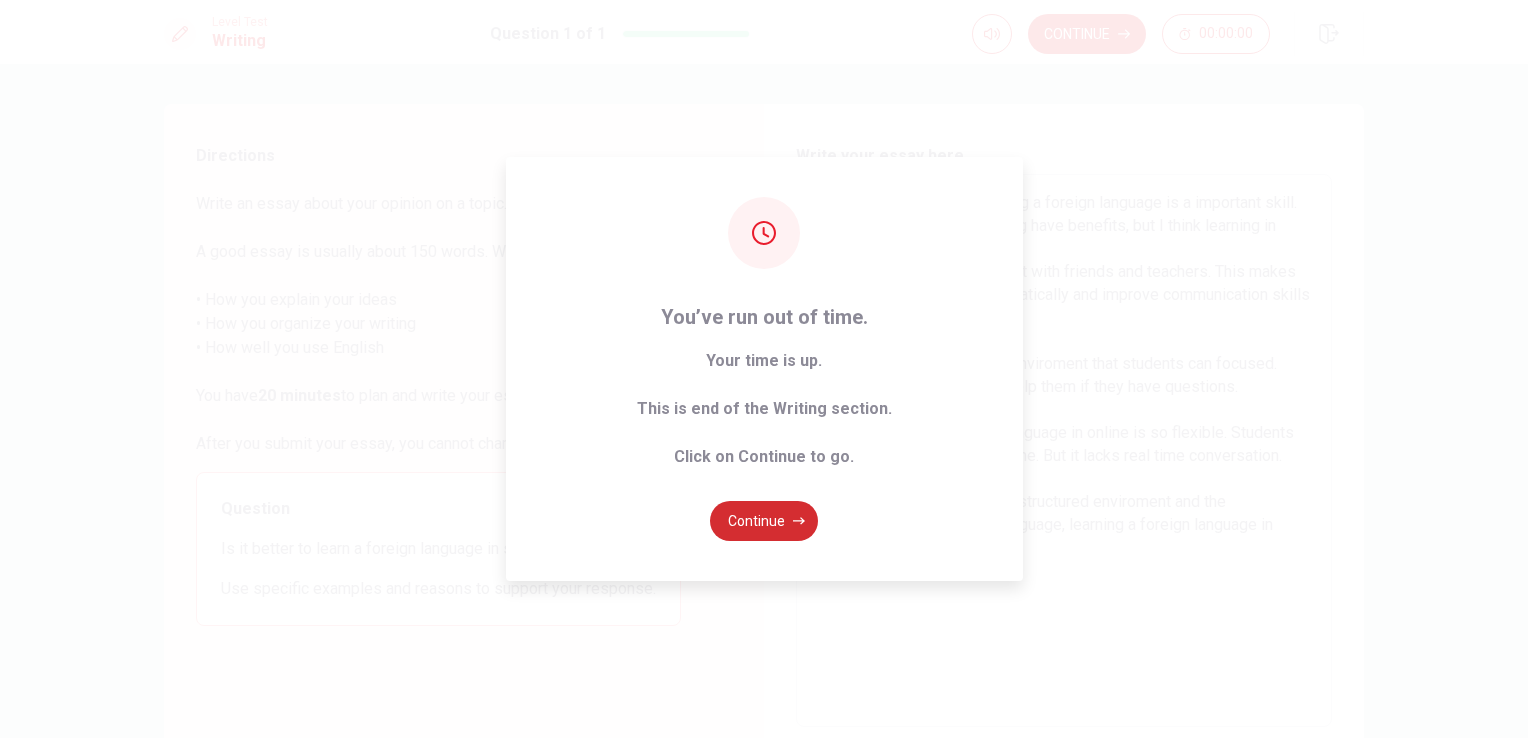 type on "In today's global world, learning a foreign language is a important skill. Both school and online learning have benefits, but I think learning in school is more effective.
In school, students can interact with friends and teachers. This makes them practice speaking automatically and improve communication skills faster.
In addition, school provide a enviroment that students can focused. Teacher guide students and help them if they have questions.
However, learning a foreign language in online is so flexible. Students can study anywhere and anytime. But it lacks real time conversation.
In conclusion, because of the structured enviroment and the opportunities for speaking language, learning a foreign language in school is the better choice." 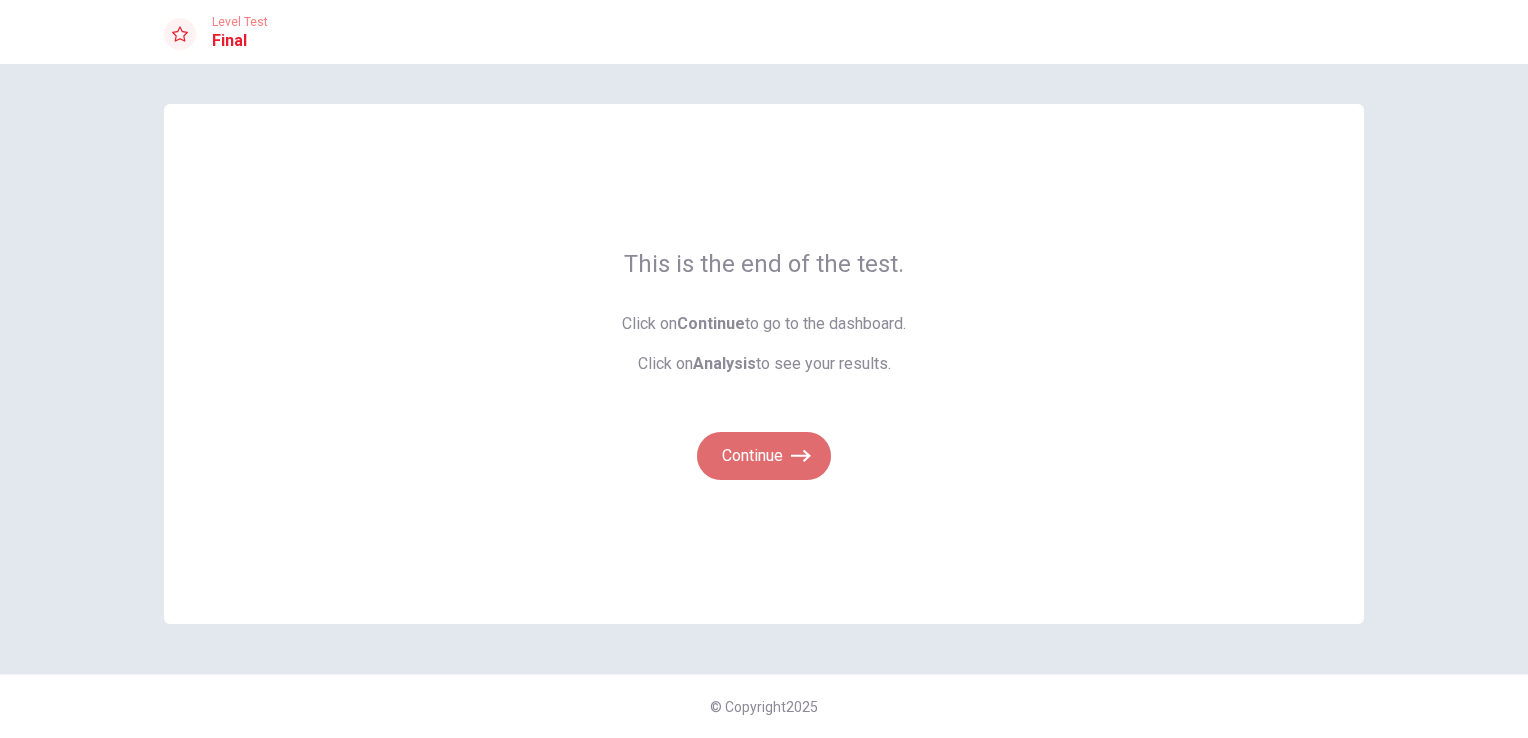 click at bounding box center [801, 456] 